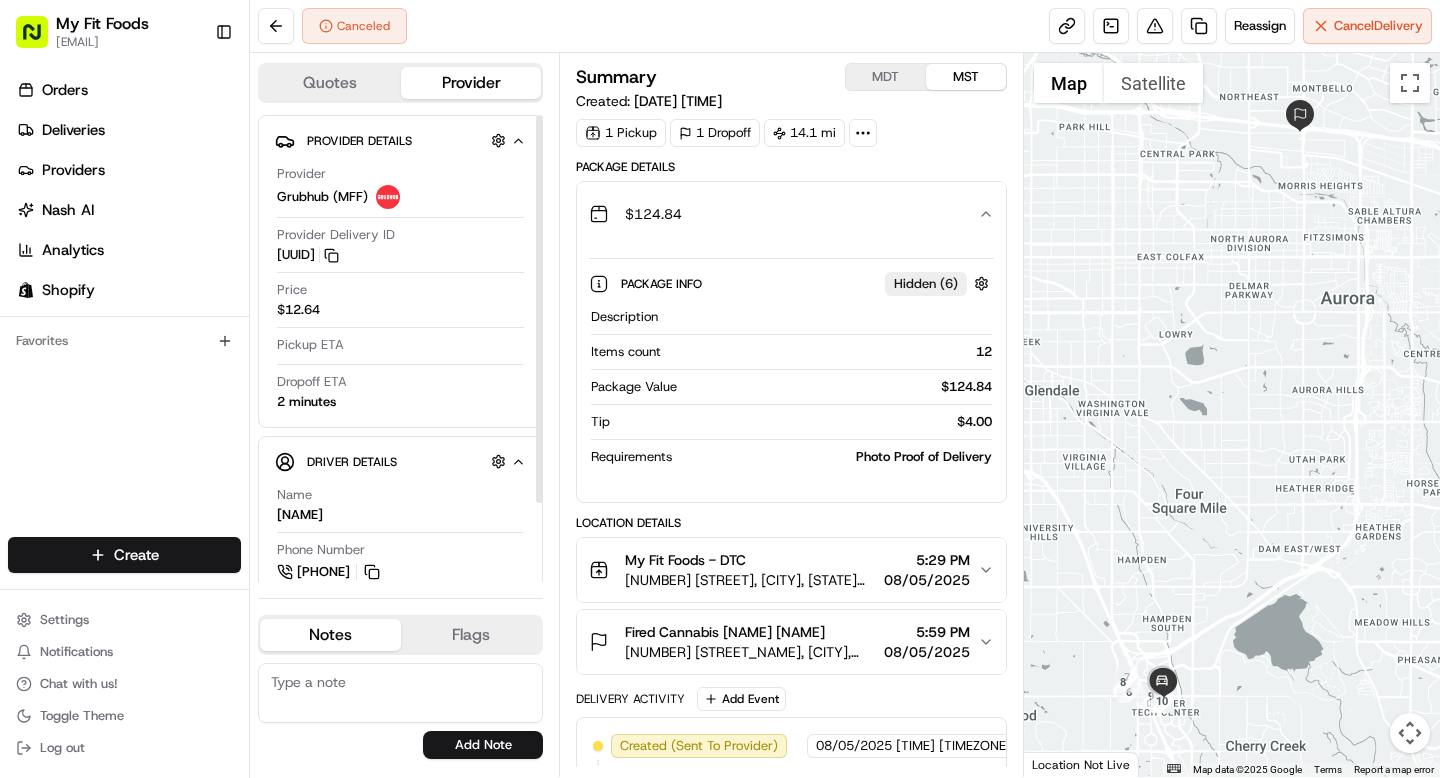 scroll, scrollTop: 0, scrollLeft: 0, axis: both 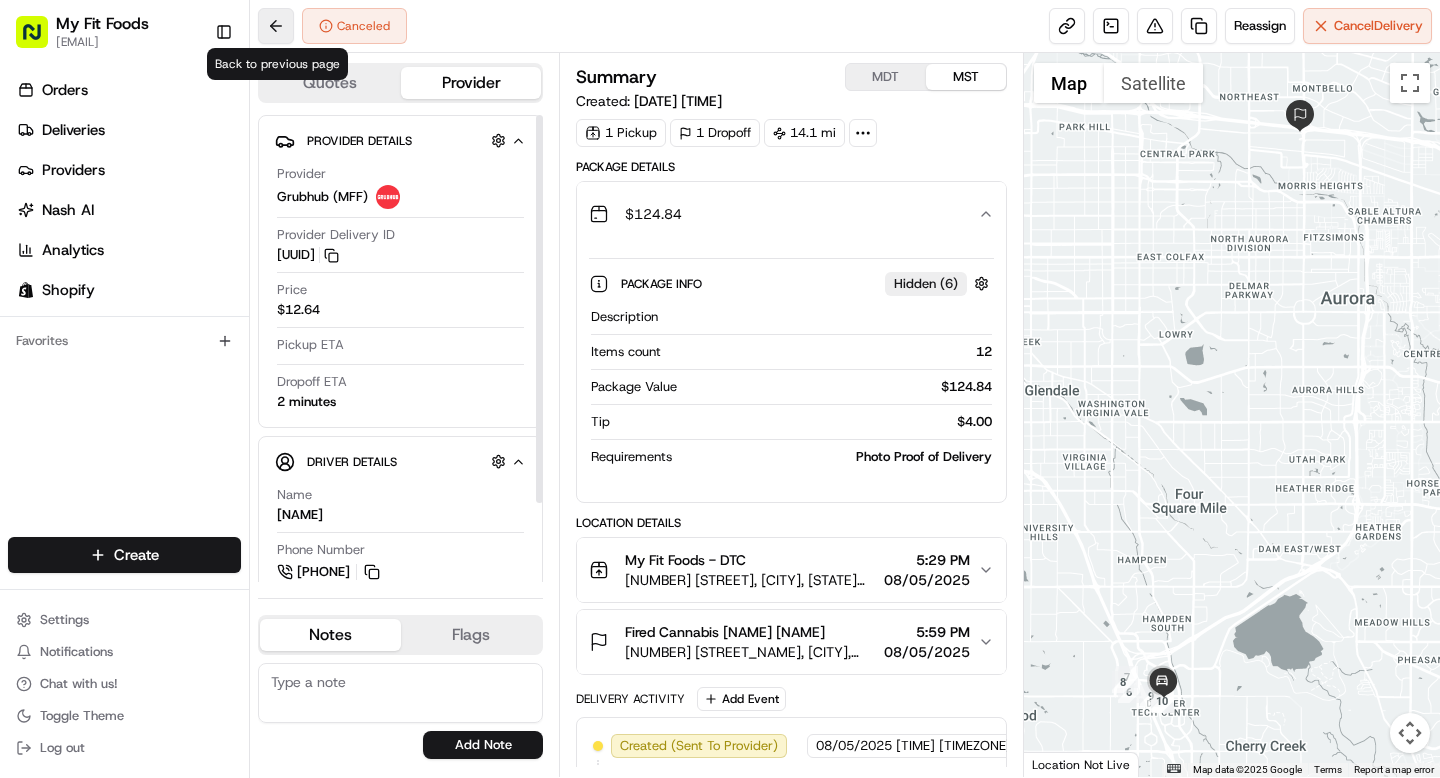 click at bounding box center [276, 26] 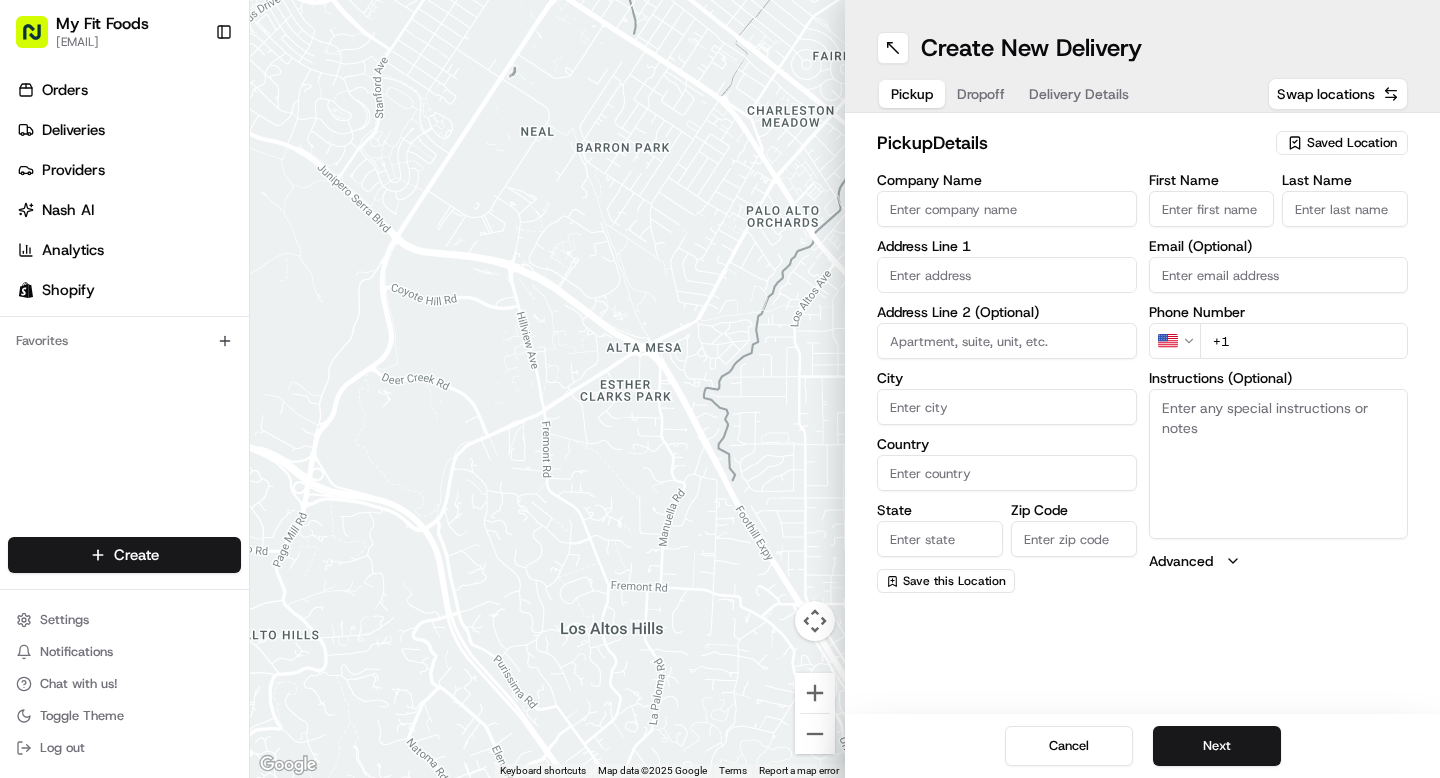 click on "Saved Location" at bounding box center (1352, 143) 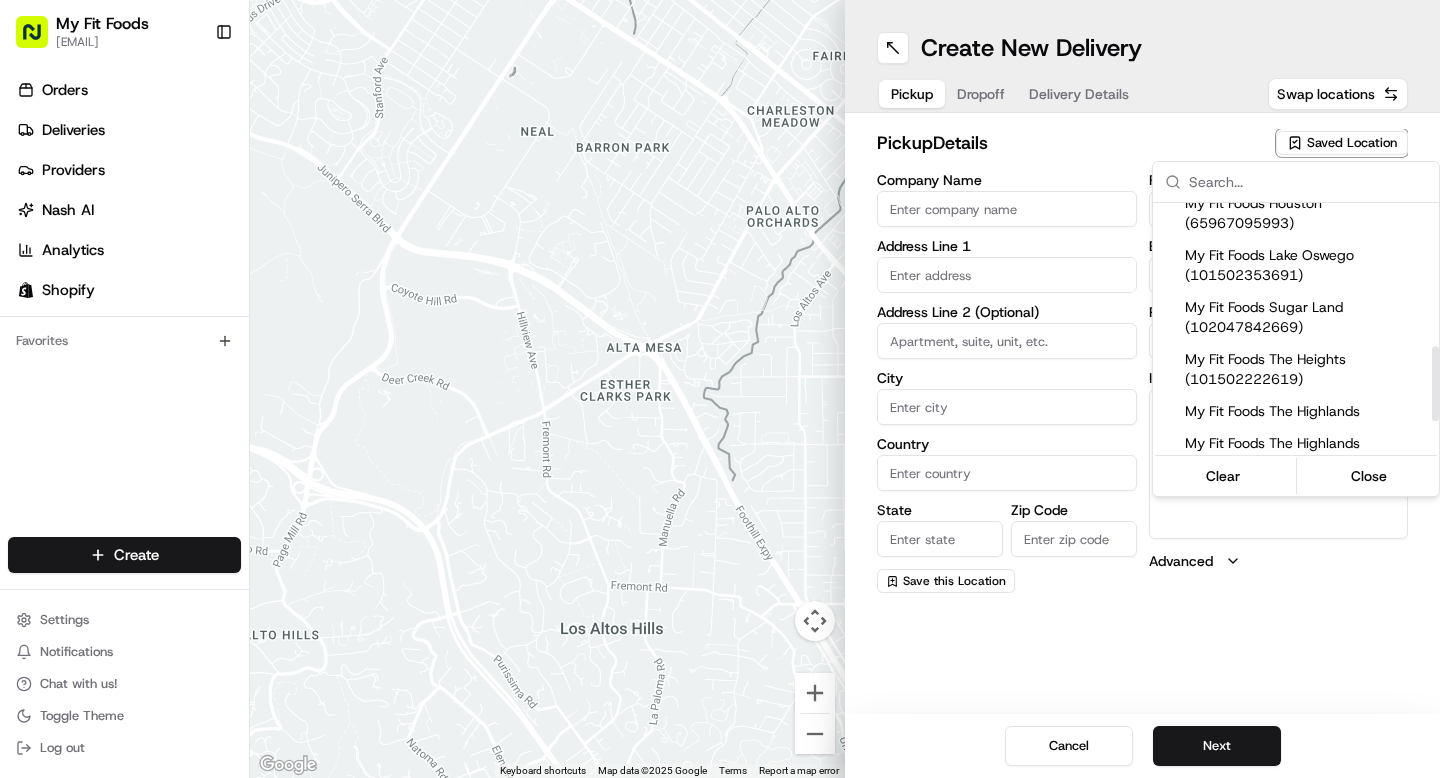 scroll, scrollTop: 479, scrollLeft: 0, axis: vertical 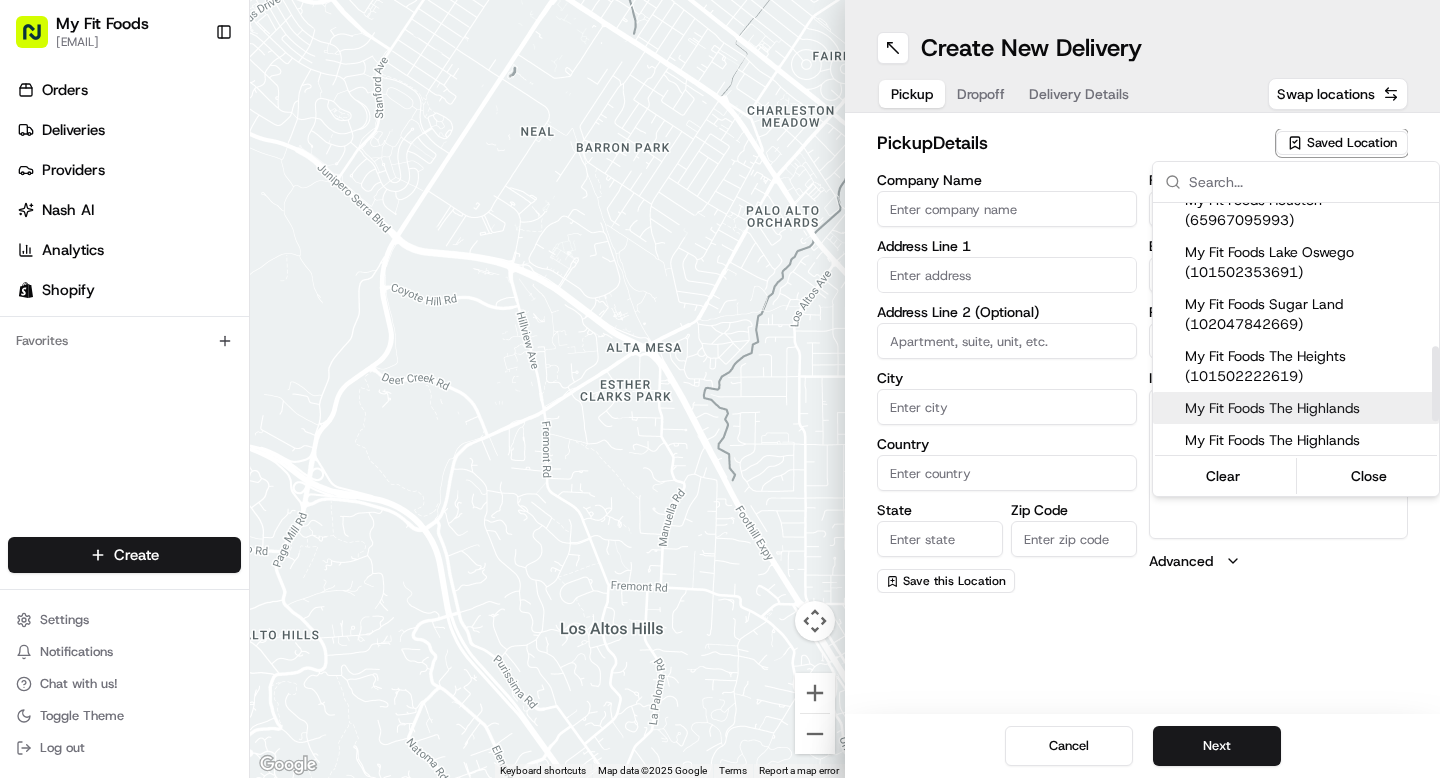 click on "My Fit Foods The Highlands" at bounding box center (1308, 408) 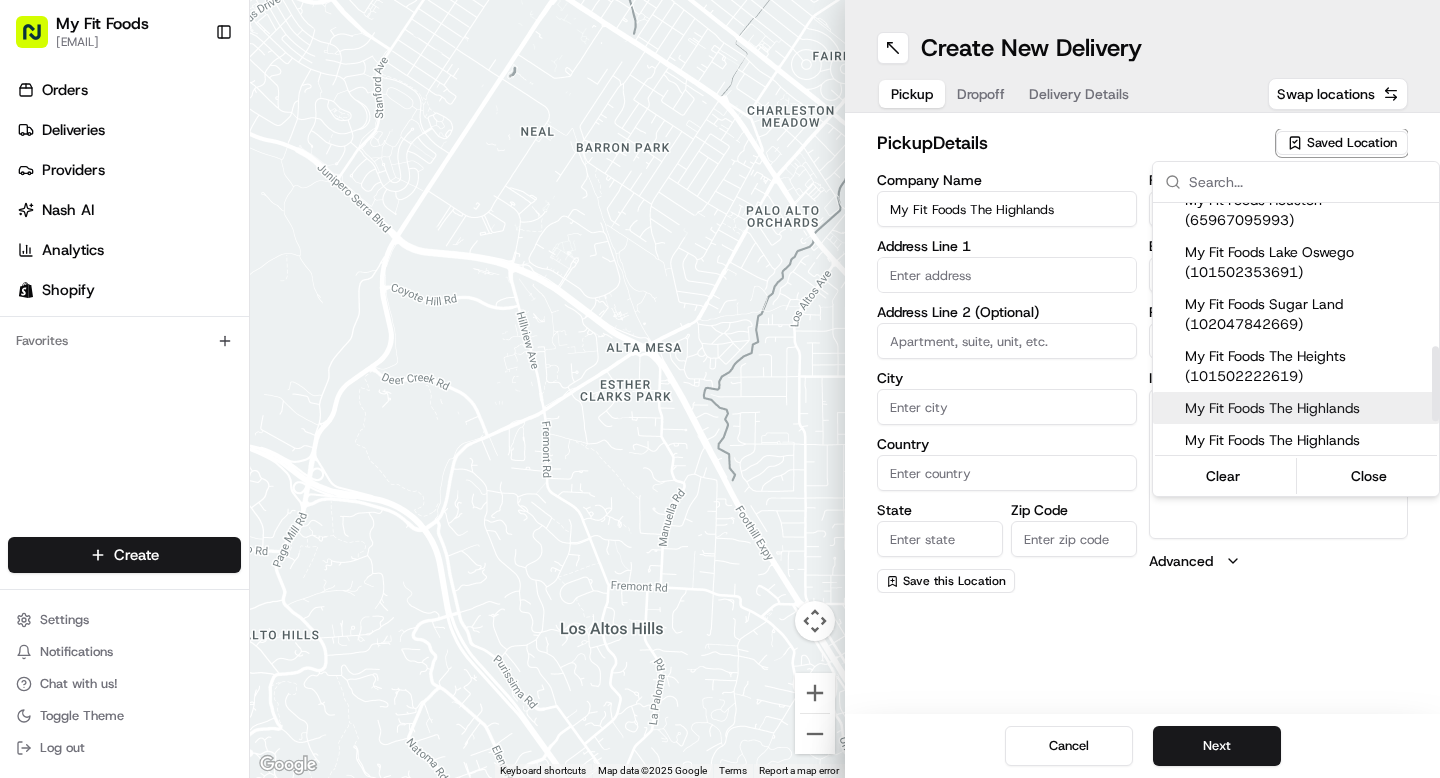 type on "[NUMBER] [STREET]" 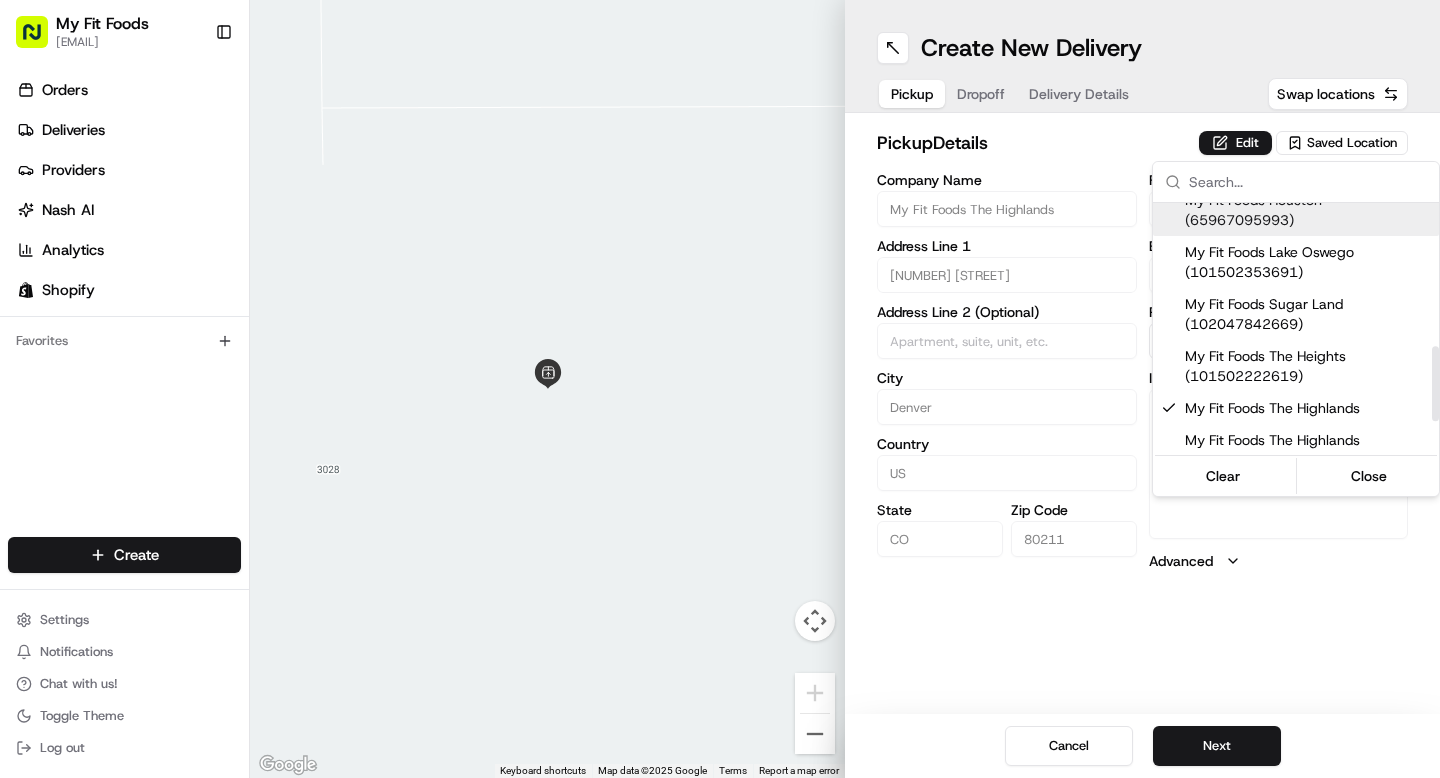 click on "My Fit Foods [EMAIL] Toggle Sidebar Orders Deliveries Providers Nash AI Analytics Shopify Favorites Main Menu Members & Organization Organization Users Roles Preferences Customization Tracking Orchestration Automations Dispatch Strategy Optimization Strategy Locations Pickup Locations Dropoff Locations Shifts Billing Billing Refund Requests Integrations Notification Triggers Webhooks API Keys Request Logs Create Settings Notifications Chat with us! Toggle Theme Log out ← Move left → Move right ↑ Move up ↓ Move down + Zoom in - Zoom out Home Jump left by 75% End Jump right by 75% Page Up Jump up by 75% Page Down Jump down by 75% Keyboard shortcuts Map Data Map data ©2025 Google Map data ©2025 Google 2 m Click to toggle between metric and imperial units Terms Report a map error Create New Delivery Pickup Dropoff Delivery Details Swap locations pickup Details Edit Saved Location Company Name My Fit Foods The Highlands Address Line 1 [NUMBER] [STREET_NAME] City [CITY] Country" at bounding box center [720, 389] 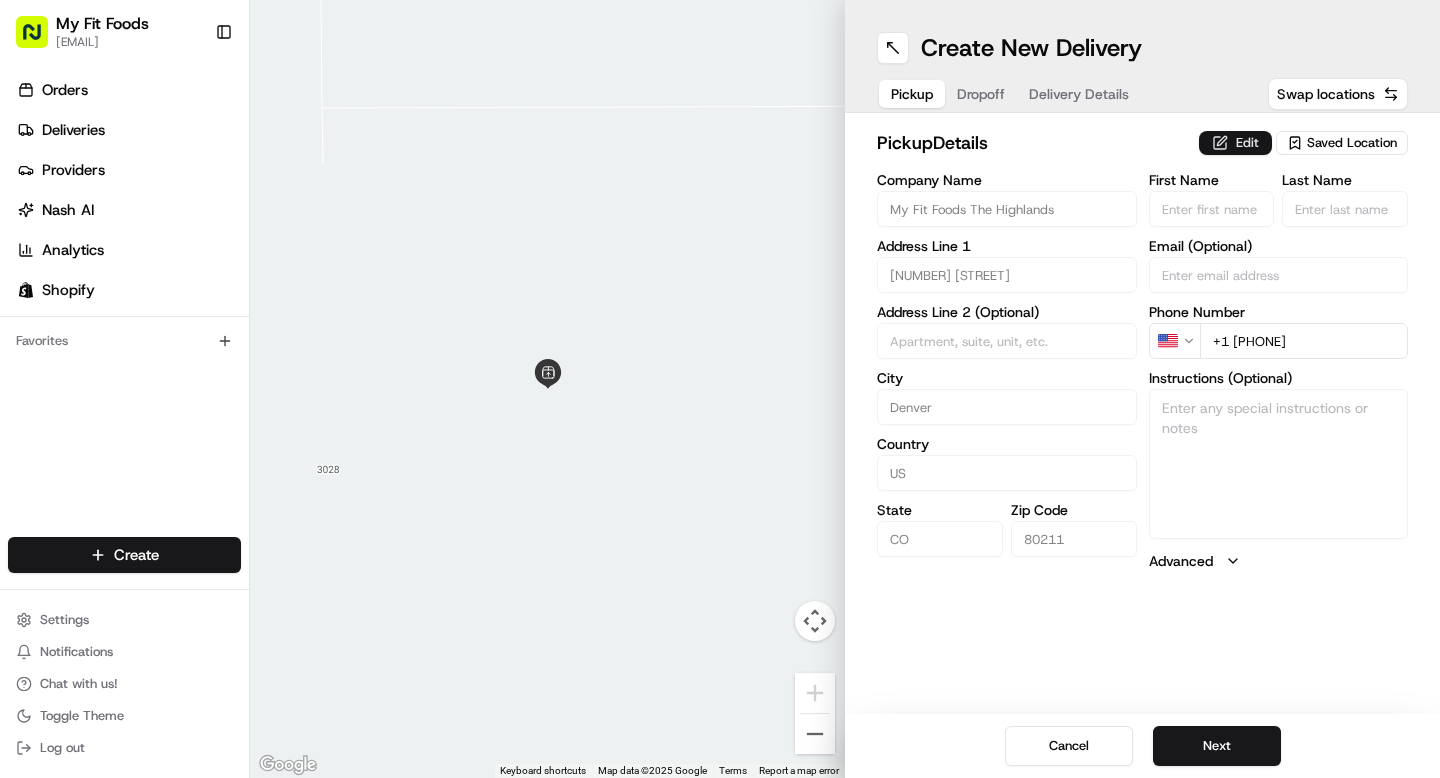 click on "Edit" at bounding box center [1235, 143] 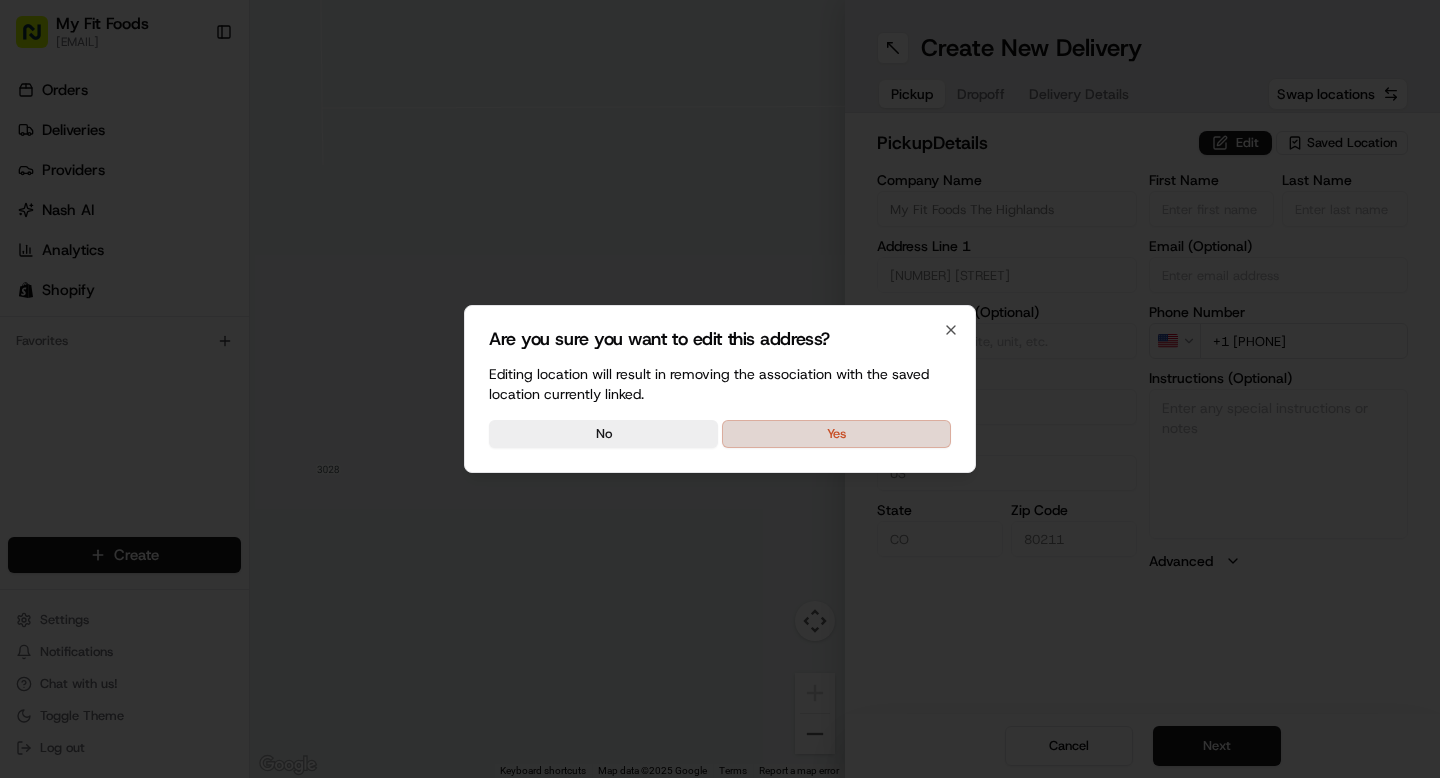click on "Yes" at bounding box center (836, 434) 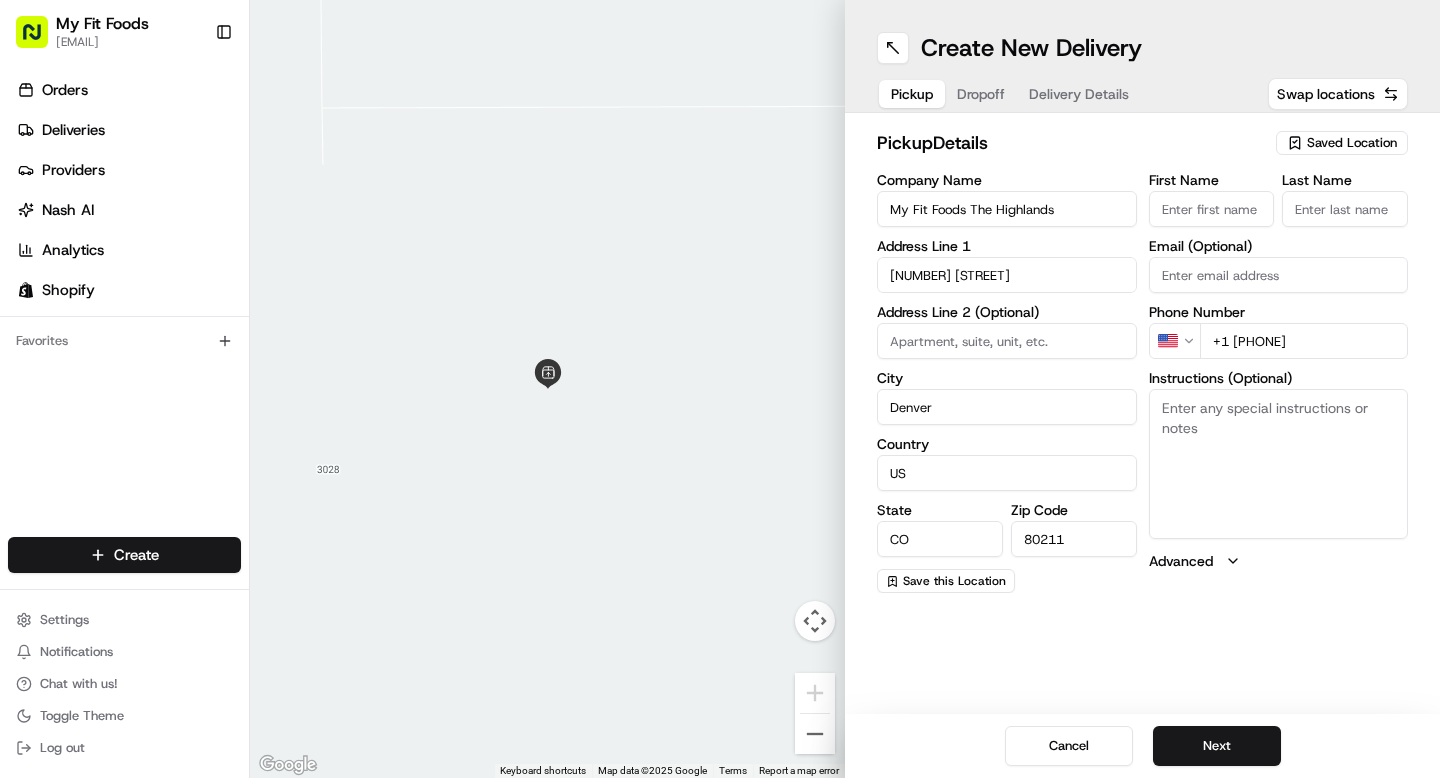 click on "Instructions (Optional)" at bounding box center [1279, 464] 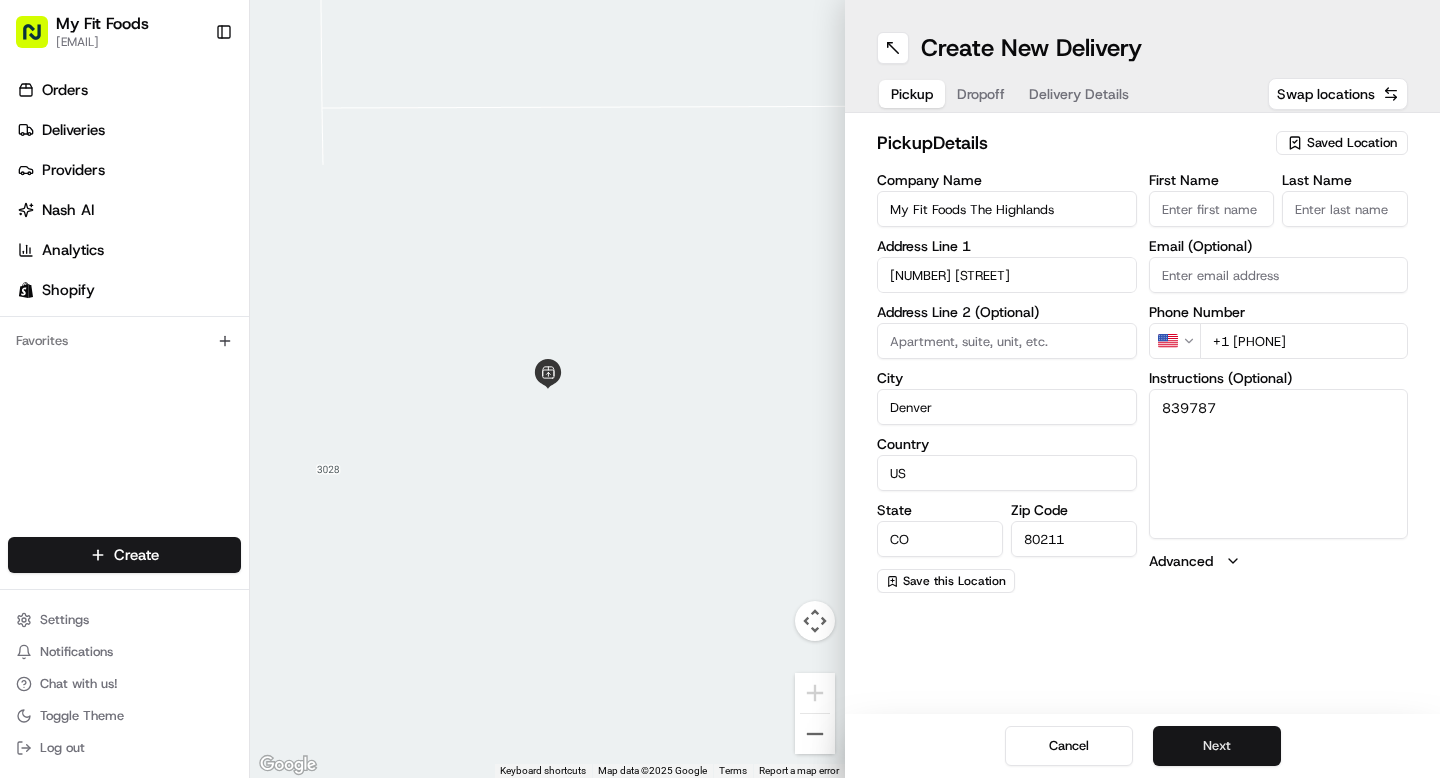 type on "839787" 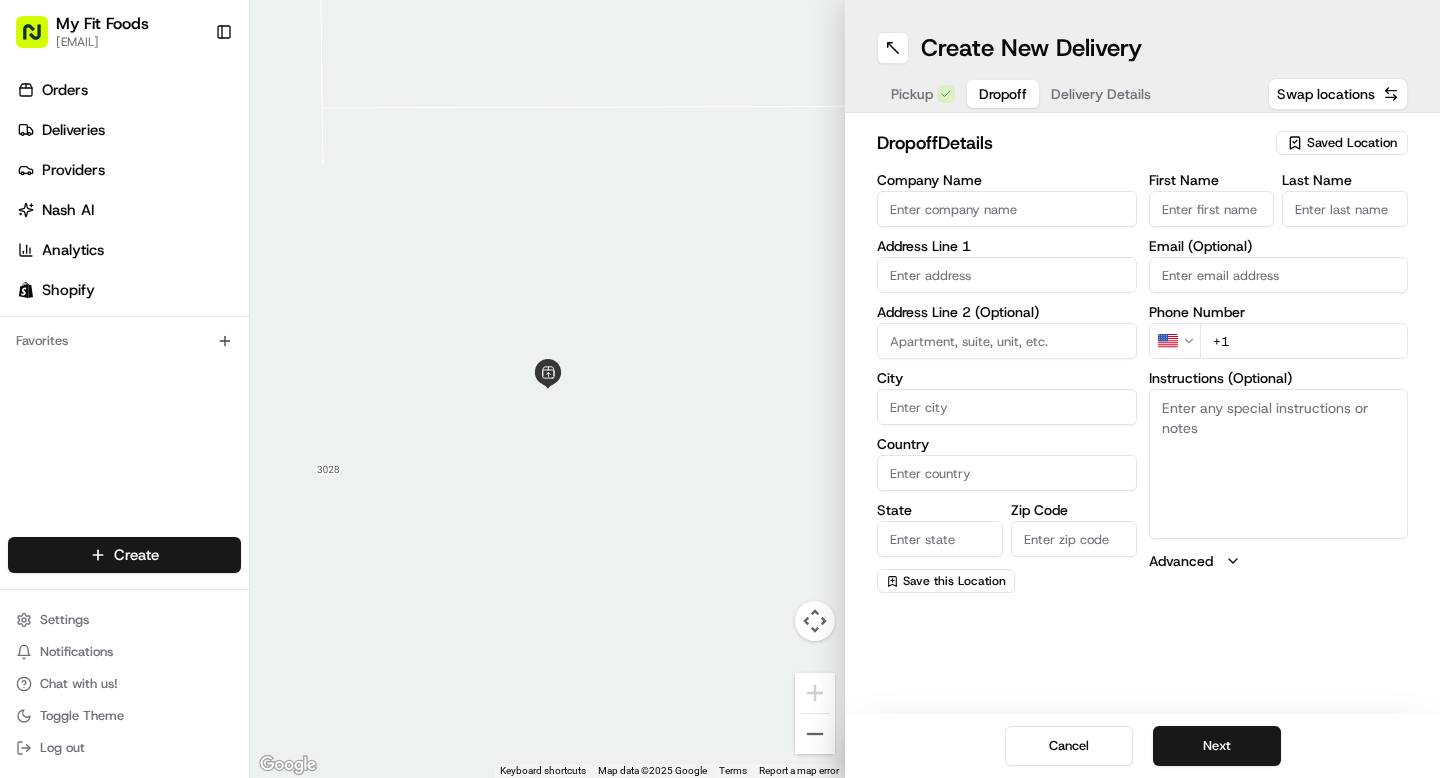 click on "Instructions (Optional)" at bounding box center [1279, 464] 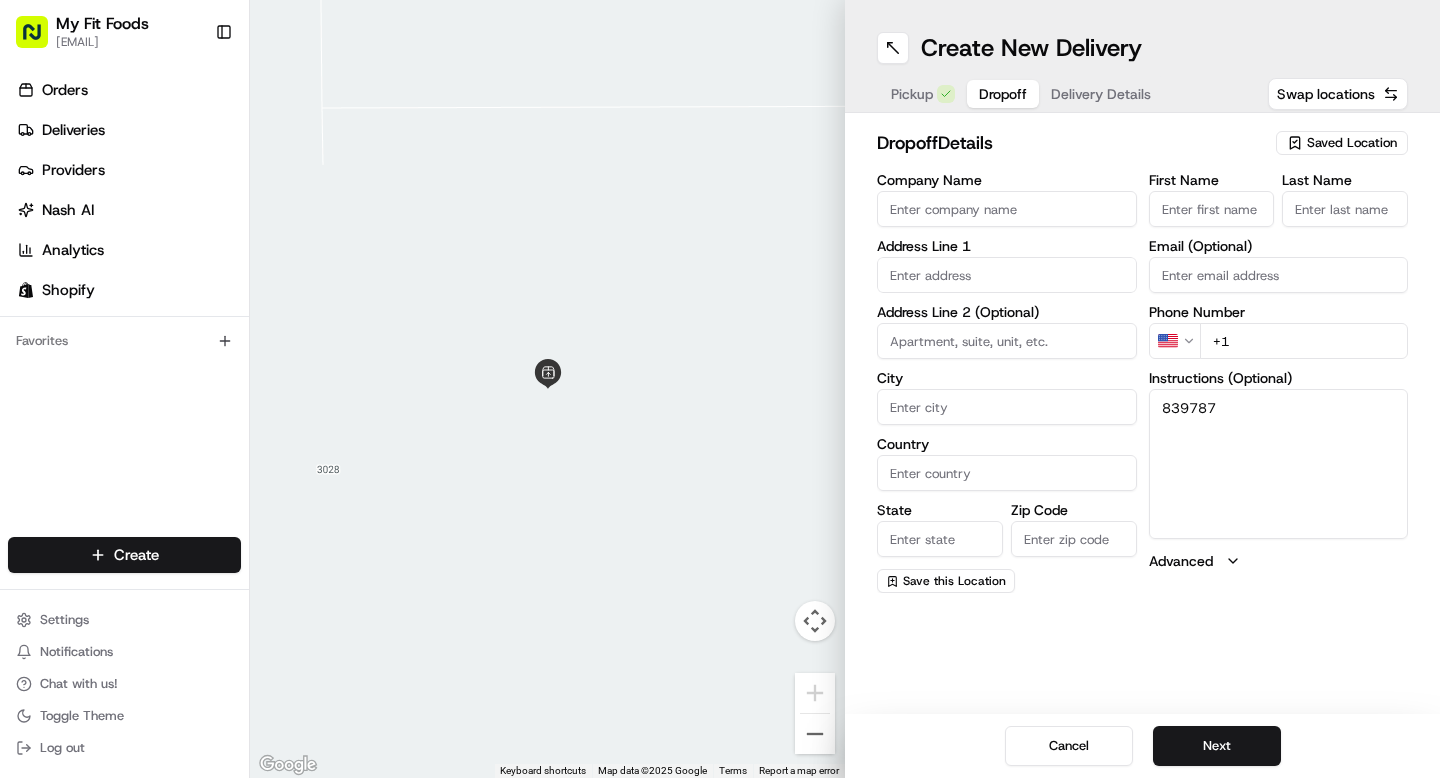 type on "839787" 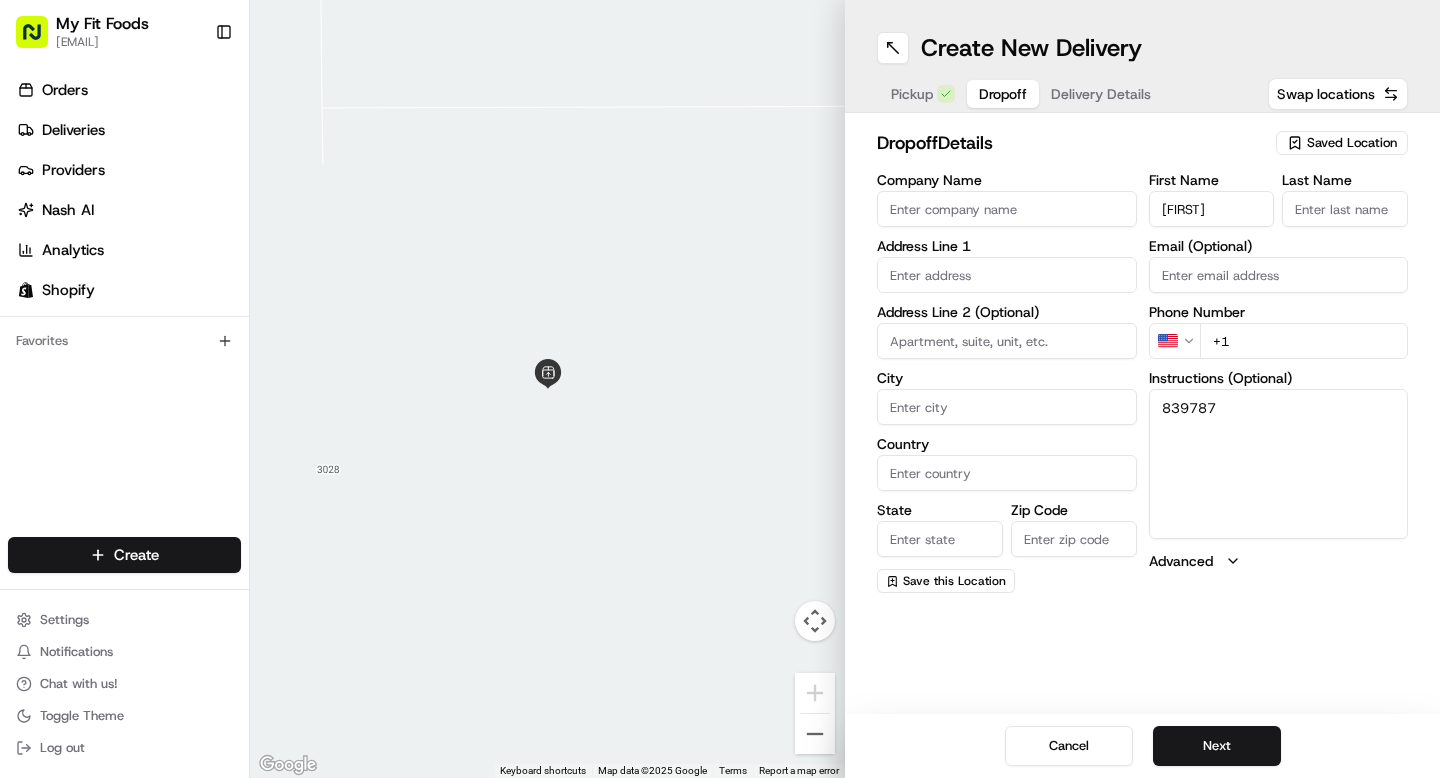 type on "[FIRST]" 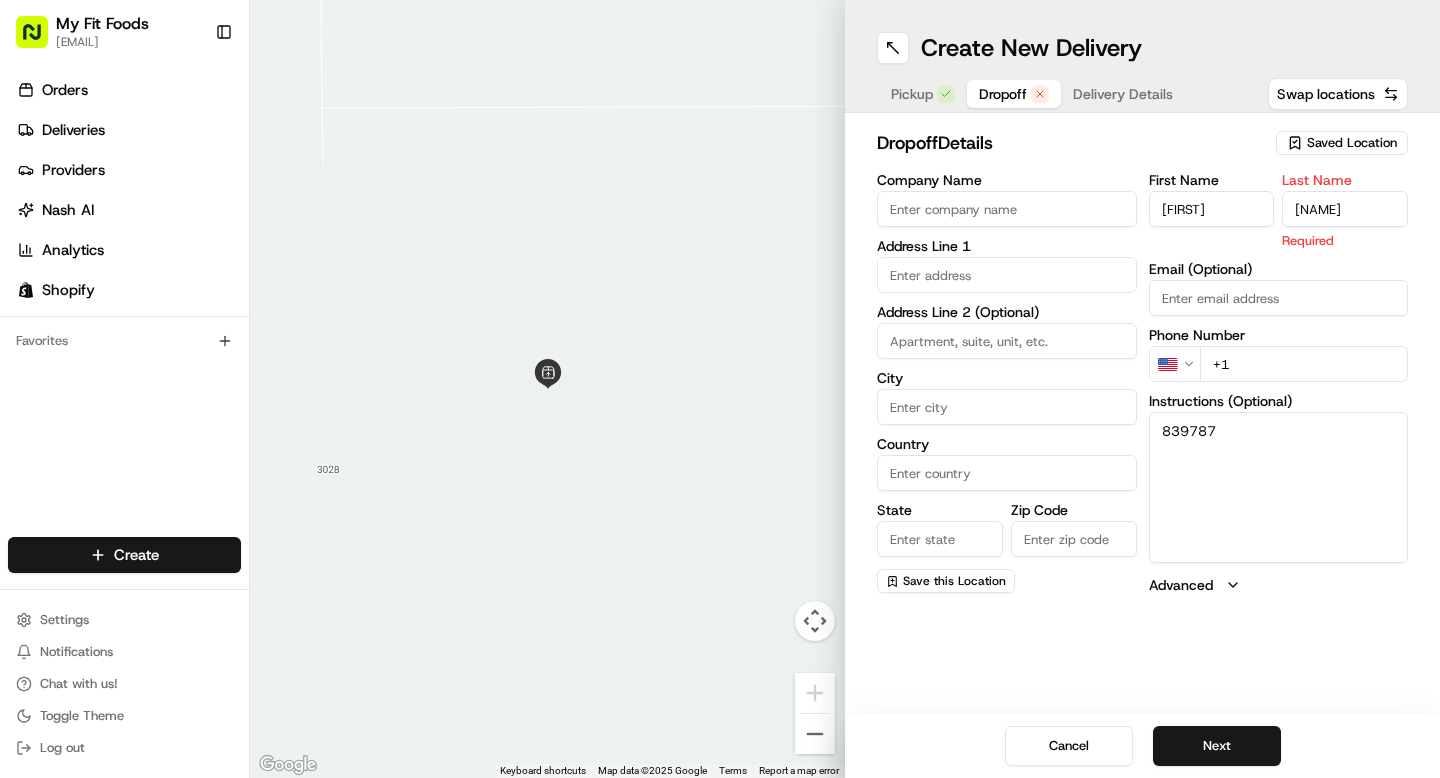 type on "[NAME]" 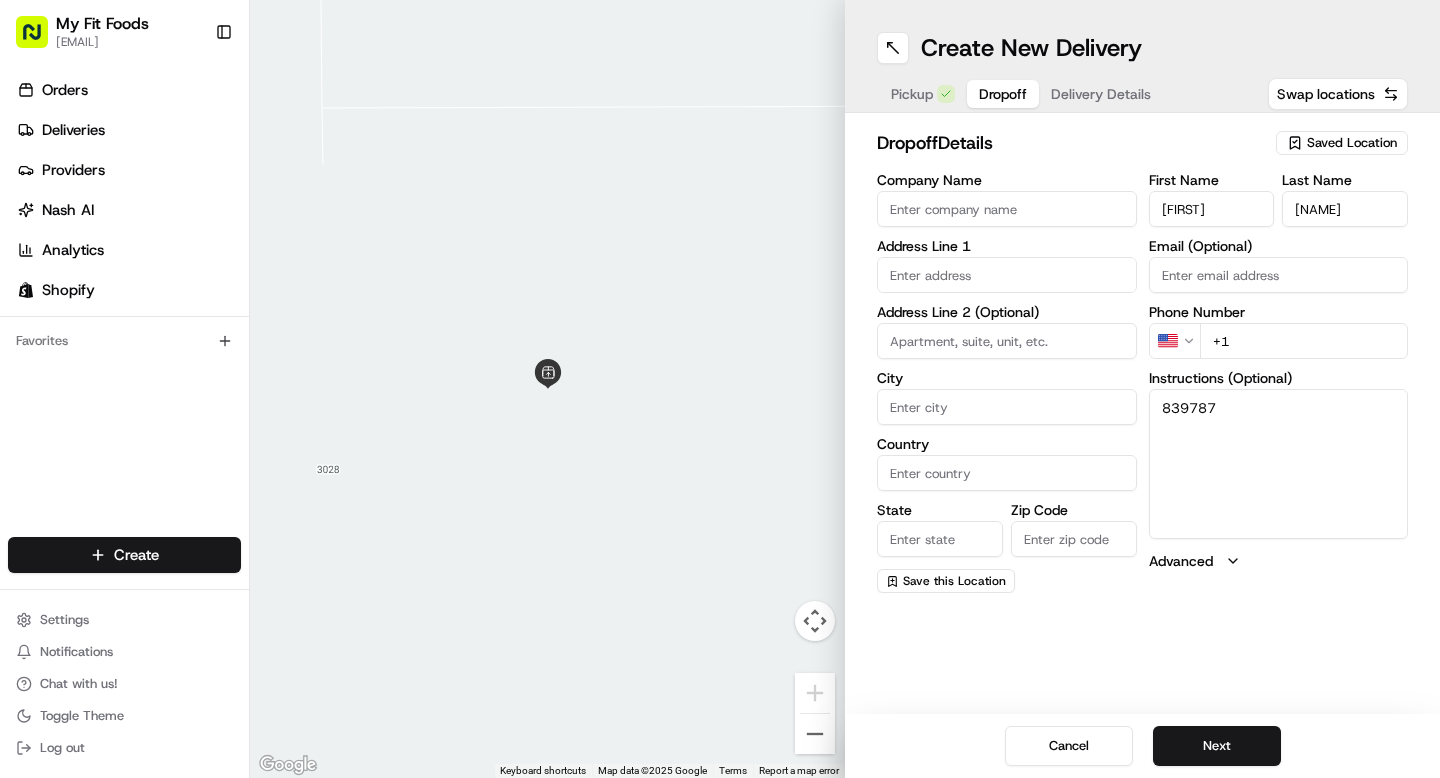 paste on "[NUMBER] [STREET] [CITY] [STATE] [POSTAL_CODE]" 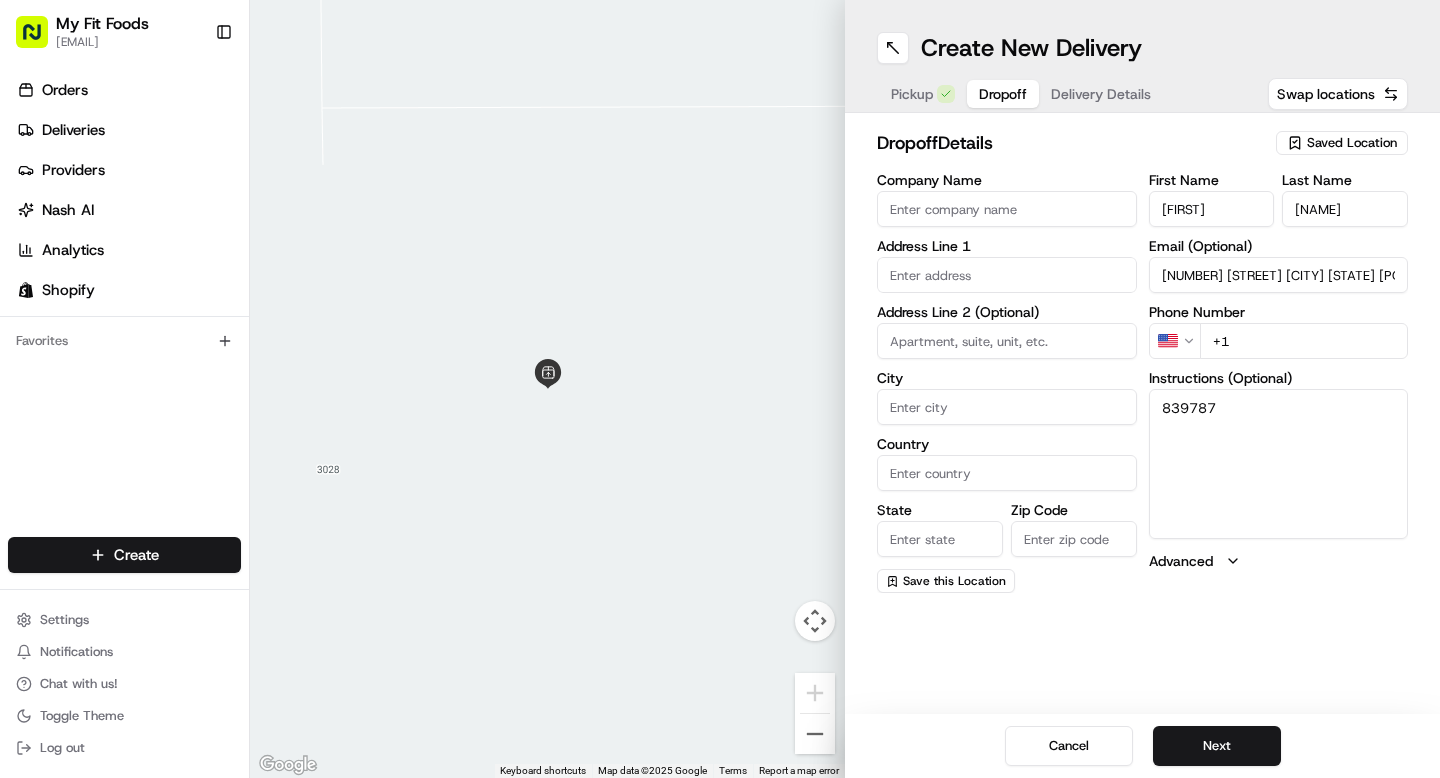 scroll, scrollTop: 0, scrollLeft: 32, axis: horizontal 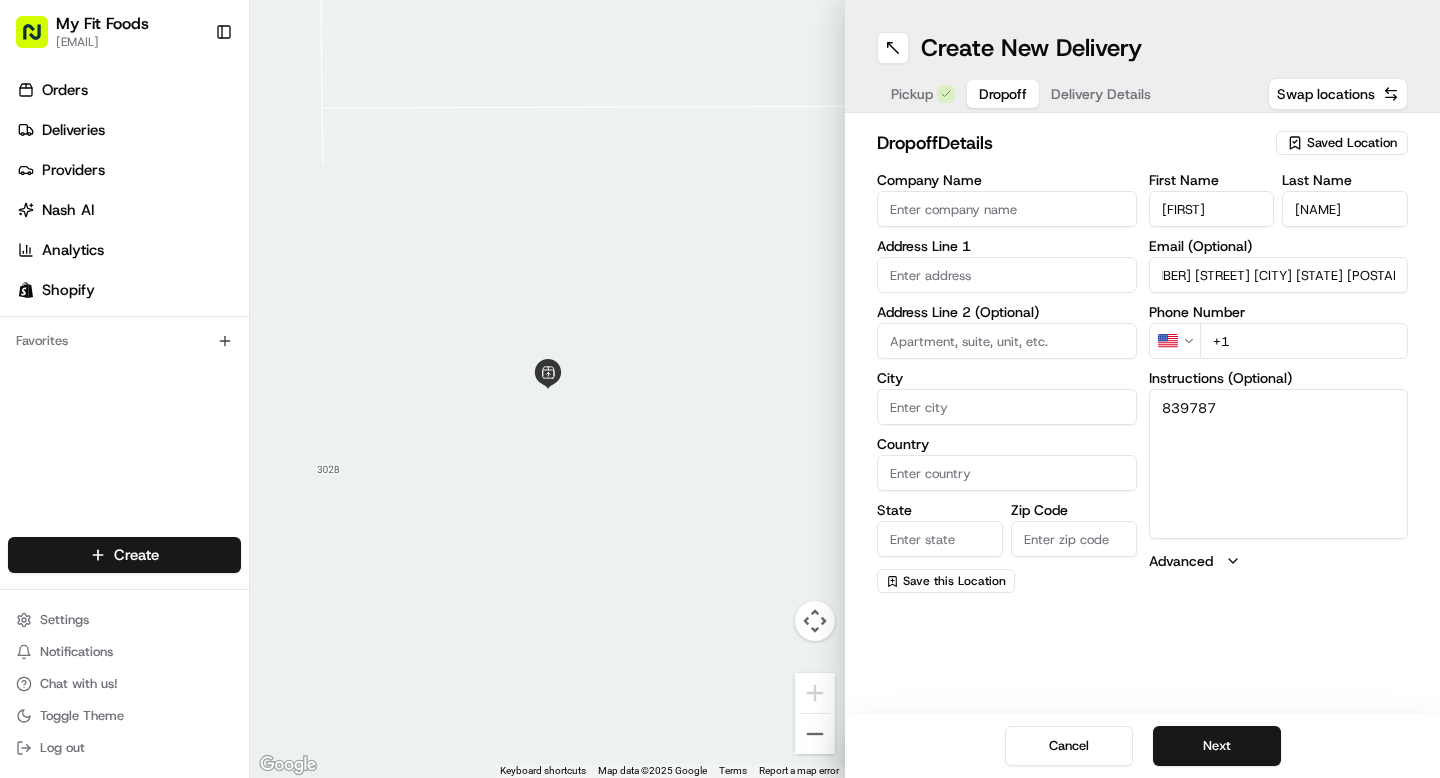 type on "[NUMBER] [STREET] [CITY] [STATE] [POSTAL_CODE]" 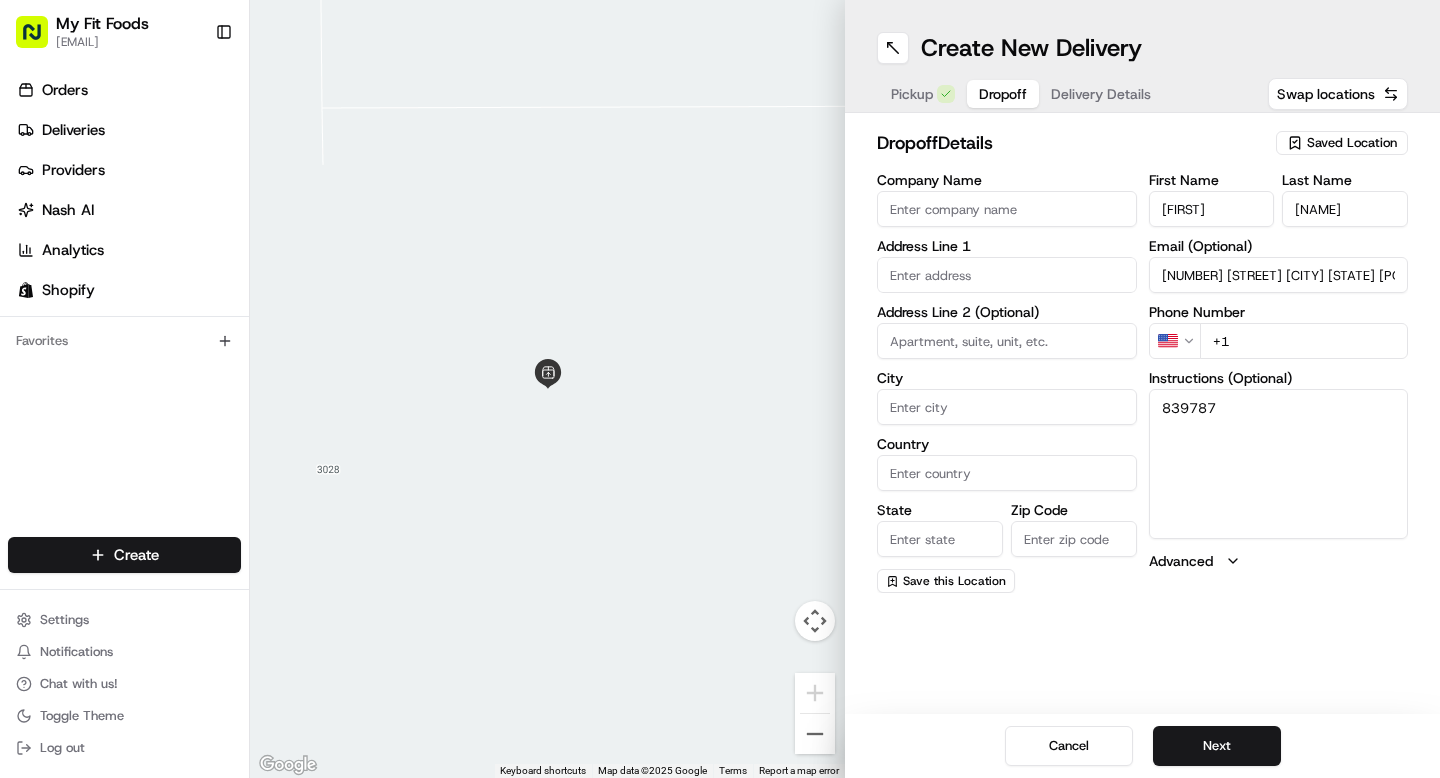 click at bounding box center (1007, 275) 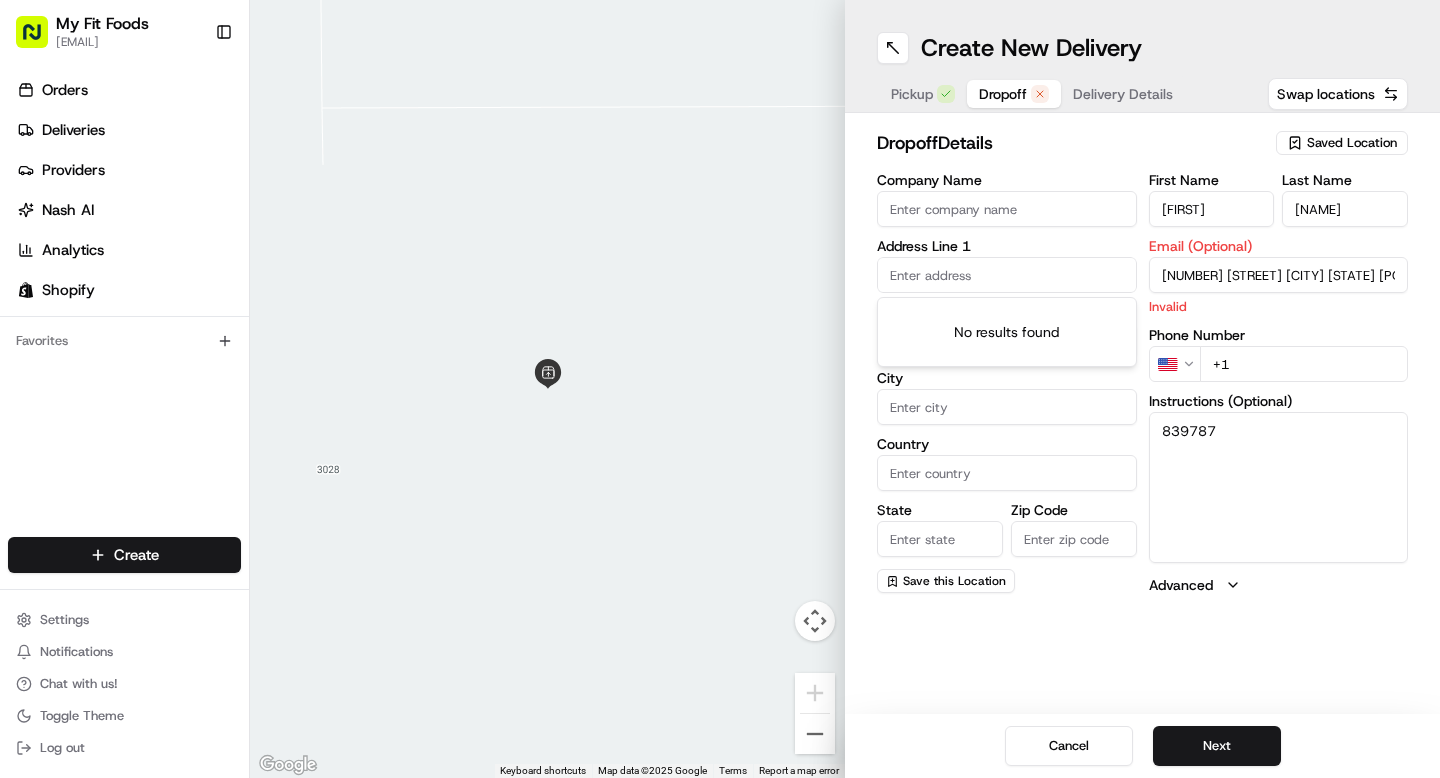 paste on "[NUMBER] [STREET] [CITY] [STATE] [POSTAL_CODE]" 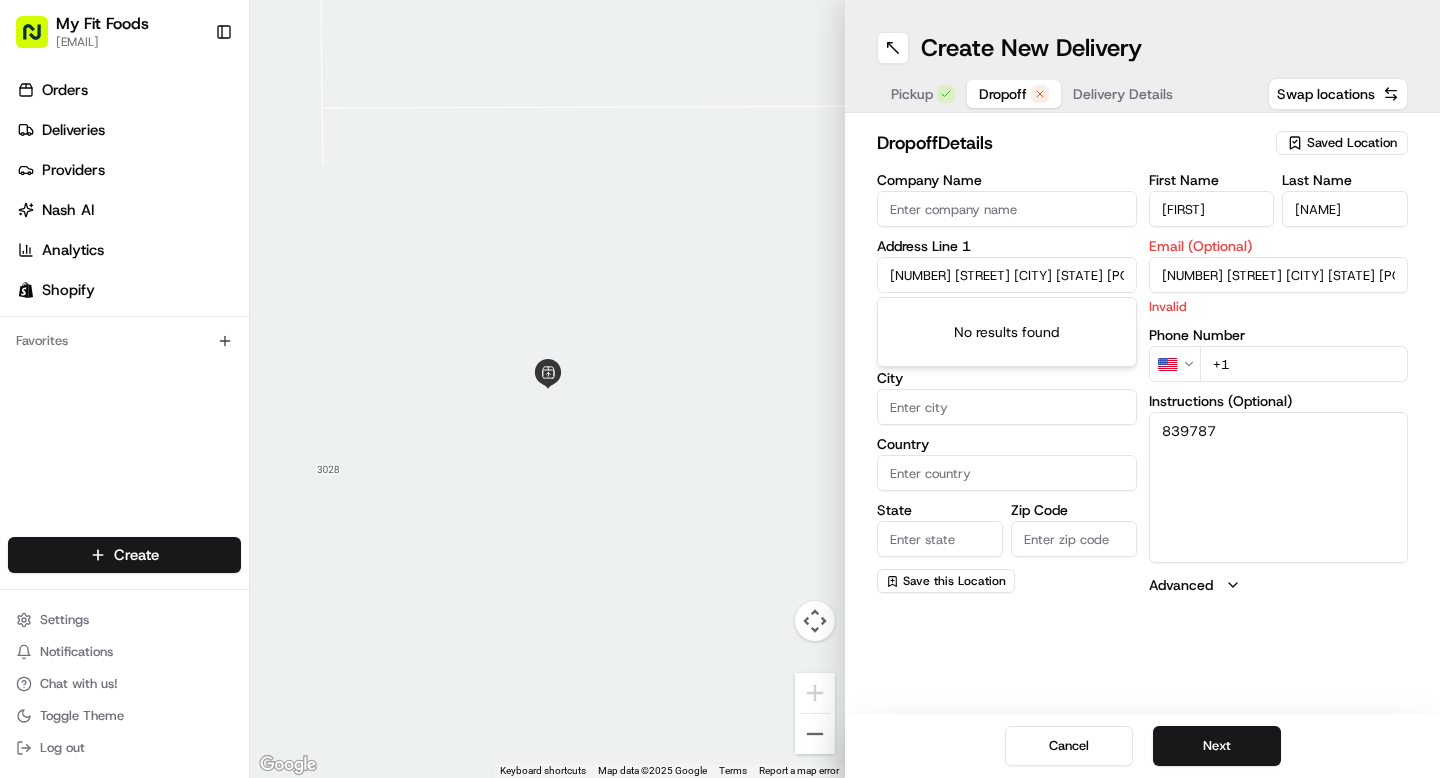 scroll, scrollTop: 0, scrollLeft: 32, axis: horizontal 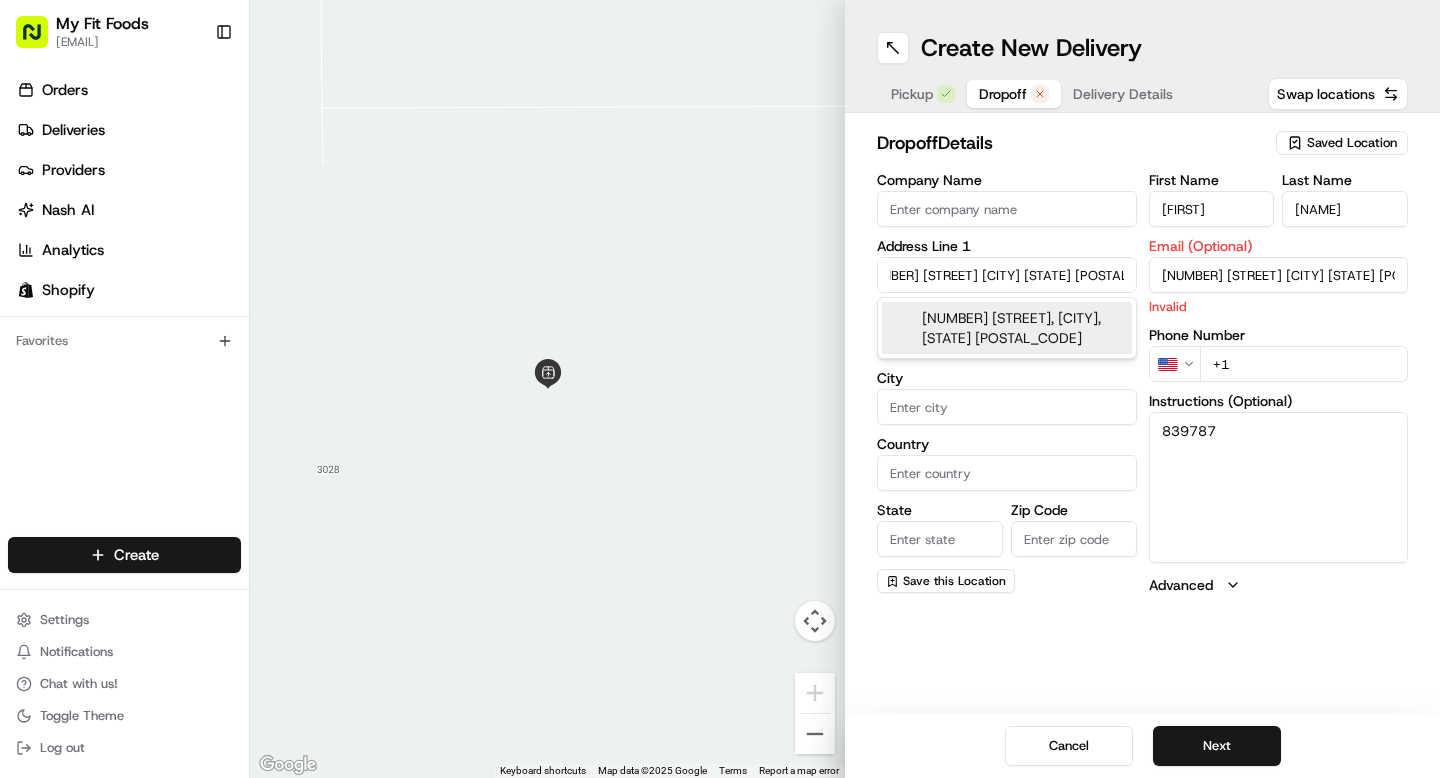 click on "[NUMBER] [STREET], [CITY], [STATE] [POSTAL_CODE]" at bounding box center [1007, 328] 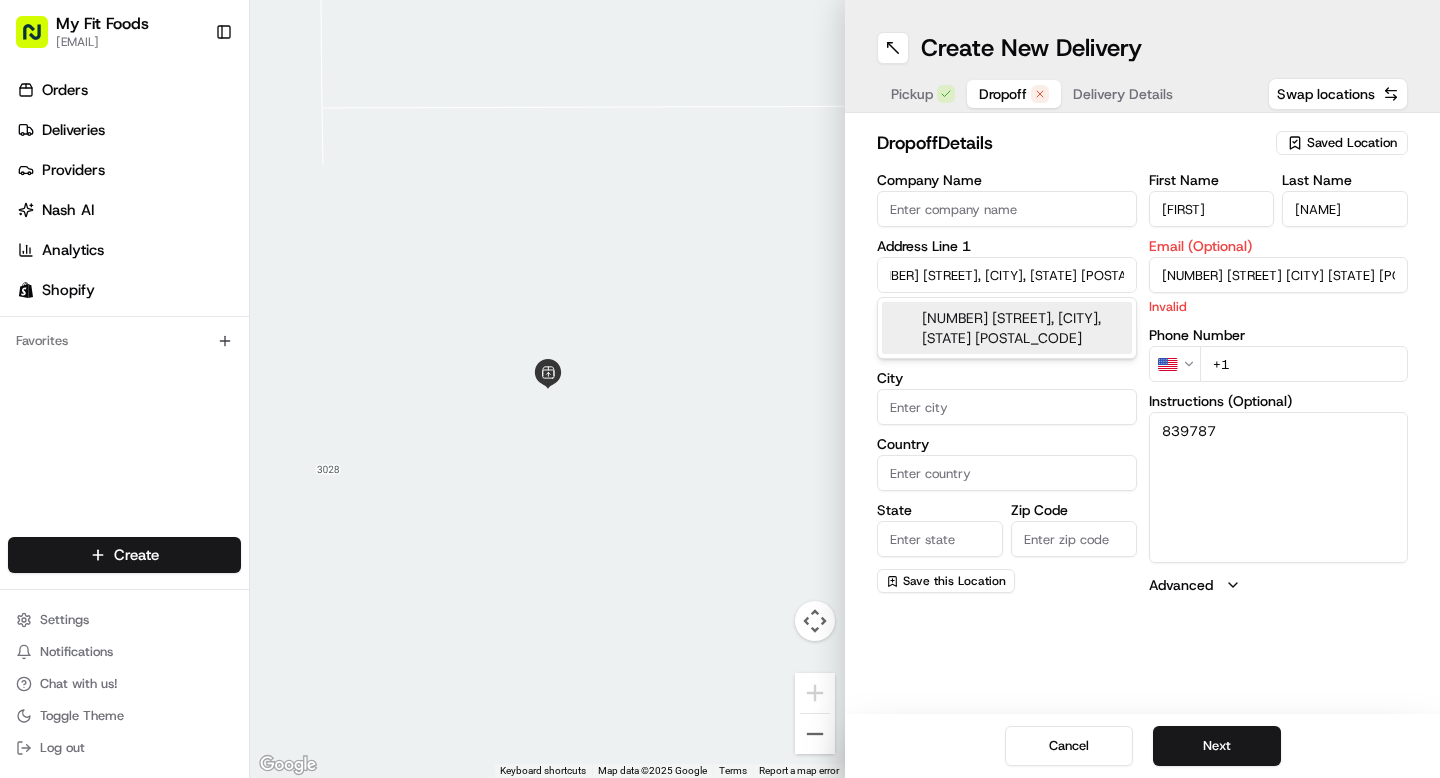 type on "[NUMBER] [STREET_NAME], [CITY], [STATE], [COUNTRY]" 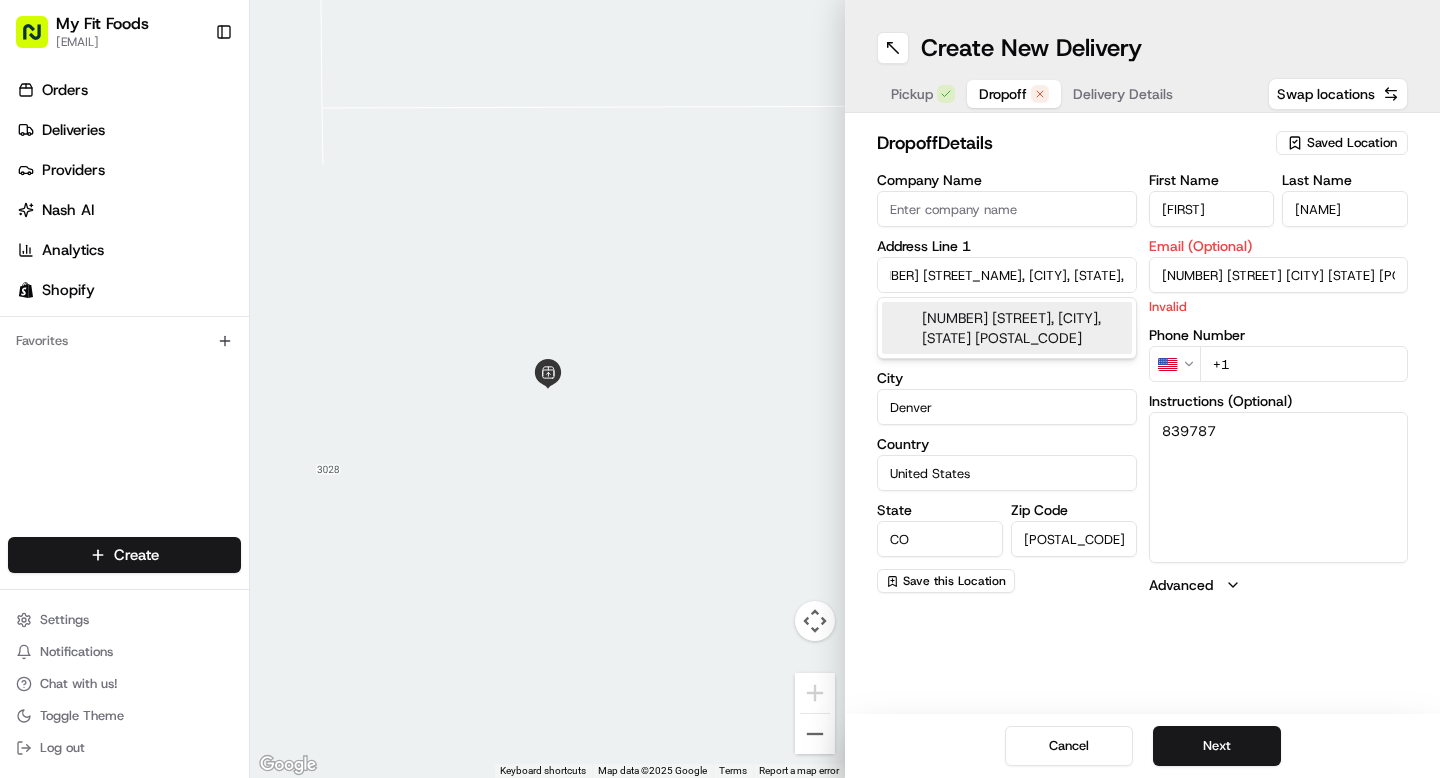 type on "[NUMBER] [STREET_NAME]" 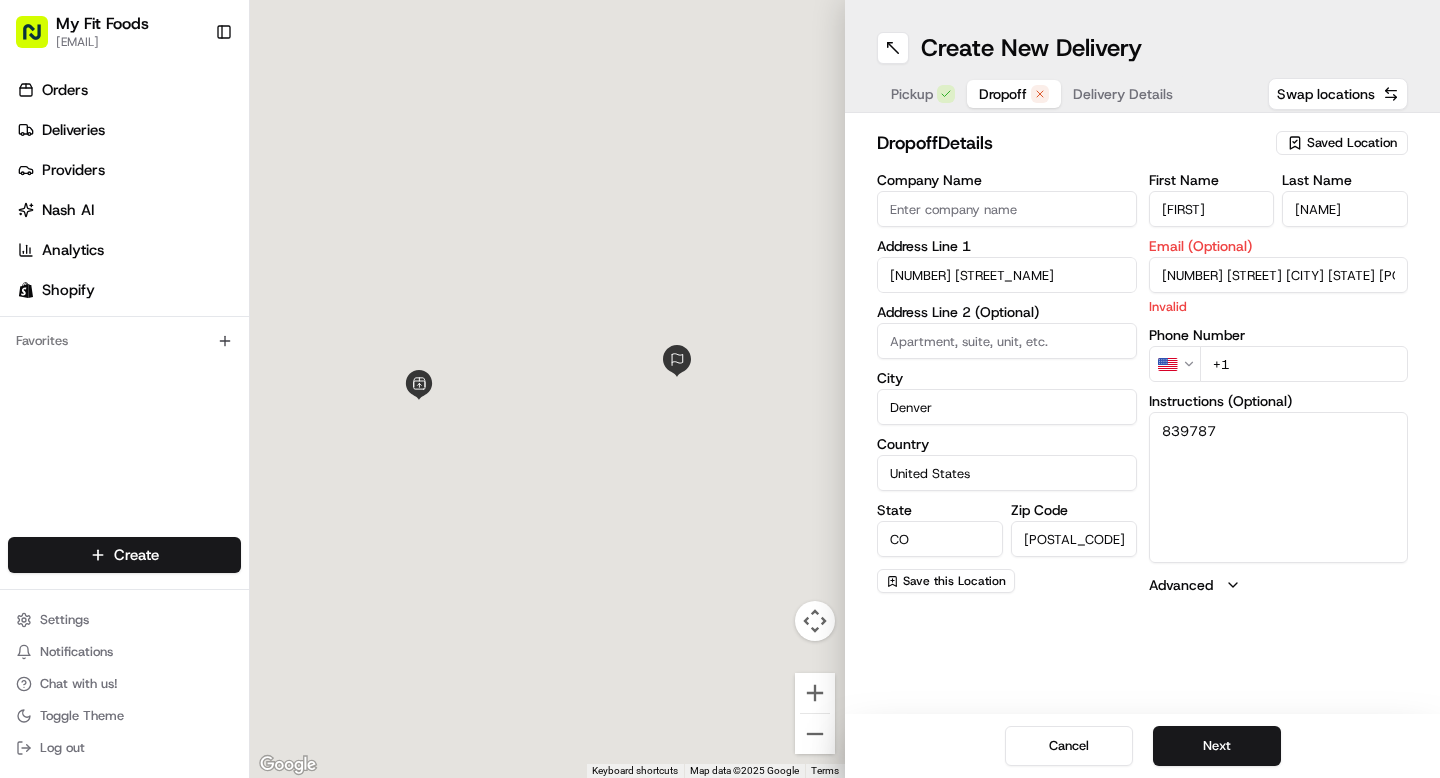 scroll, scrollTop: 0, scrollLeft: 0, axis: both 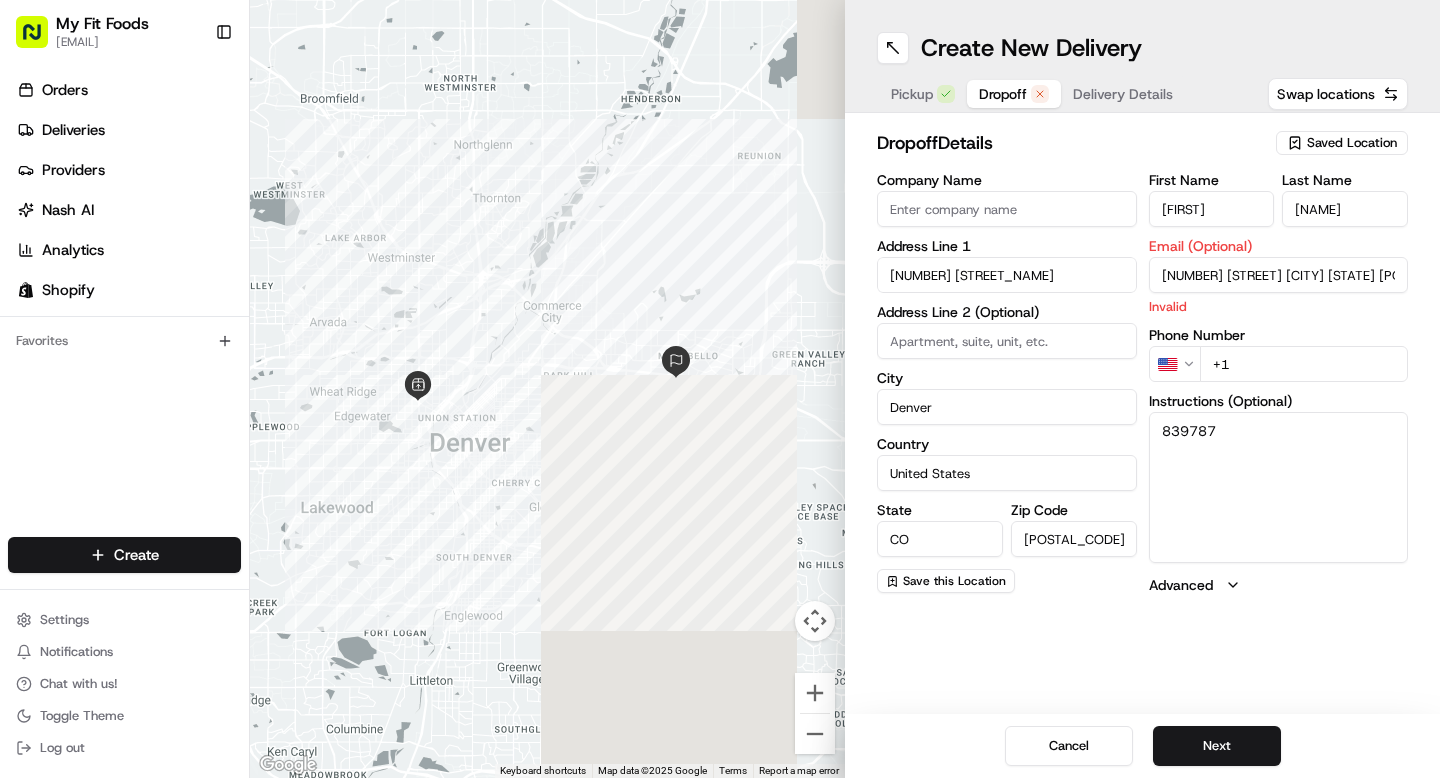 click on "[NUMBER] [STREET] [CITY] [STATE] [POSTAL_CODE]" at bounding box center [1279, 275] 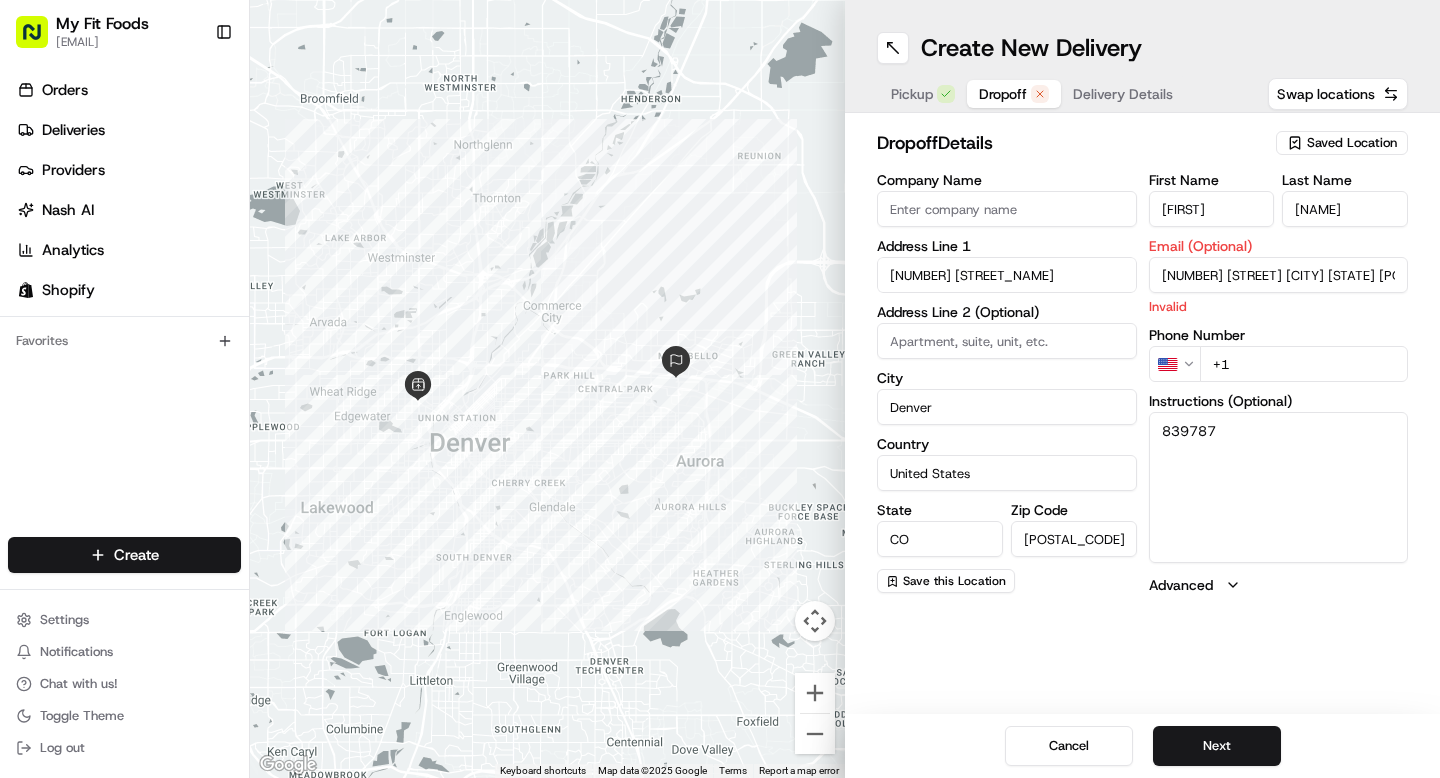 click on "[NUMBER] [STREET] [CITY] [STATE] [POSTAL_CODE]" at bounding box center [1279, 275] 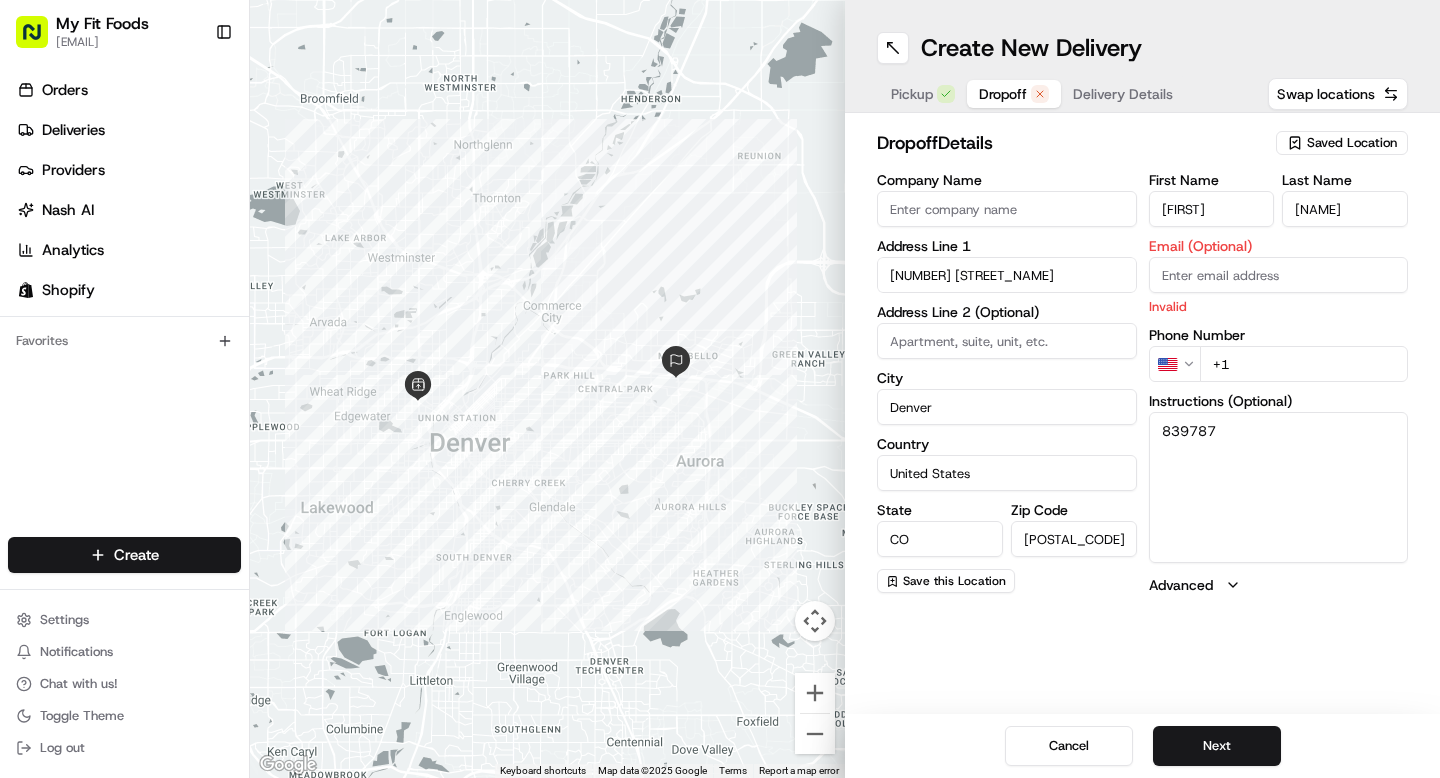 type 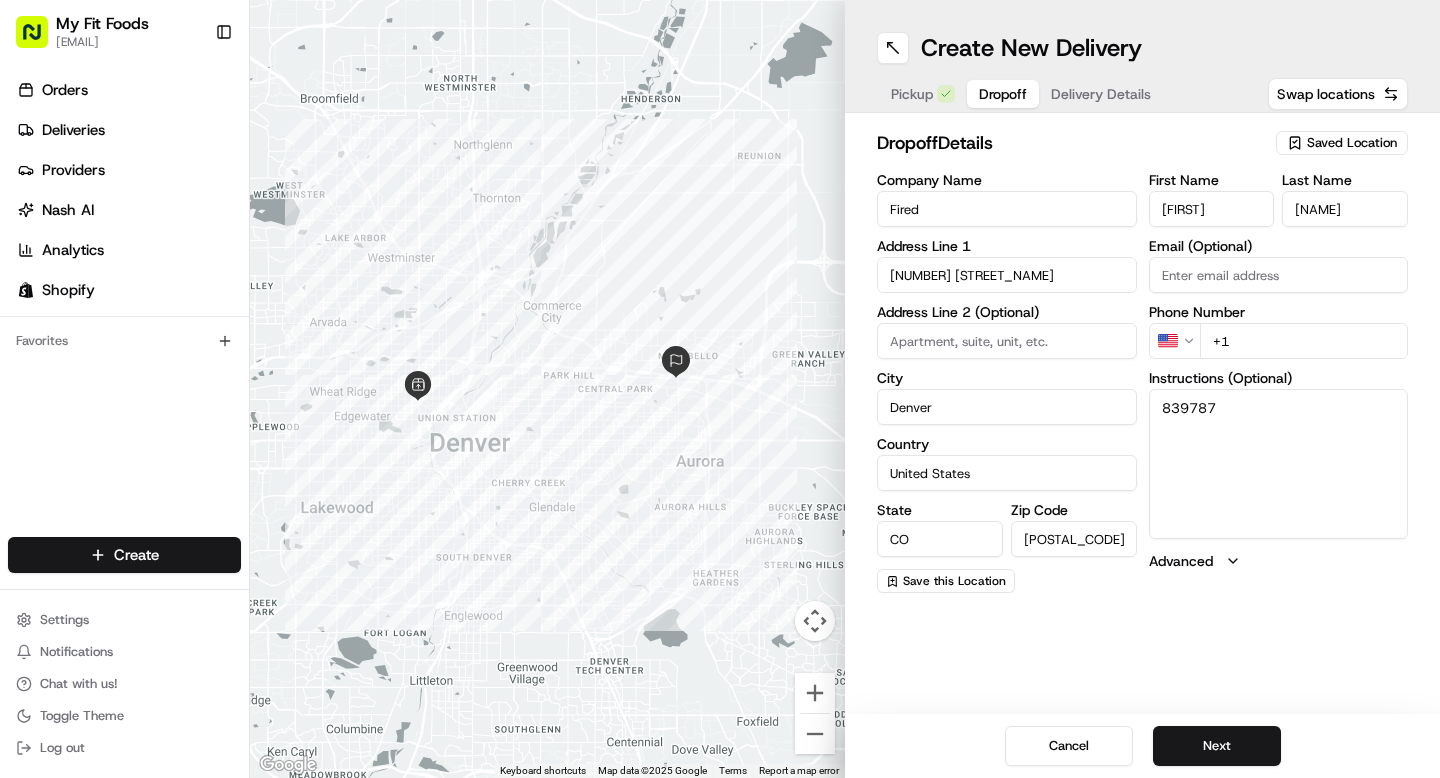type on "Fired Cannabis" 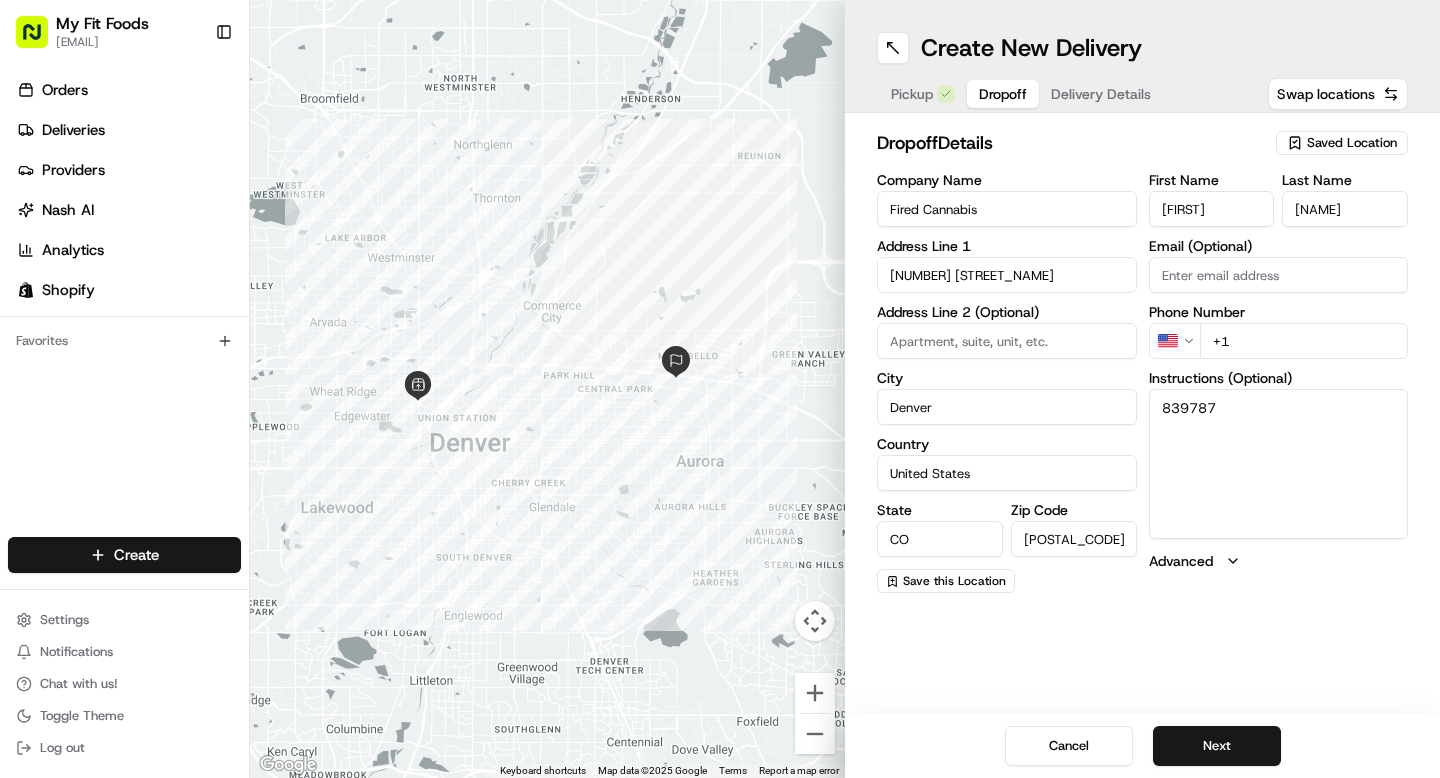 click on "+1" at bounding box center (1304, 341) 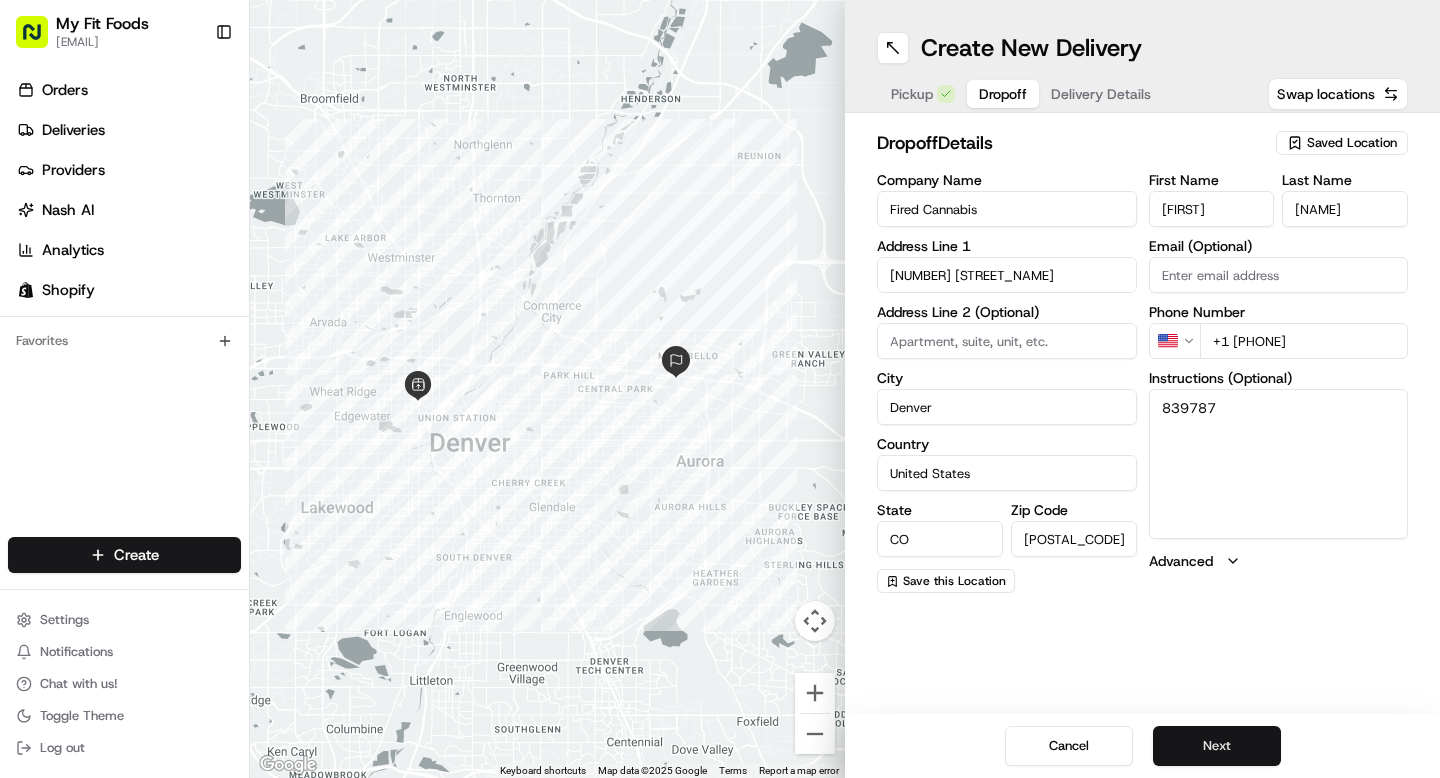 type on "+1 [PHONE]" 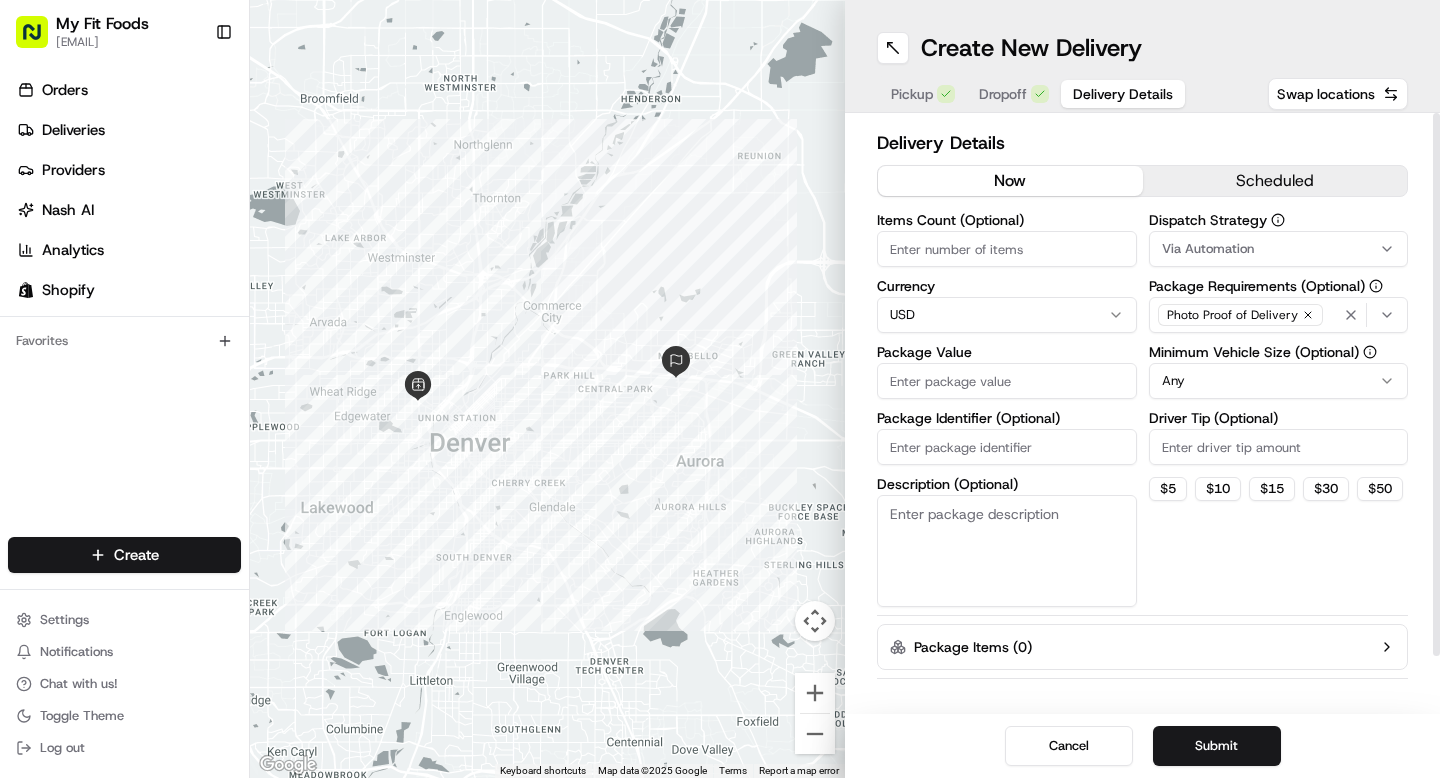 click on "Items Count (Optional)" at bounding box center [1007, 249] 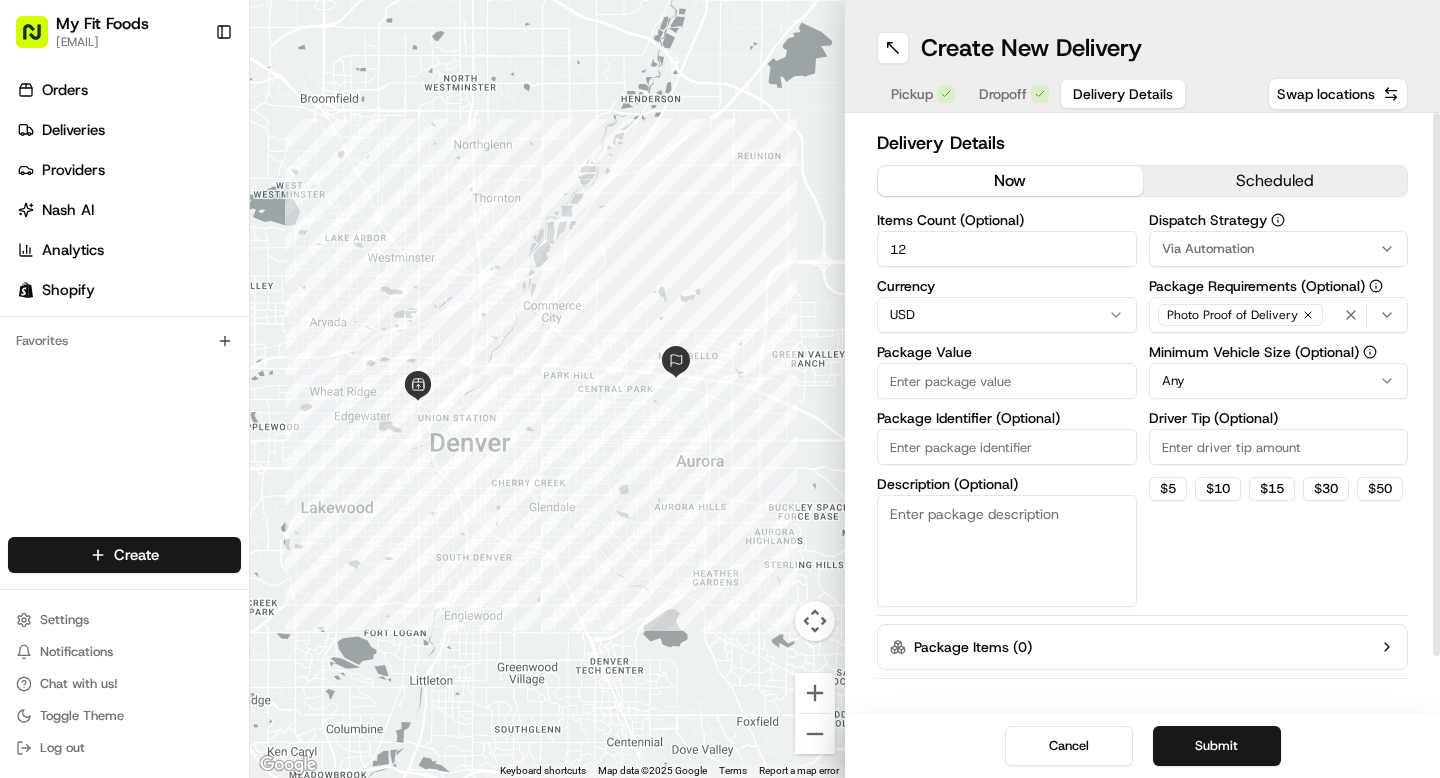 type on "12" 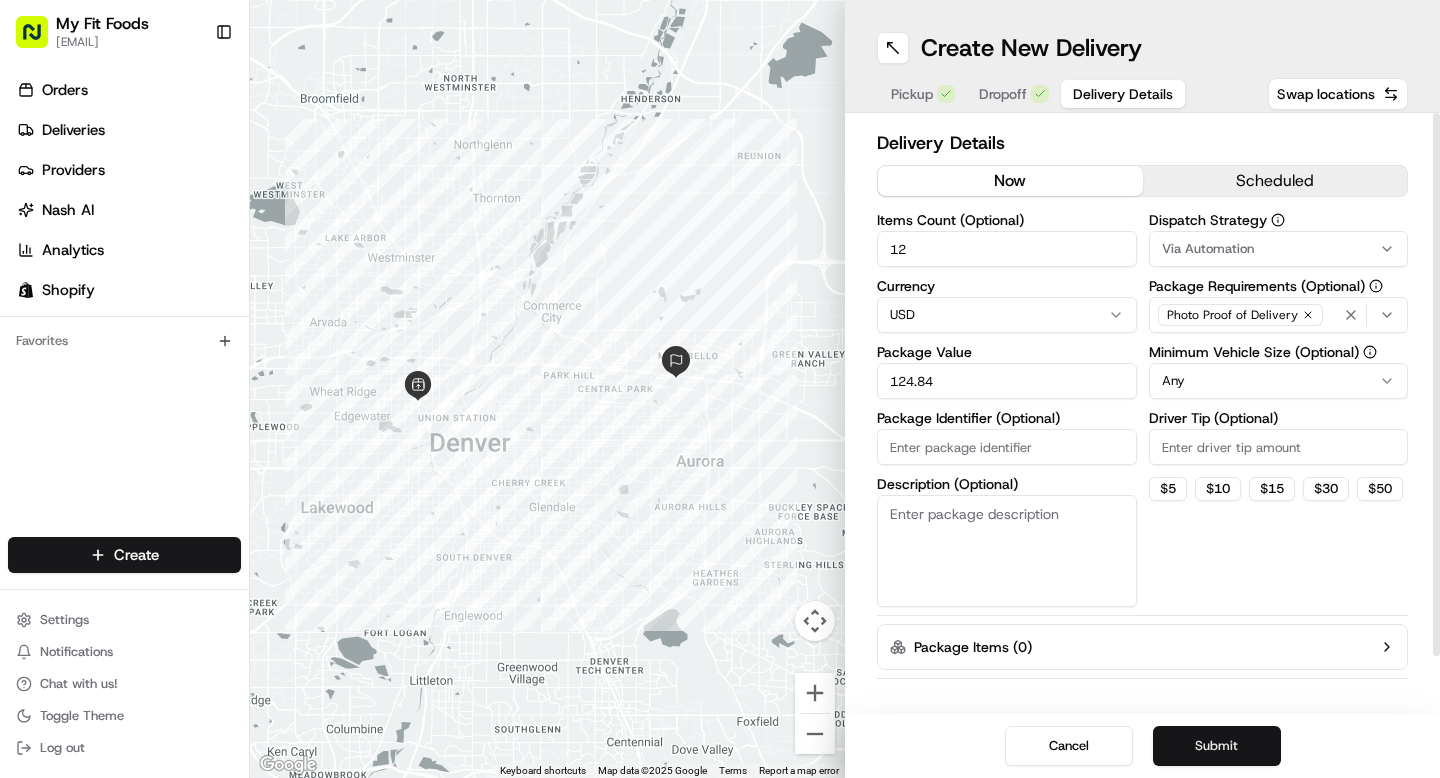 type on "124.84" 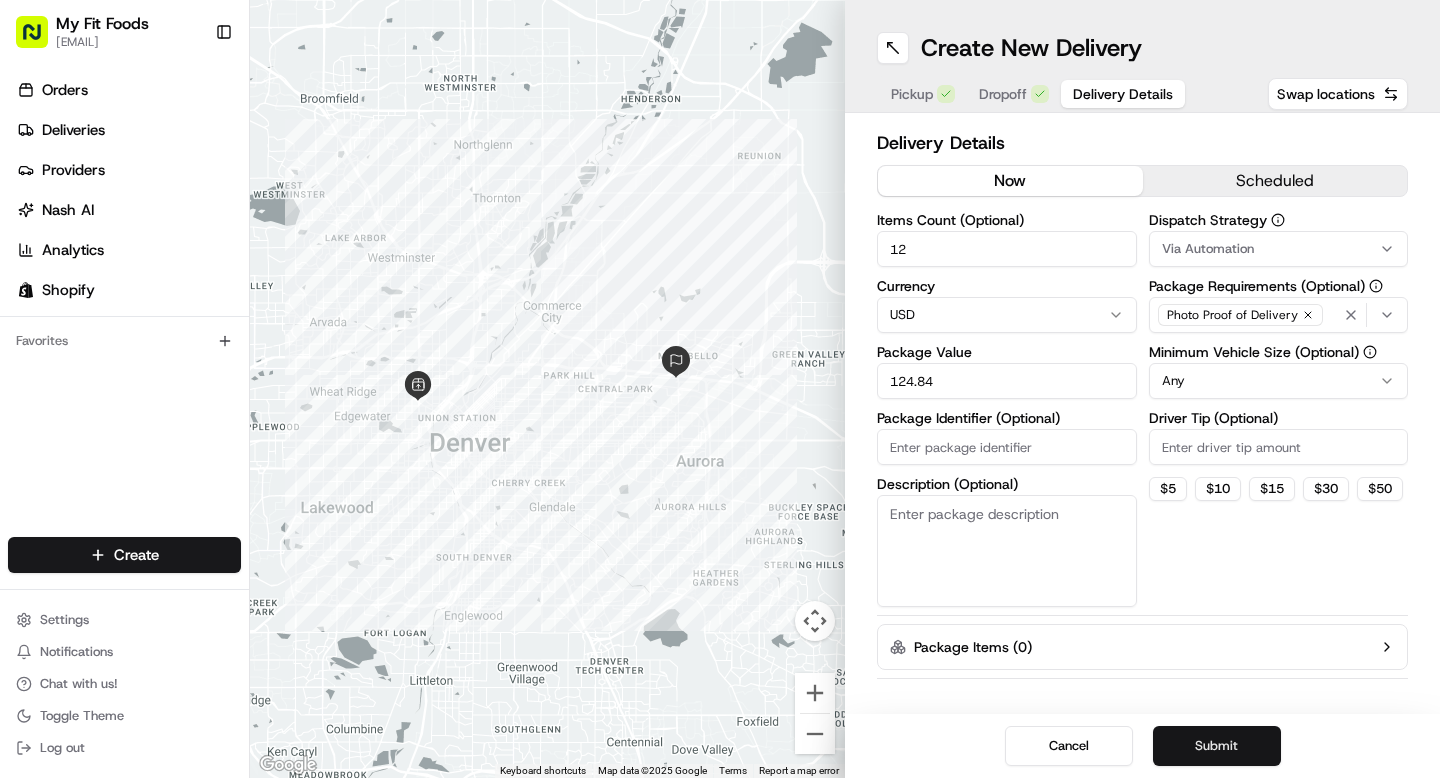 click on "Submit" at bounding box center (1217, 746) 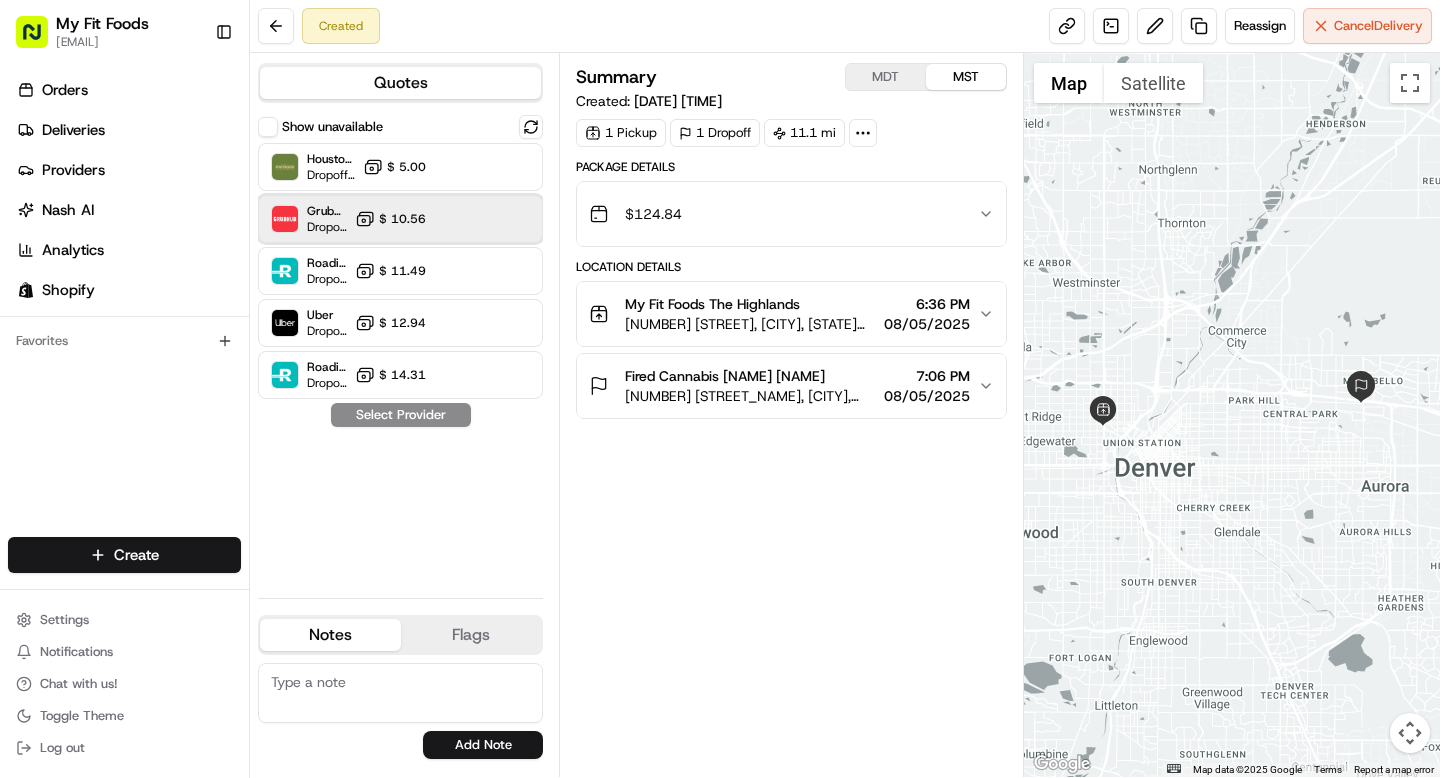 click on "Grubhub (MFF) Dropoff ETA [TIME] [PRICE]" at bounding box center (400, 219) 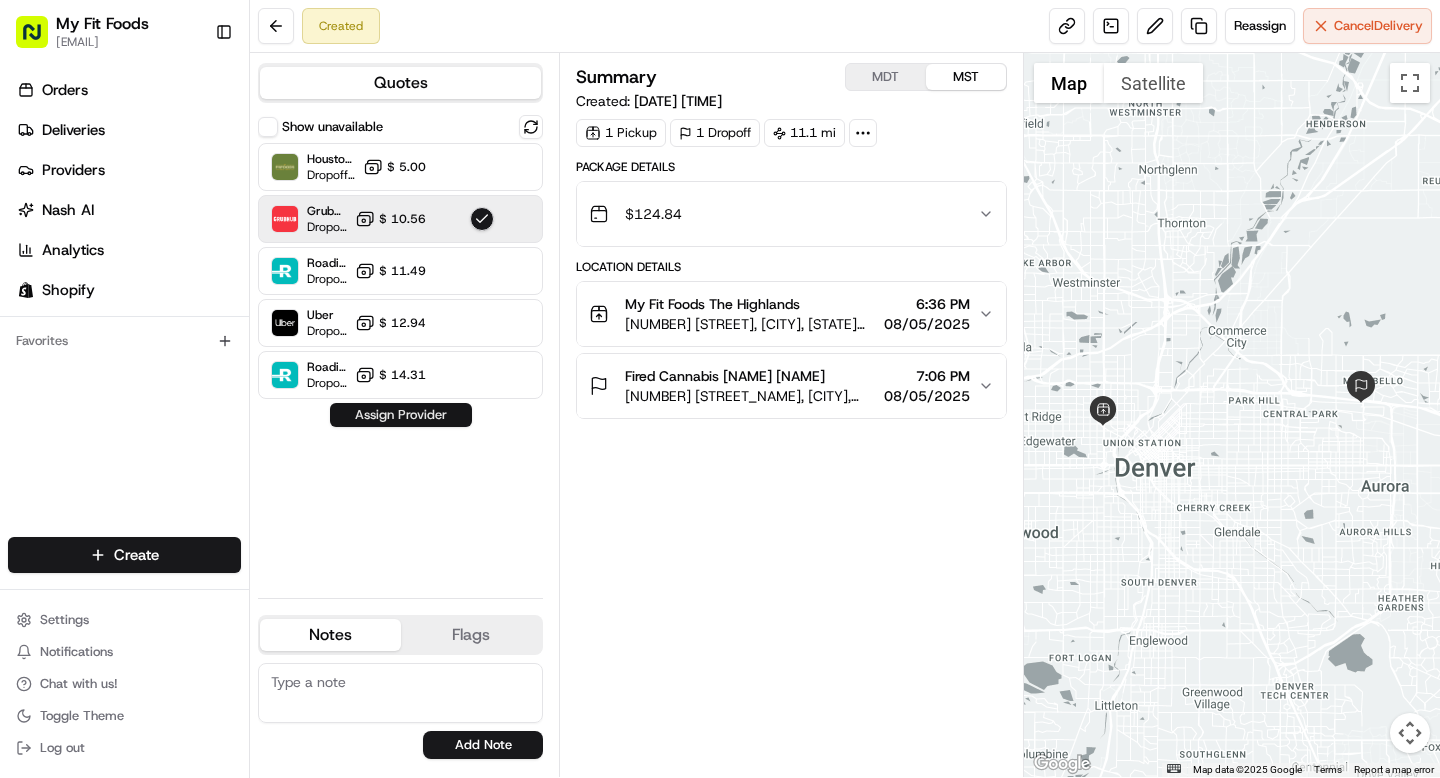 click on "Assign Provider" at bounding box center (401, 415) 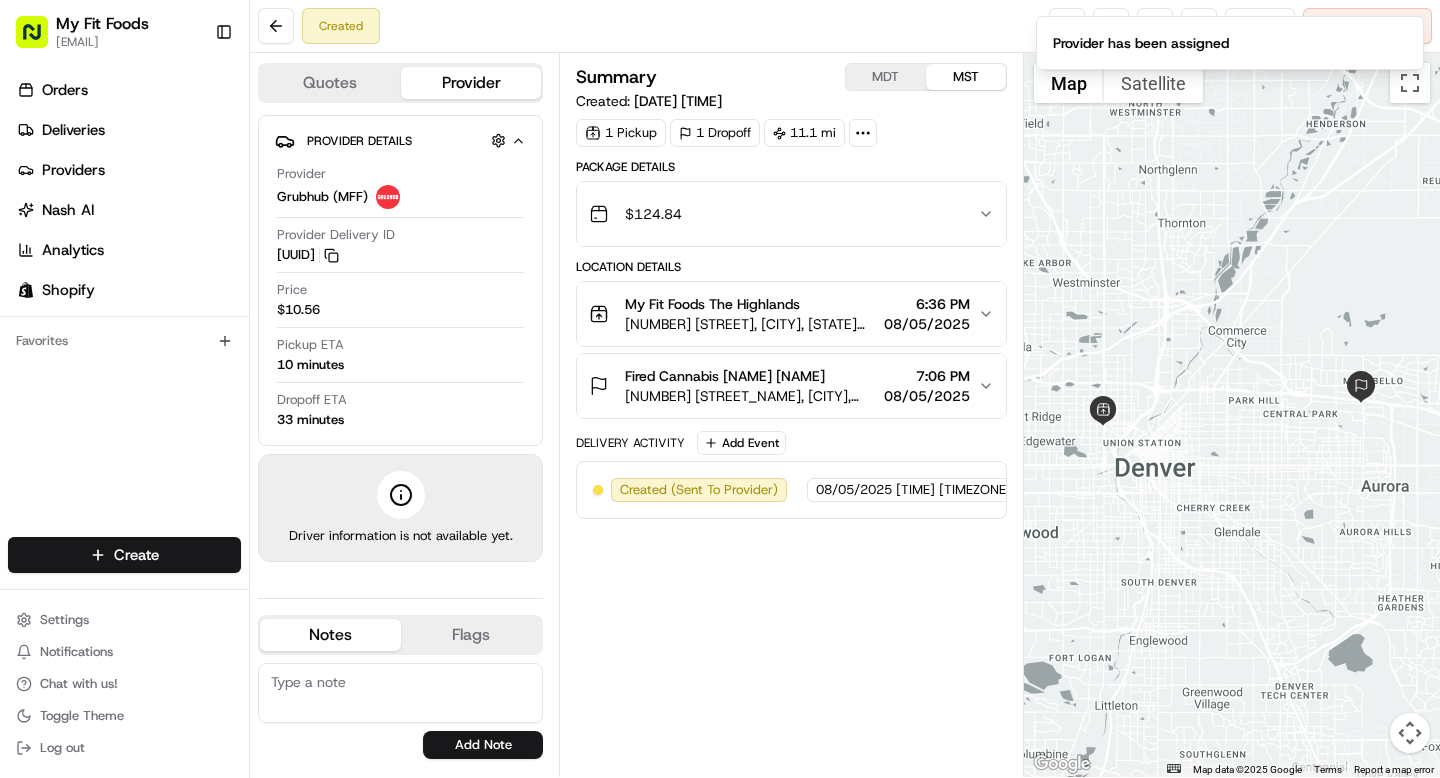 click 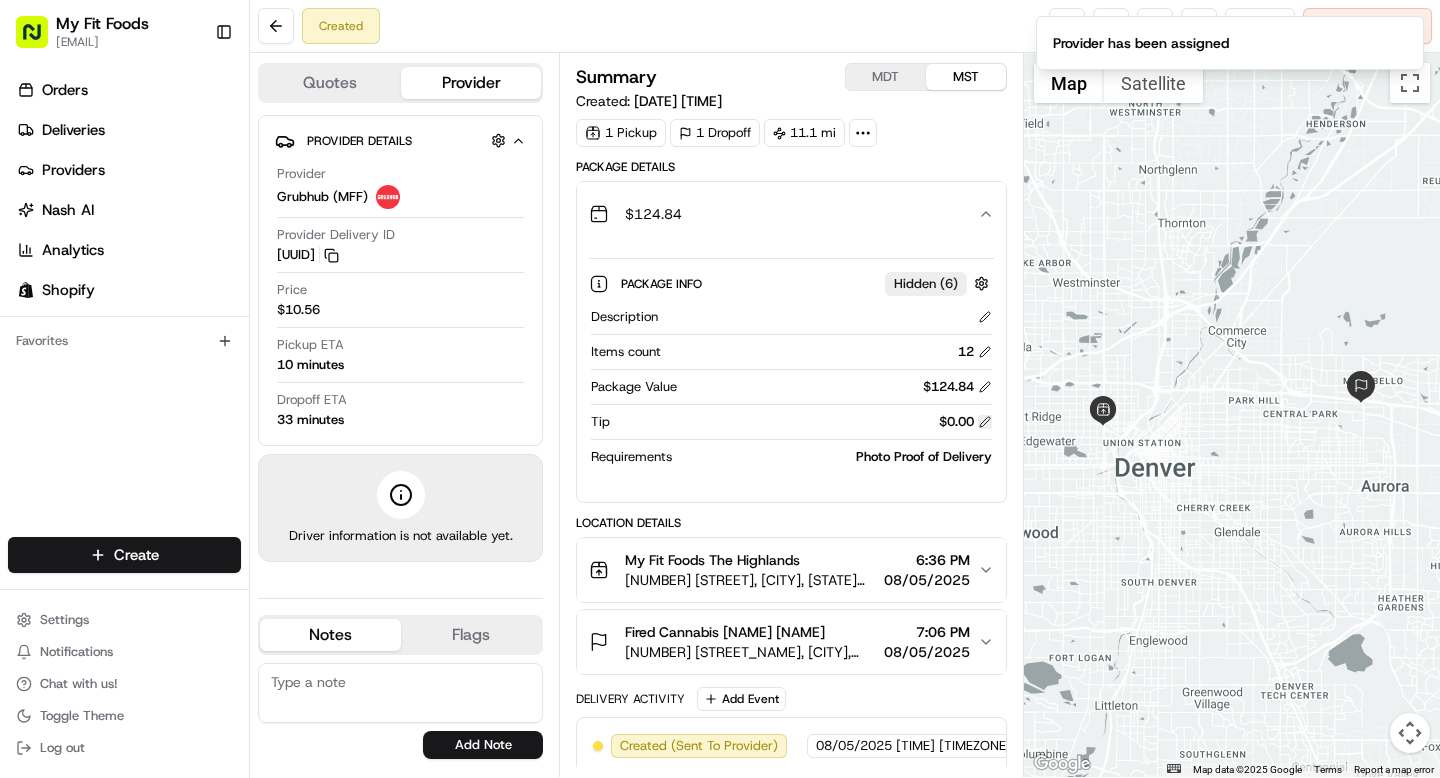 click at bounding box center (985, 422) 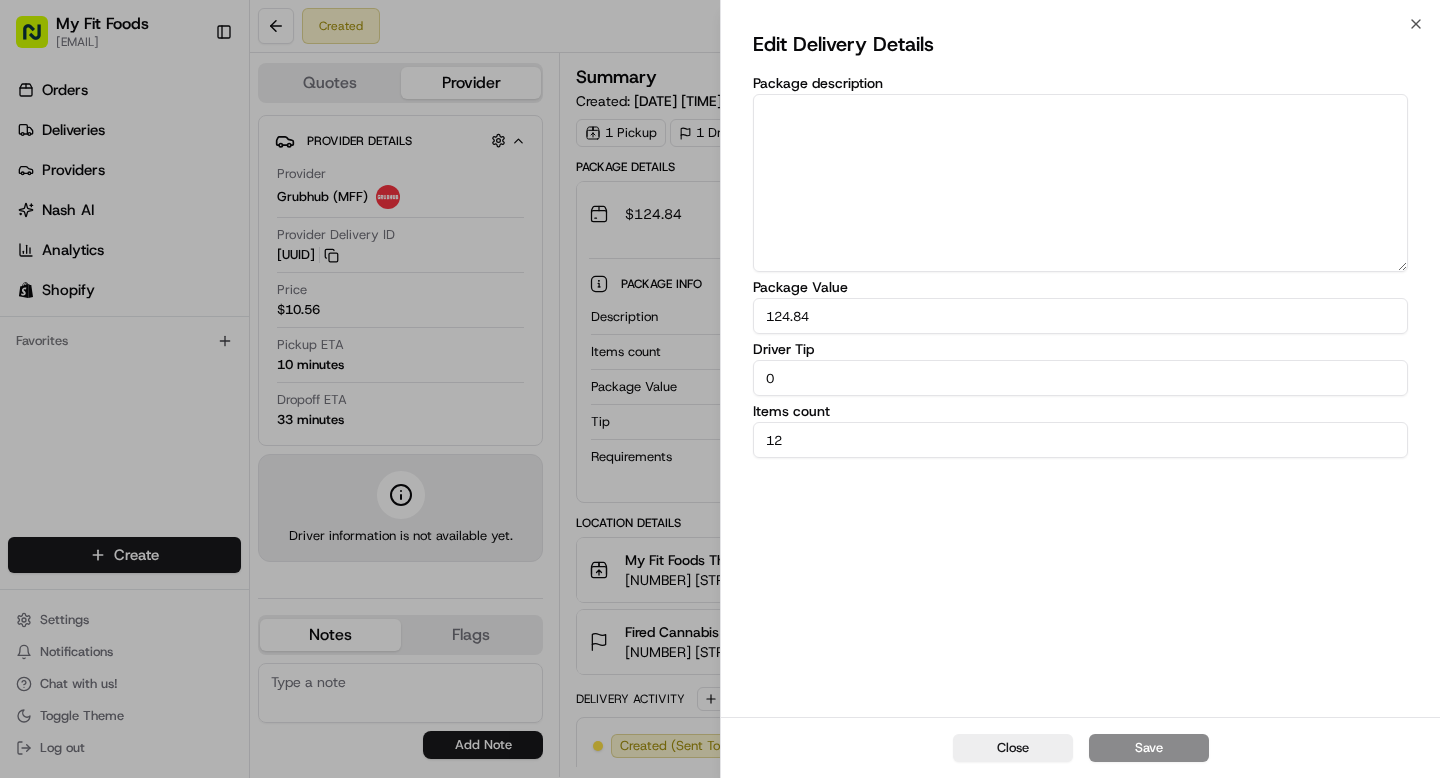 click on "0" at bounding box center (1080, 378) 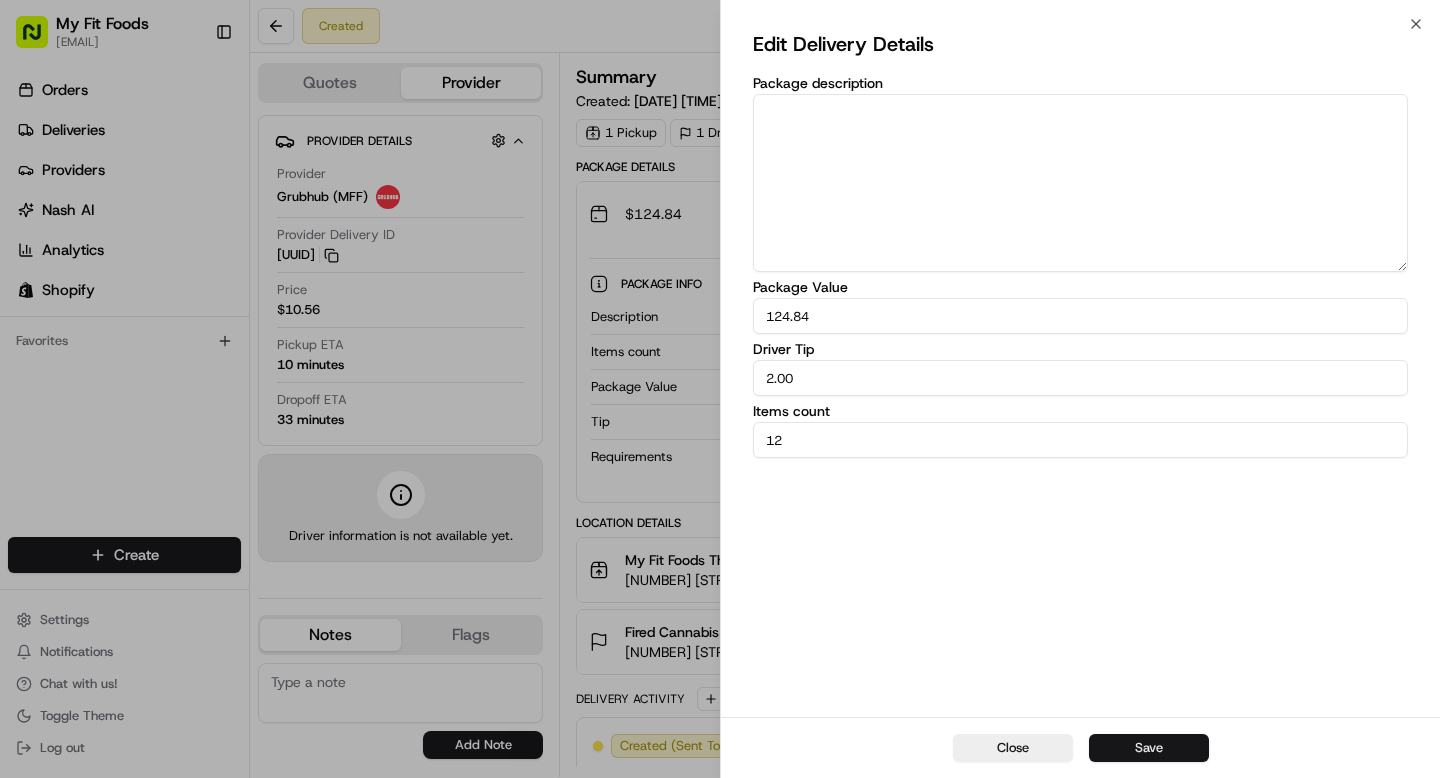 type on "2.00" 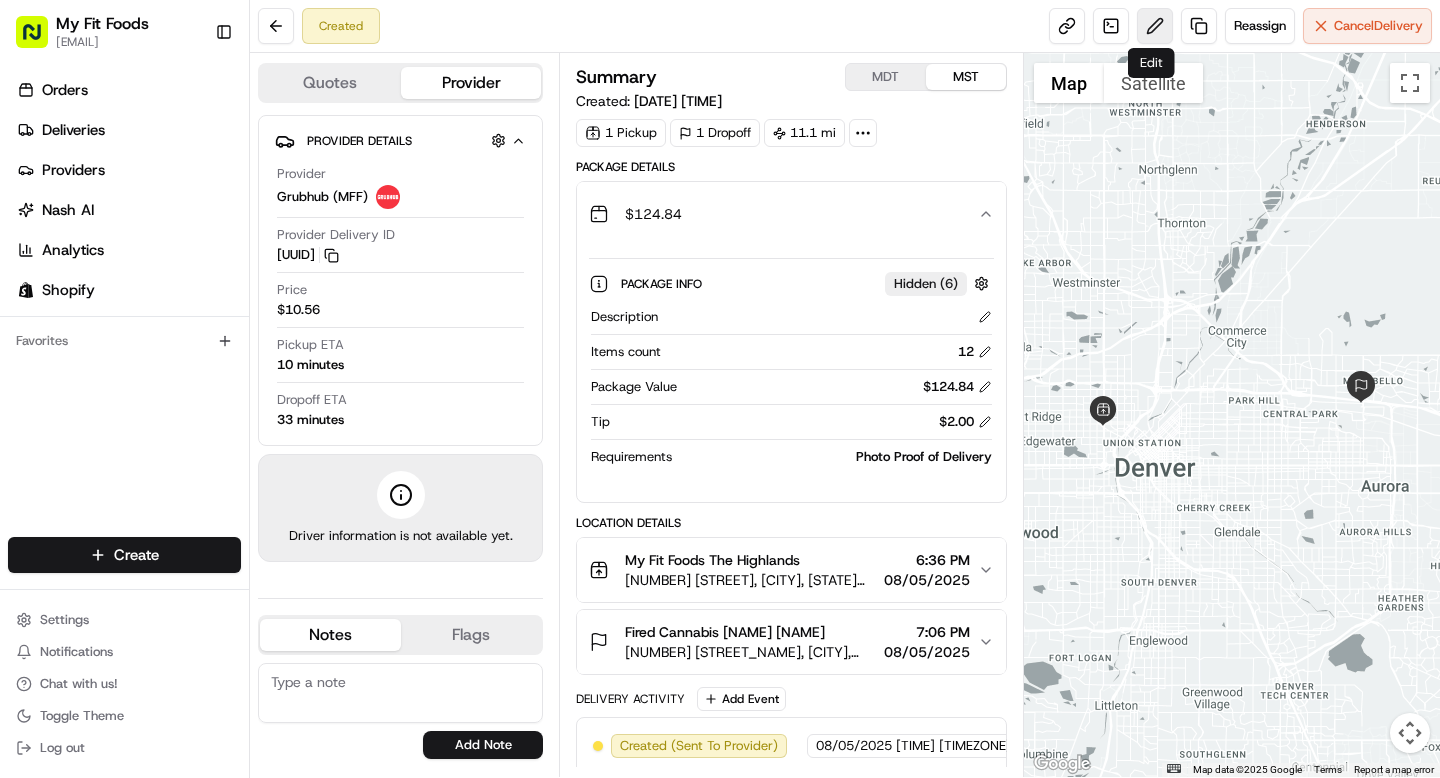 click at bounding box center (1155, 26) 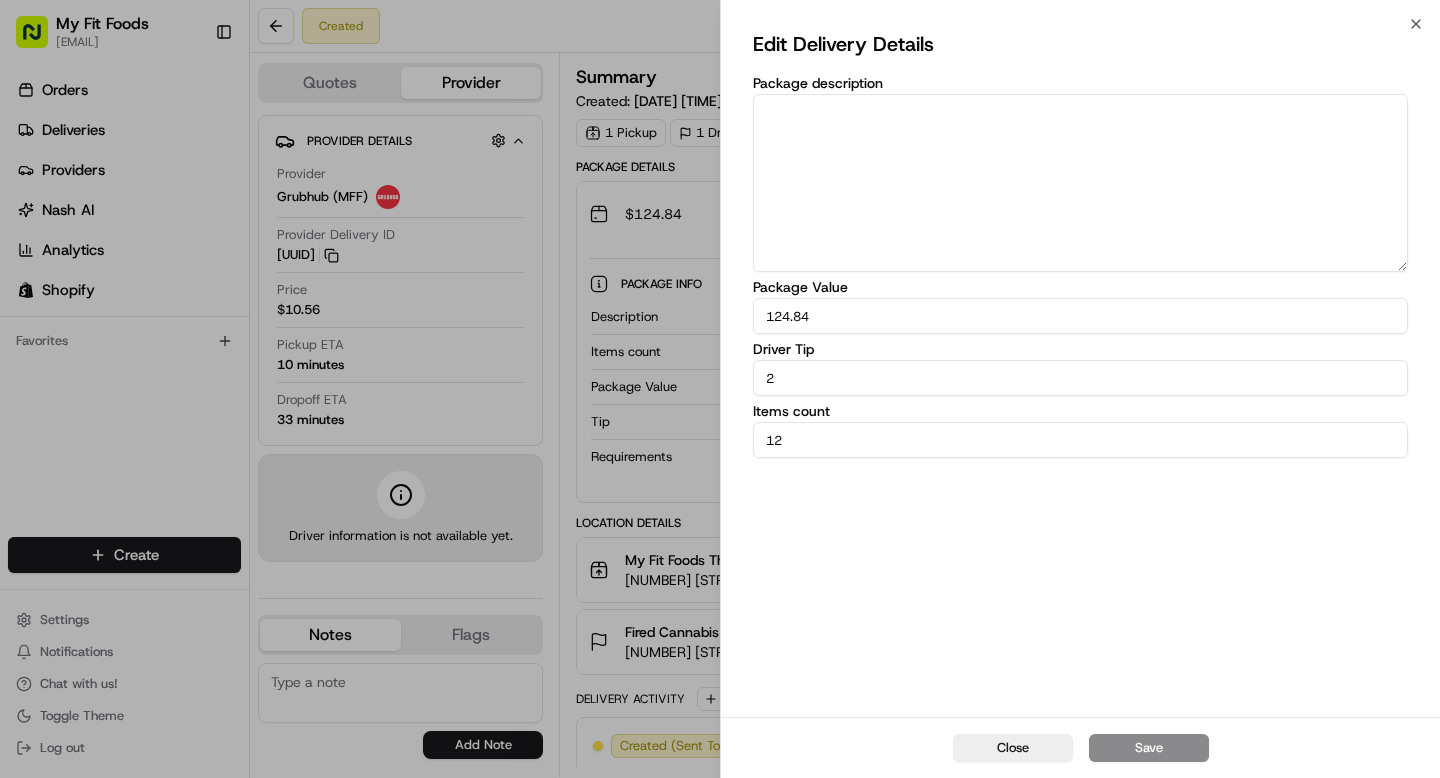 click on "Package description" at bounding box center [1080, 183] 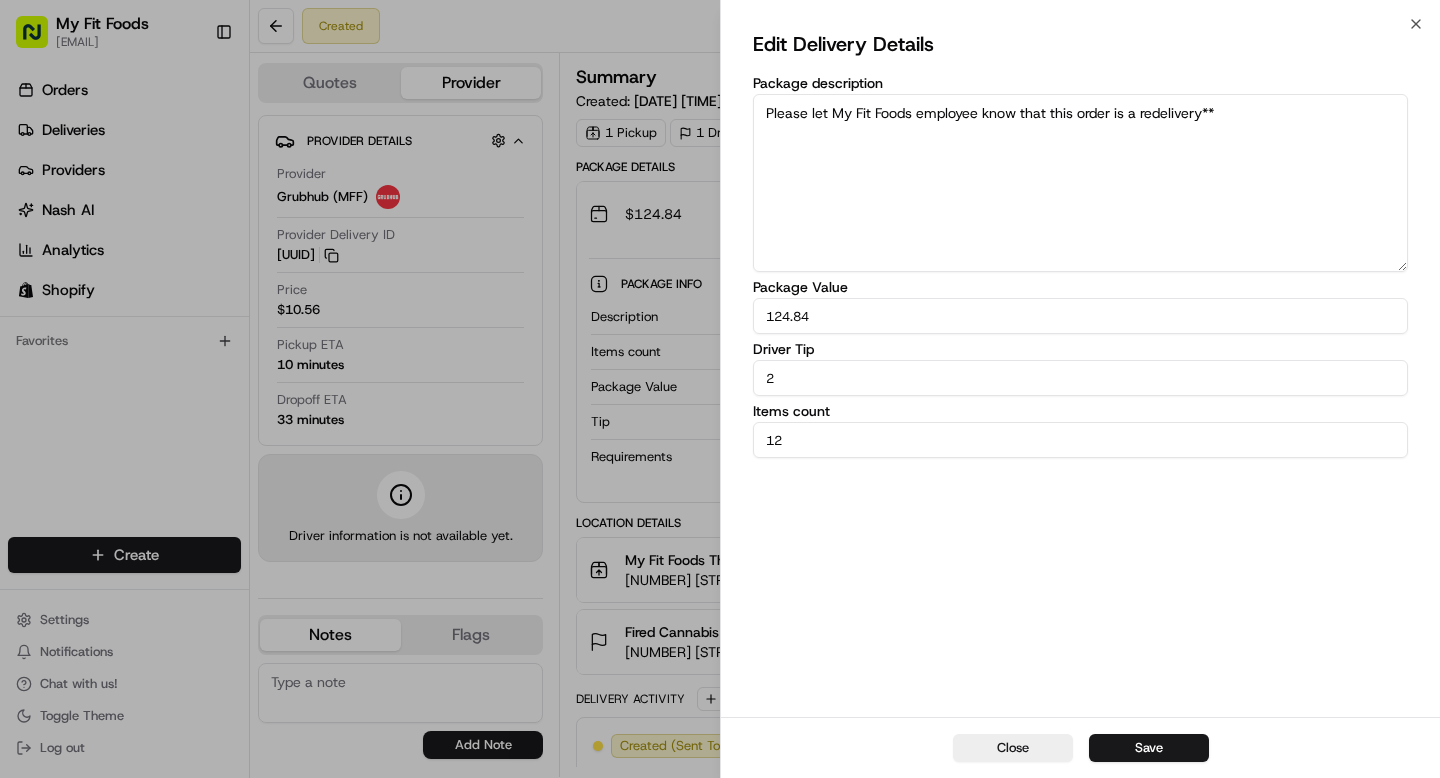 click on "Please let My Fit Foods employee know that this order is a redelivery**" at bounding box center (1080, 183) 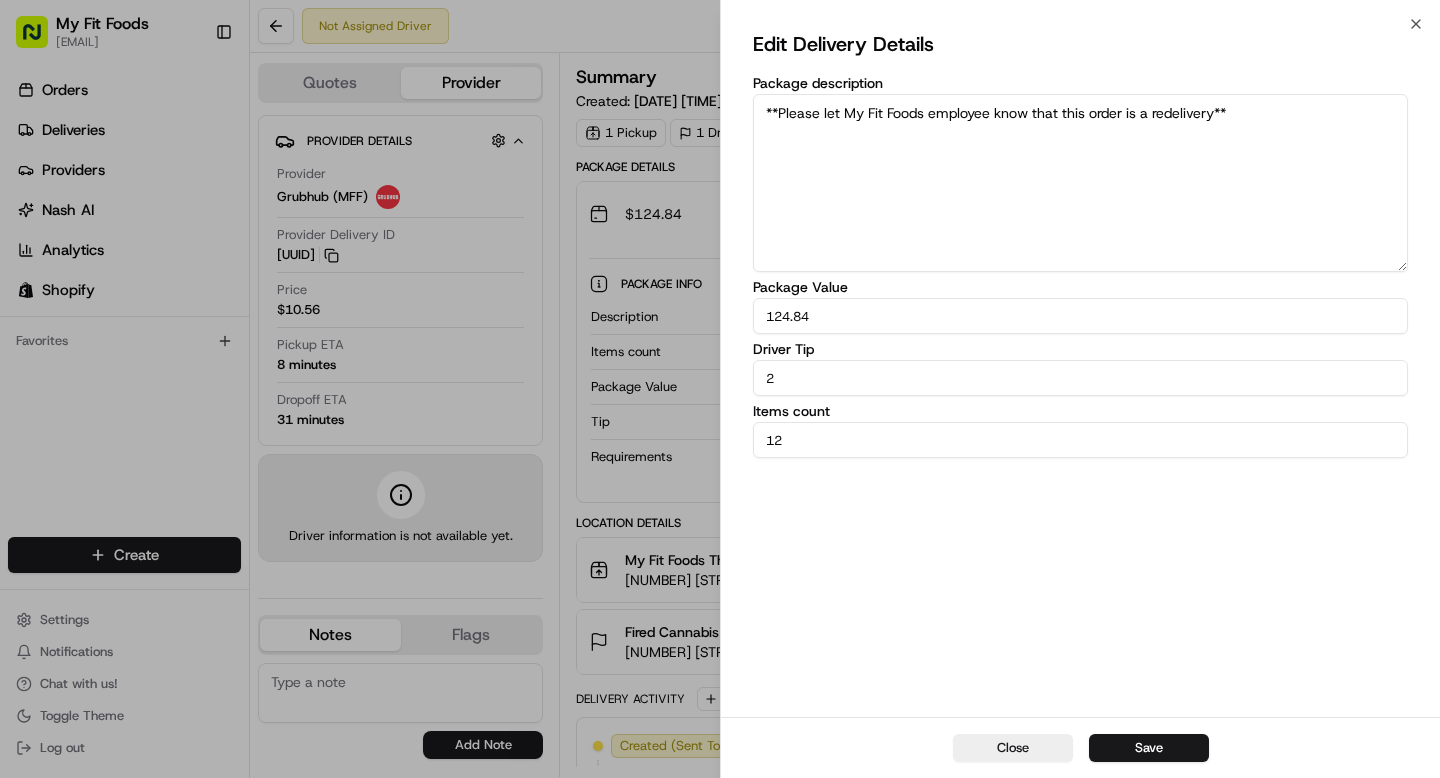 click on "**Please let My Fit Foods employee know that this order is a redelivery**" at bounding box center (1080, 183) 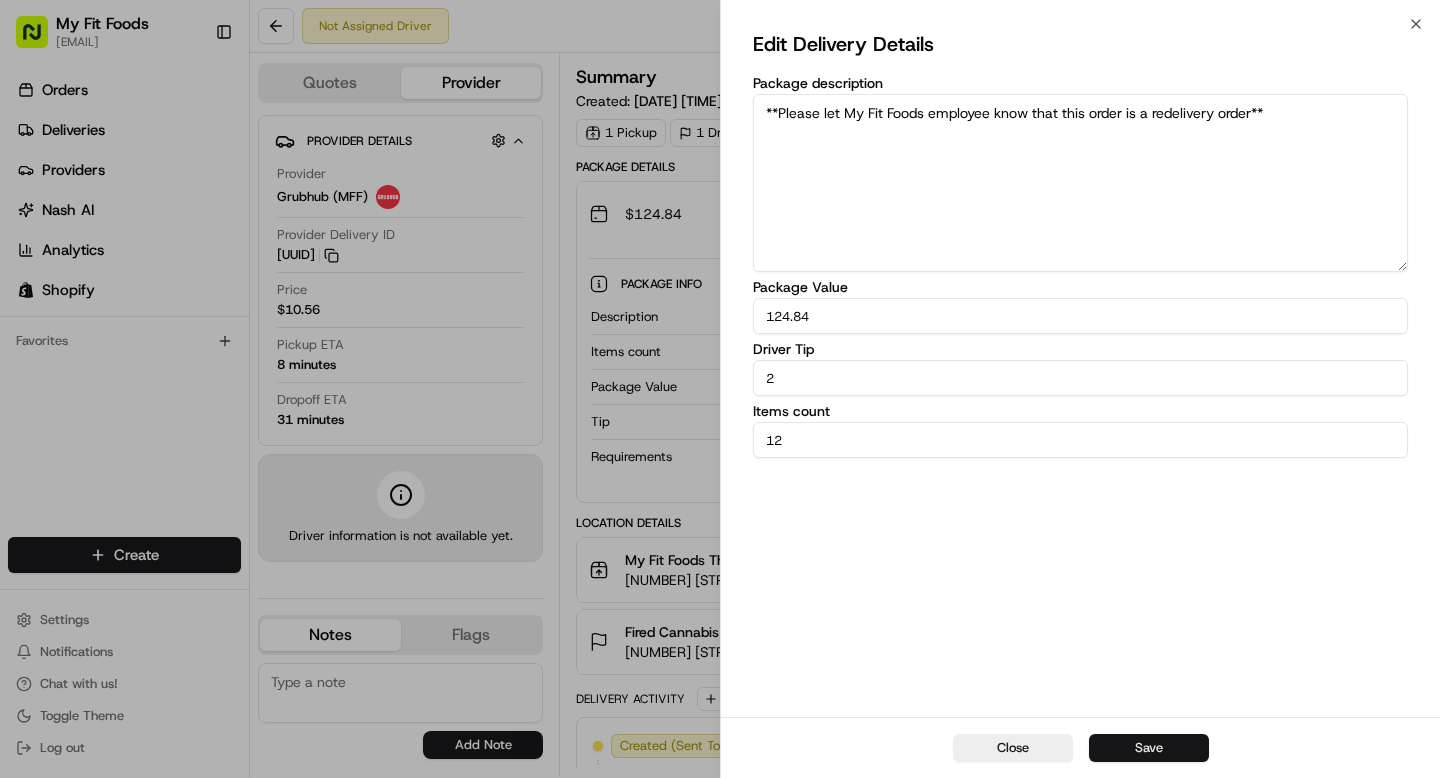 type on "**Please let My Fit Foods employee know that this order is a redelivery order**" 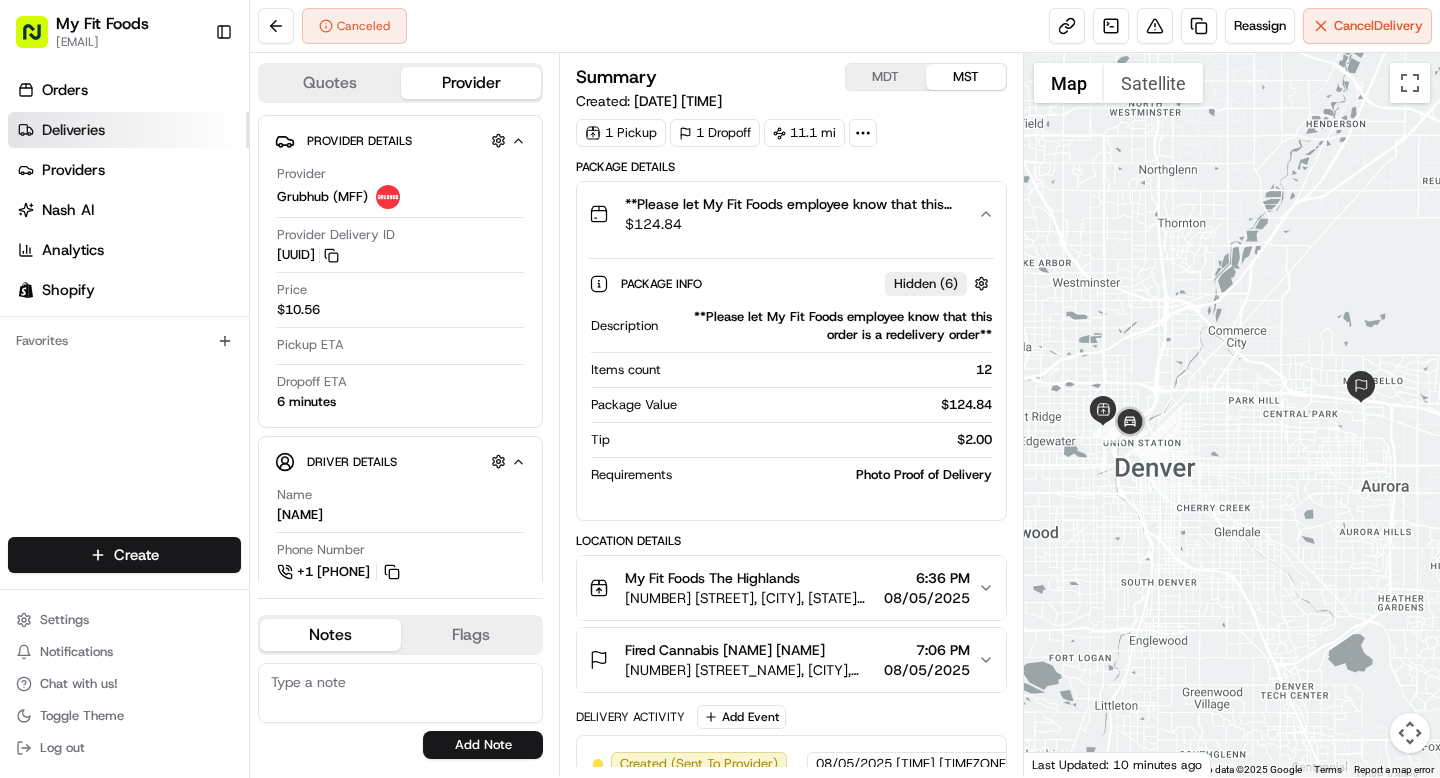 click on "Deliveries" at bounding box center [73, 130] 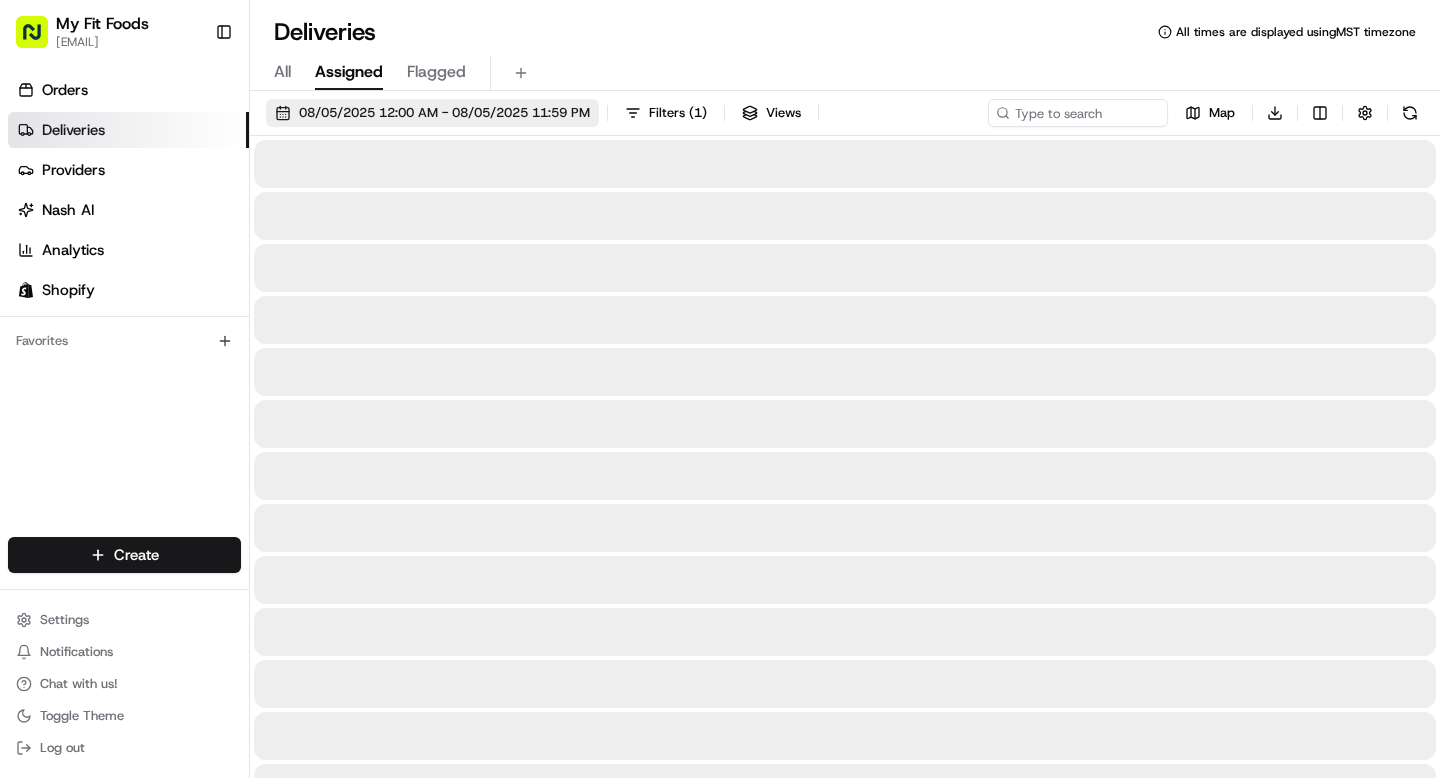 click on "08/05/2025 12:00 AM - 08/05/2025 11:59 PM" at bounding box center [444, 113] 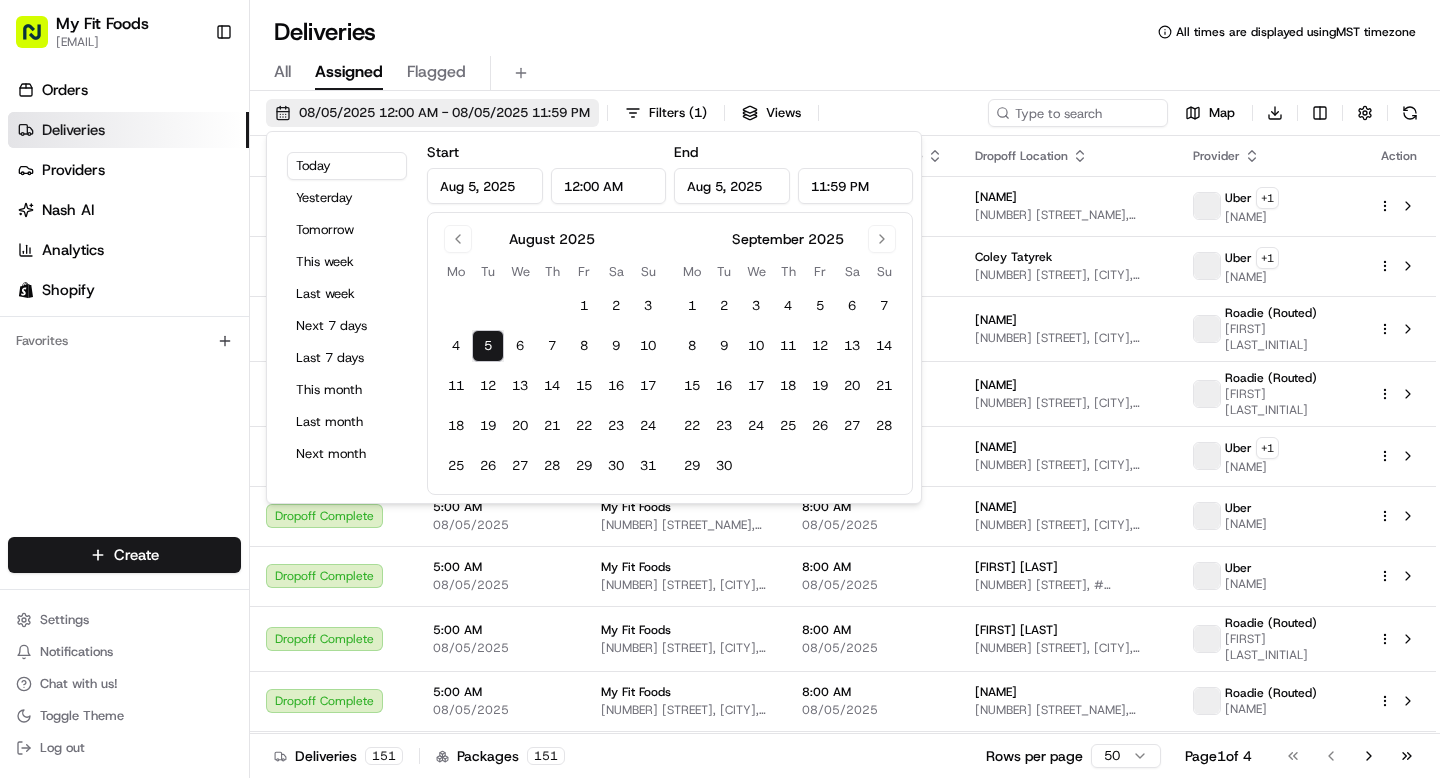 type on "Aug 5, 2025" 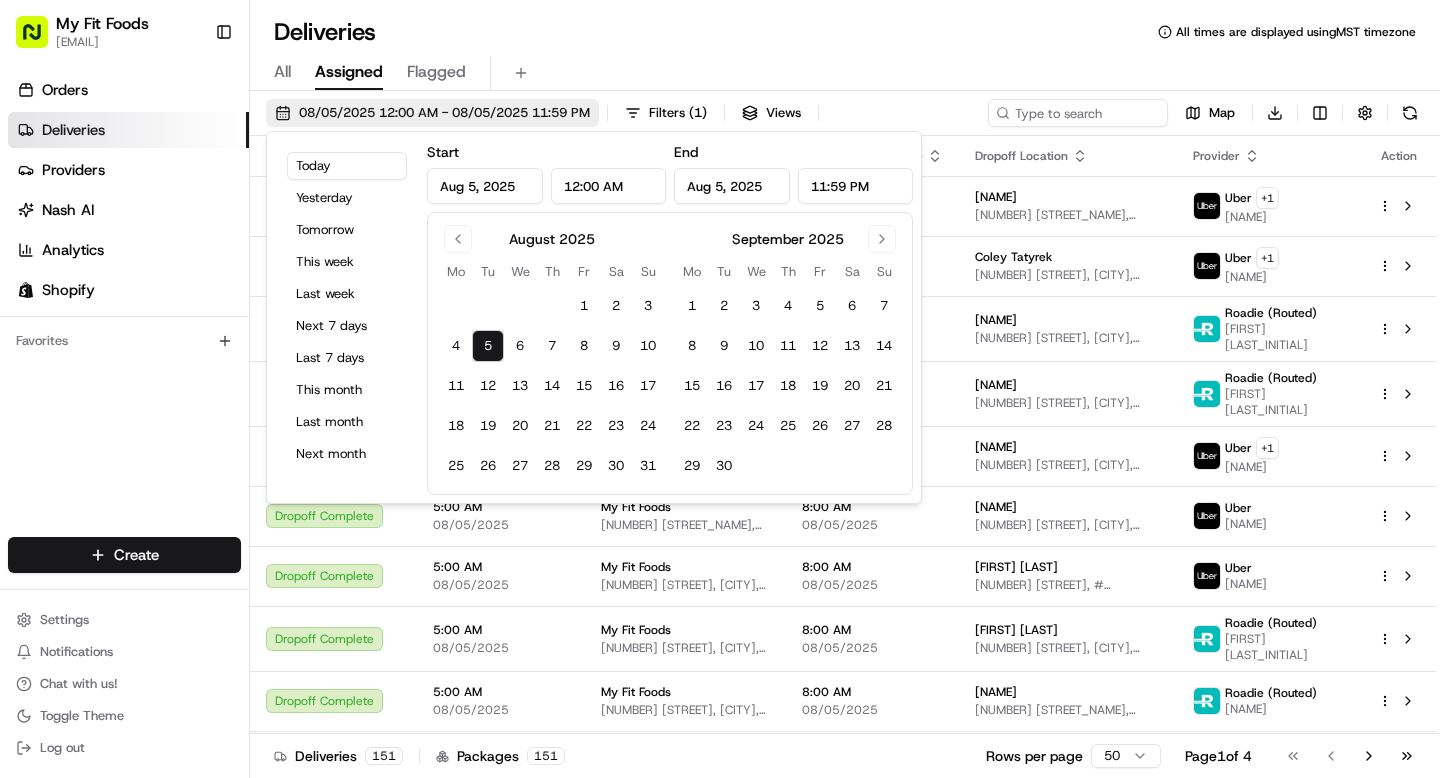 click on "08/05/2025 12:00 AM - 08/05/2025 11:59 PM" at bounding box center [444, 113] 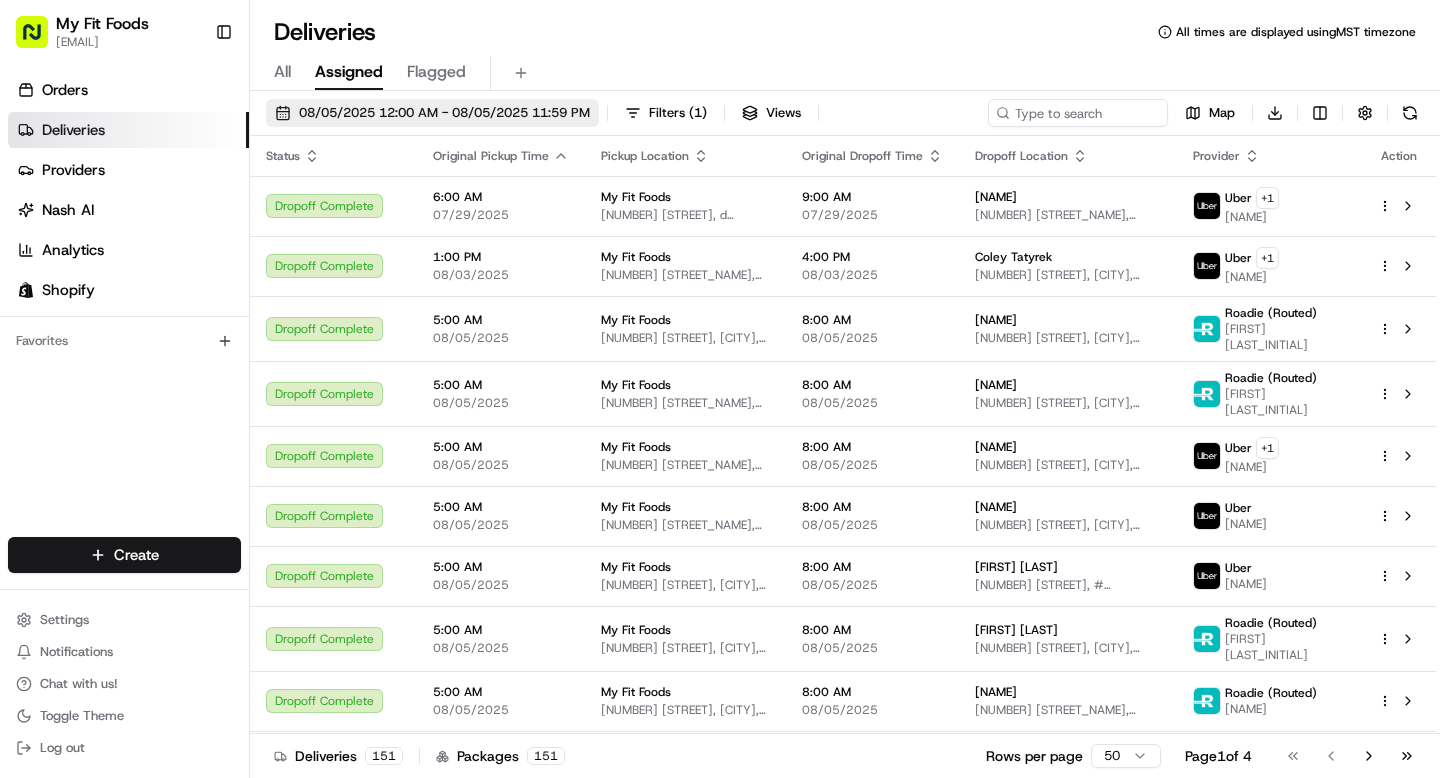 click on "08/05/2025 12:00 AM - 08/05/2025 11:59 PM" at bounding box center [444, 113] 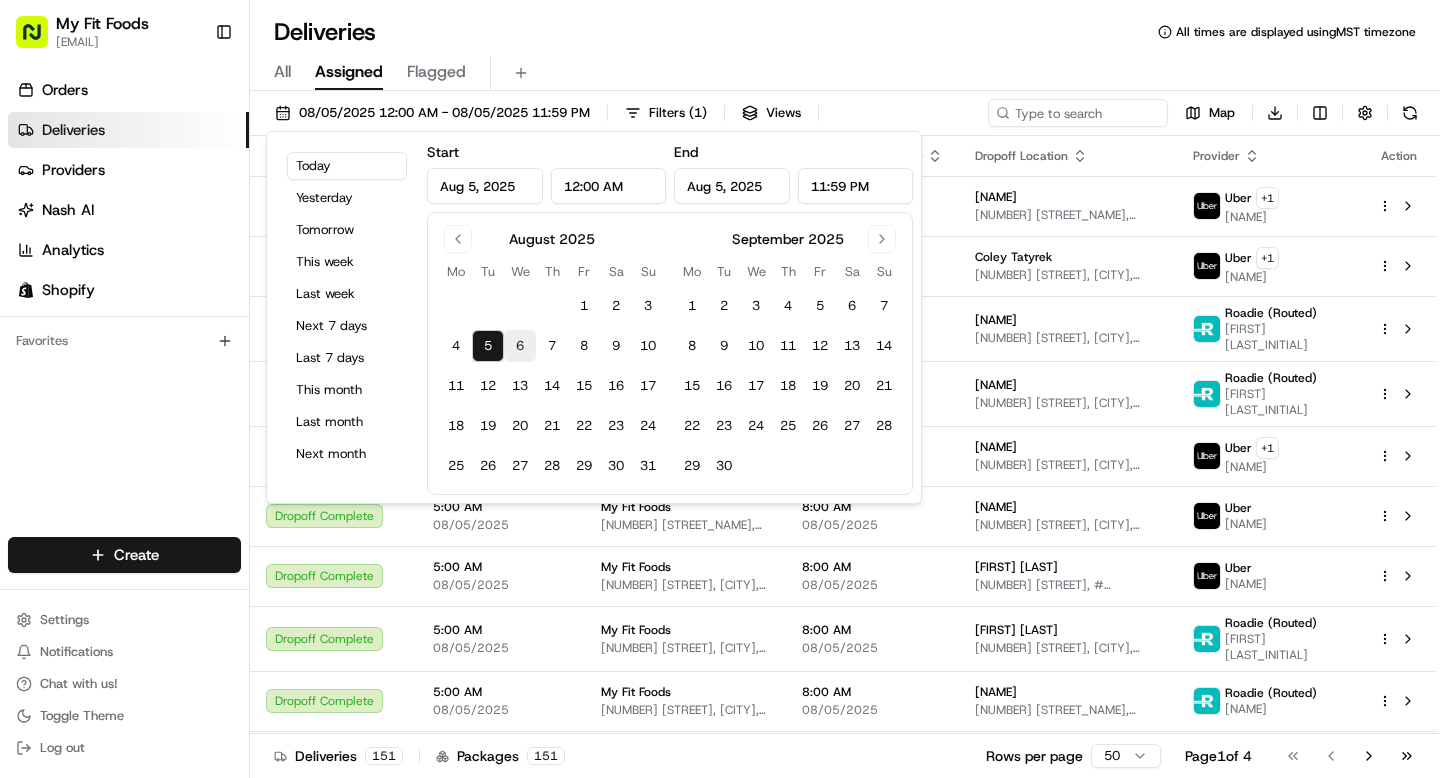 click on "6" at bounding box center [520, 346] 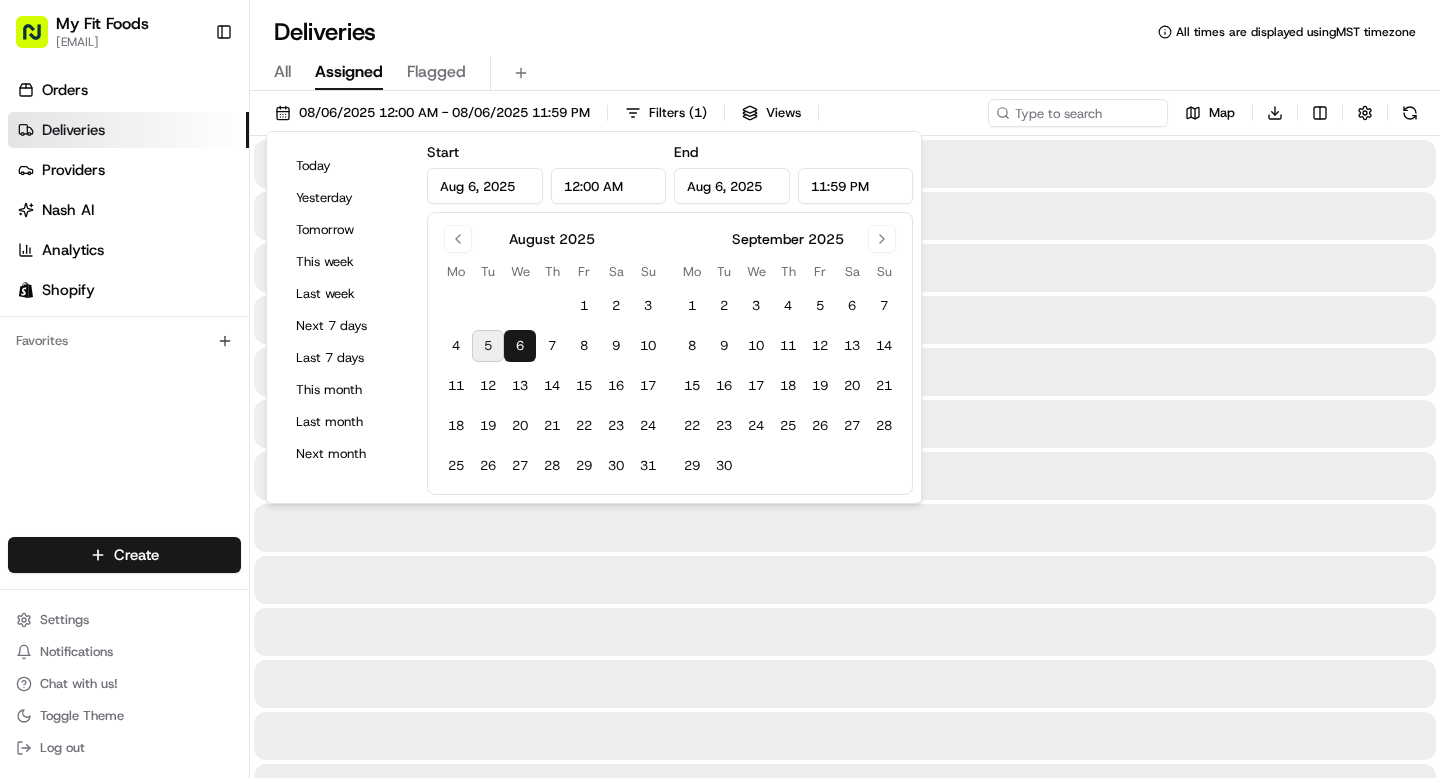 type on "Aug 6, 2025" 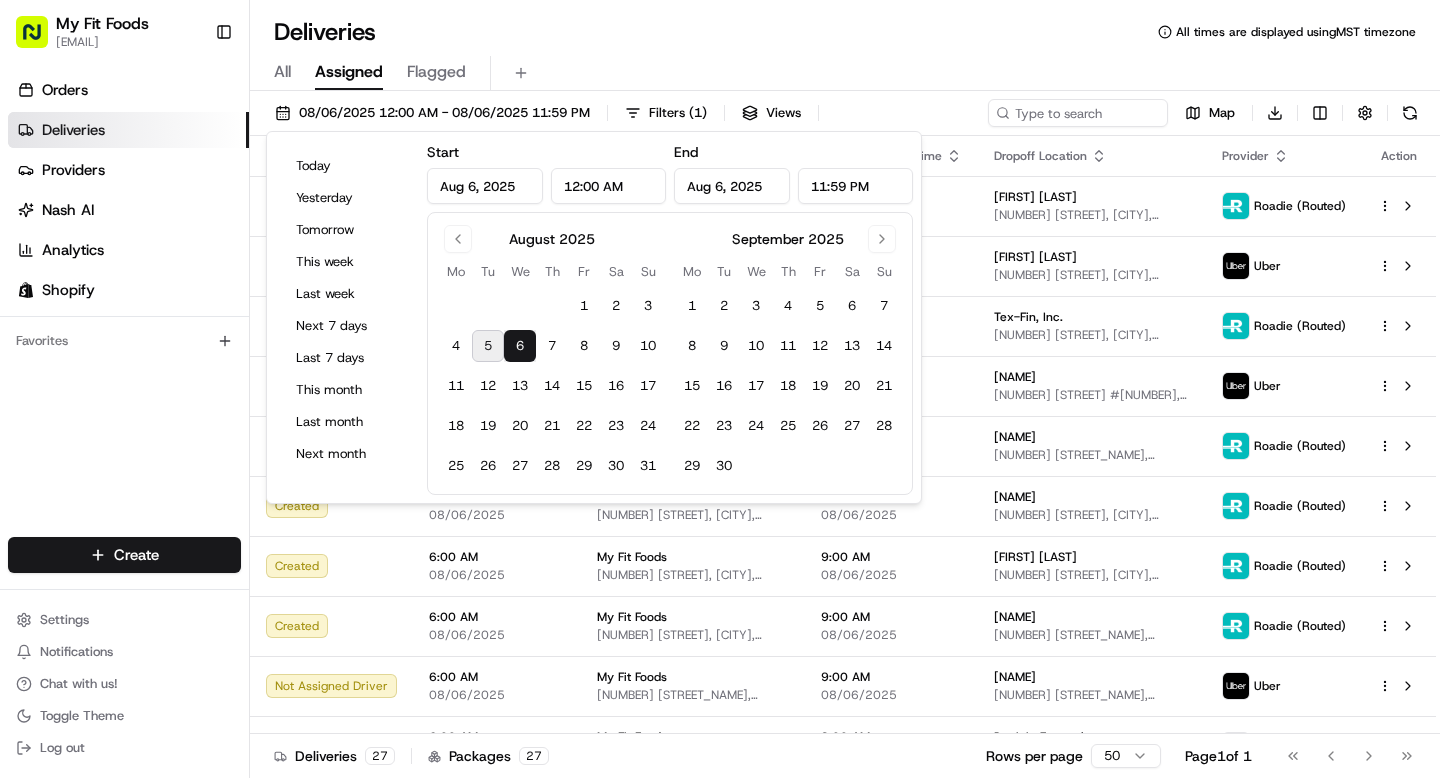click on "All Assigned Flagged" at bounding box center (845, 73) 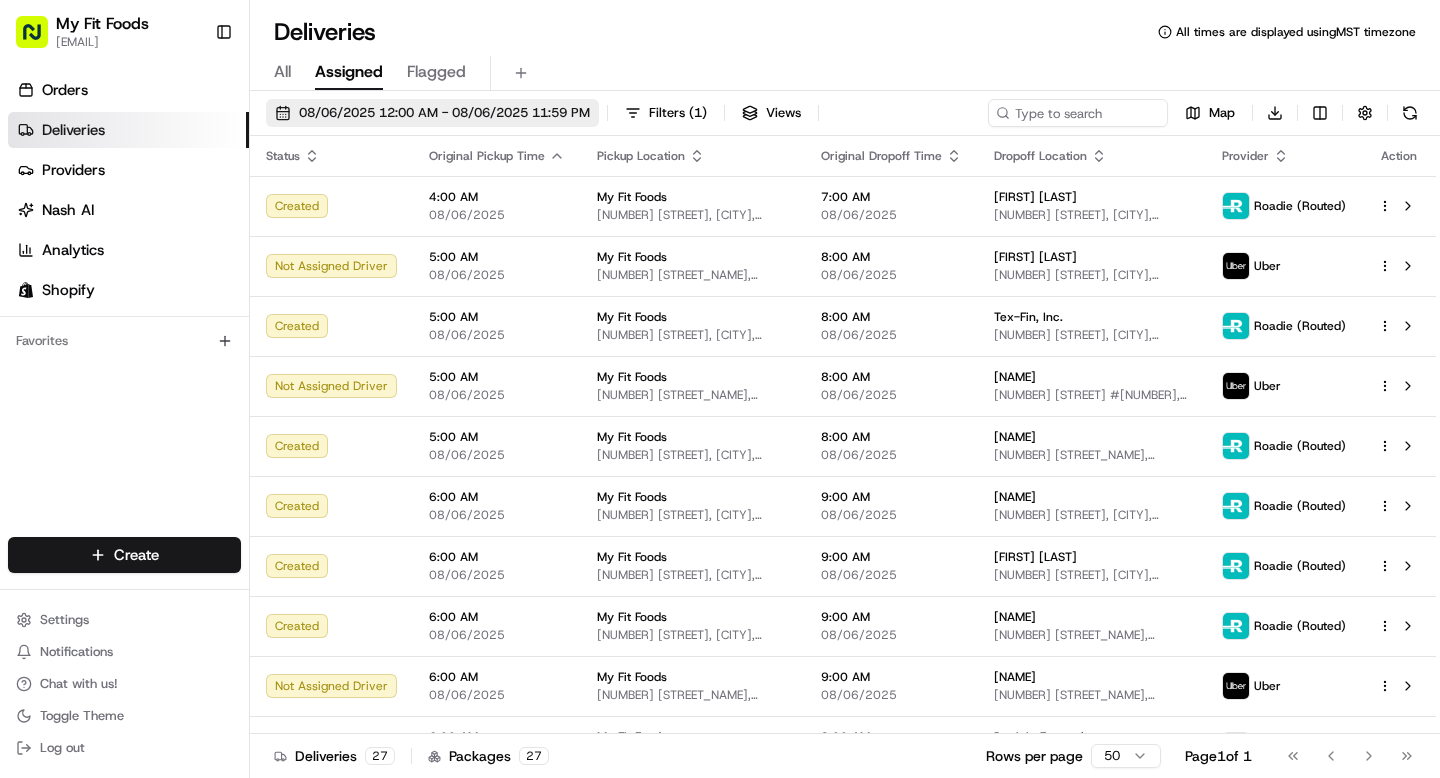click on "08/06/2025 12:00 AM - 08/06/2025 11:59 PM" at bounding box center [444, 113] 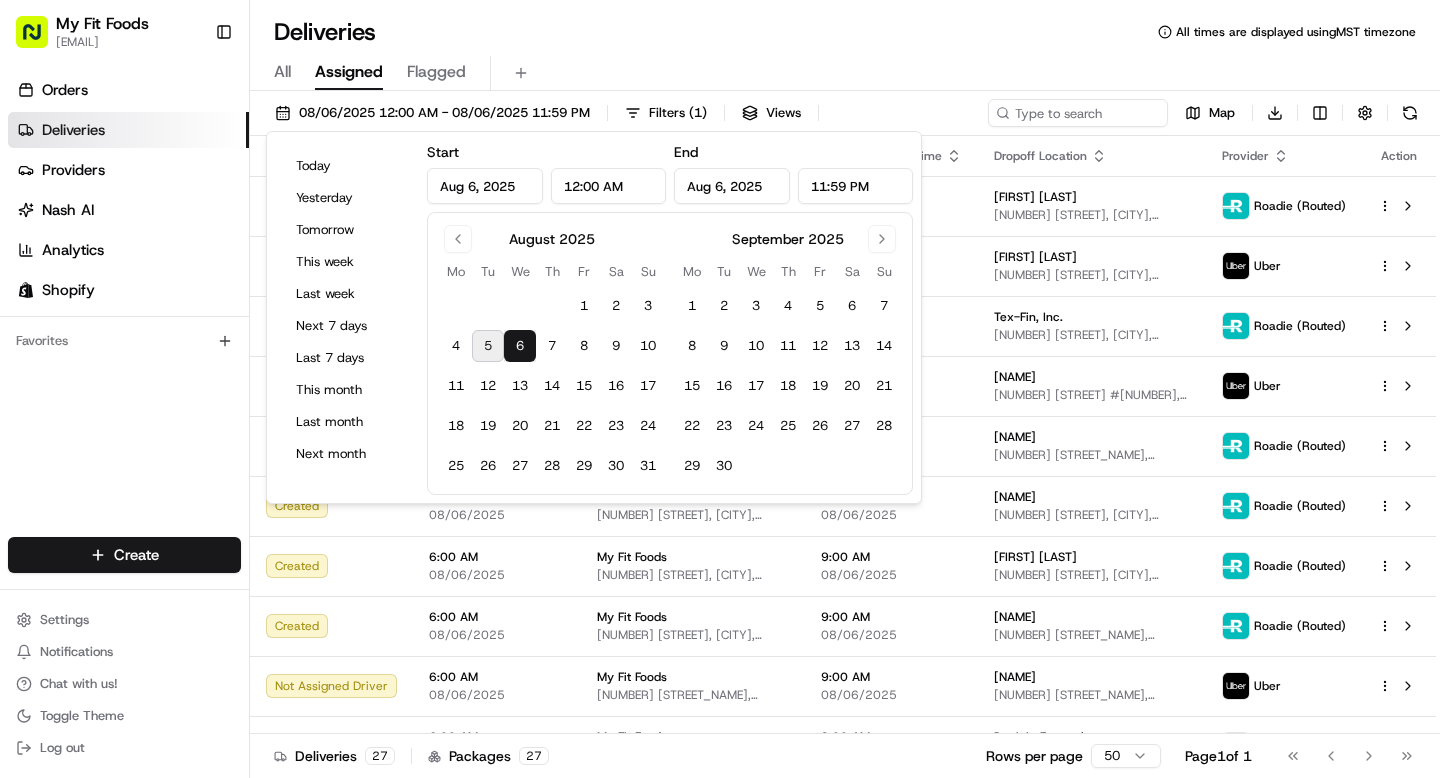 click on "6" at bounding box center [520, 346] 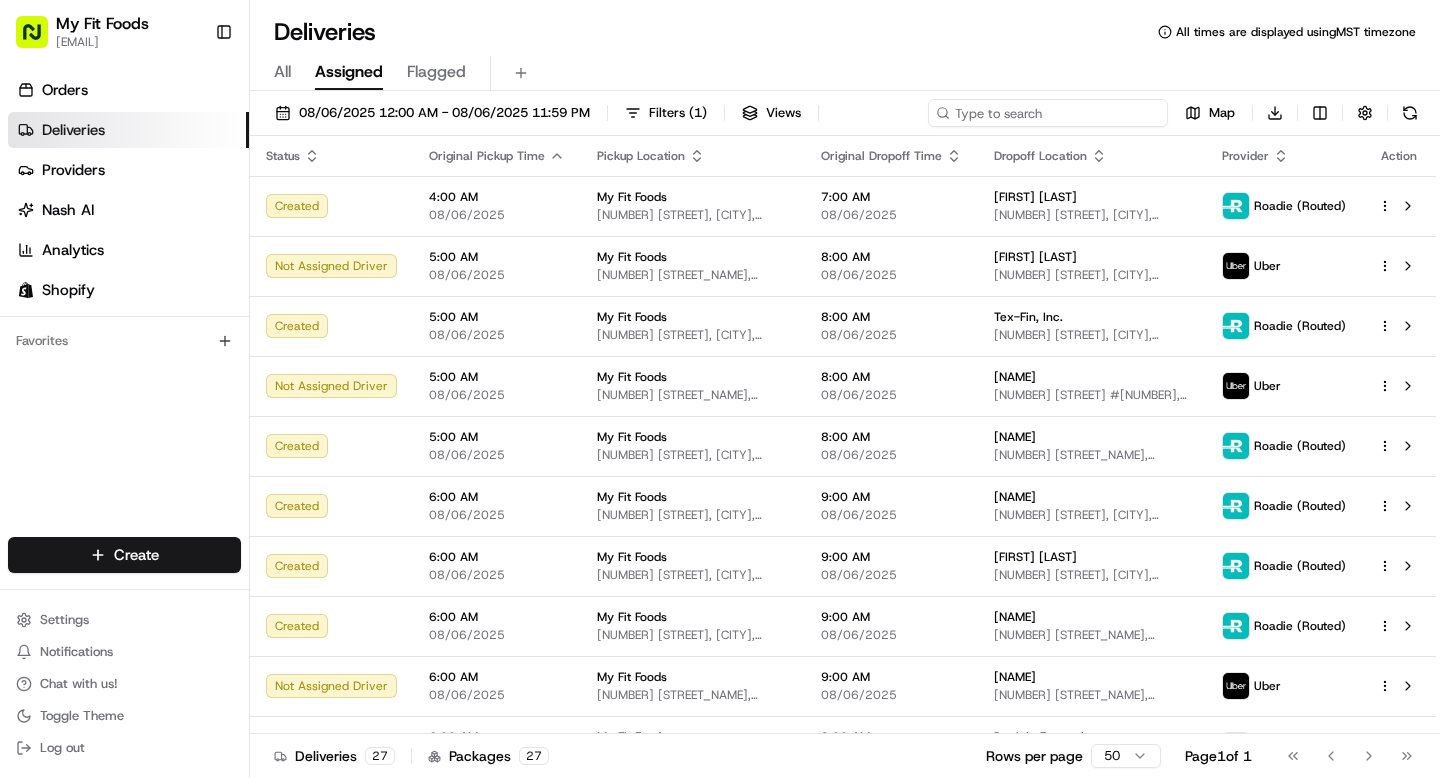 click at bounding box center [1048, 113] 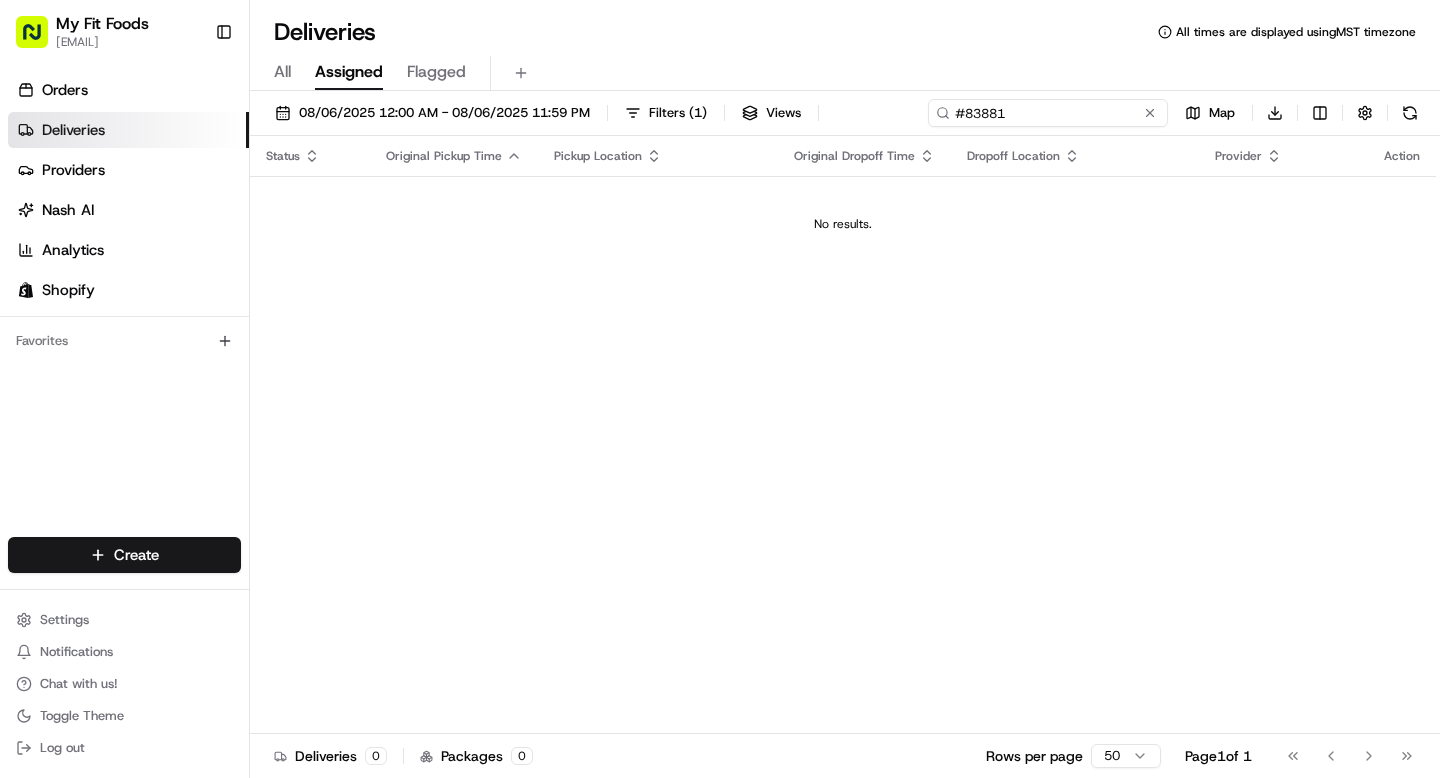 type on "#838810" 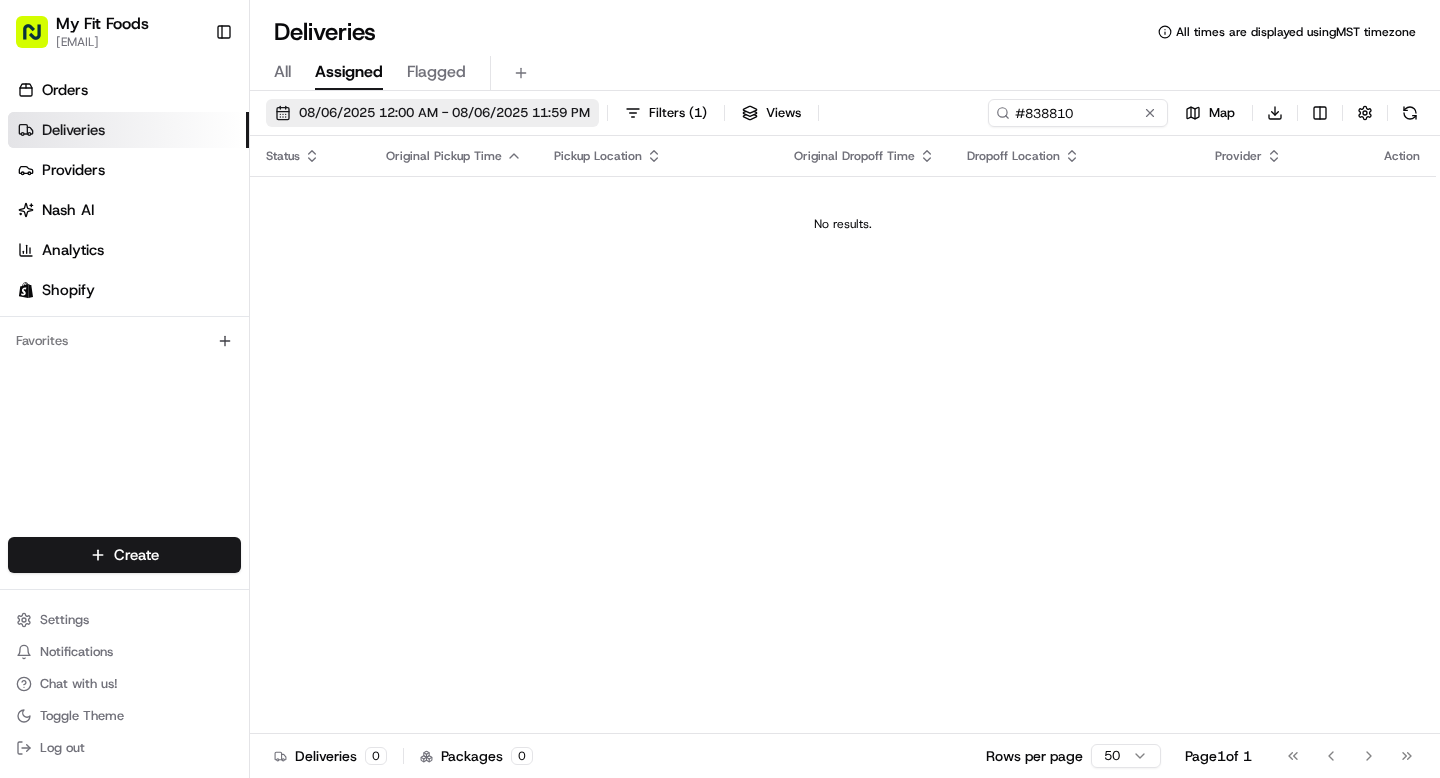 click on "08/06/2025 12:00 AM - 08/06/2025 11:59 PM" at bounding box center (432, 113) 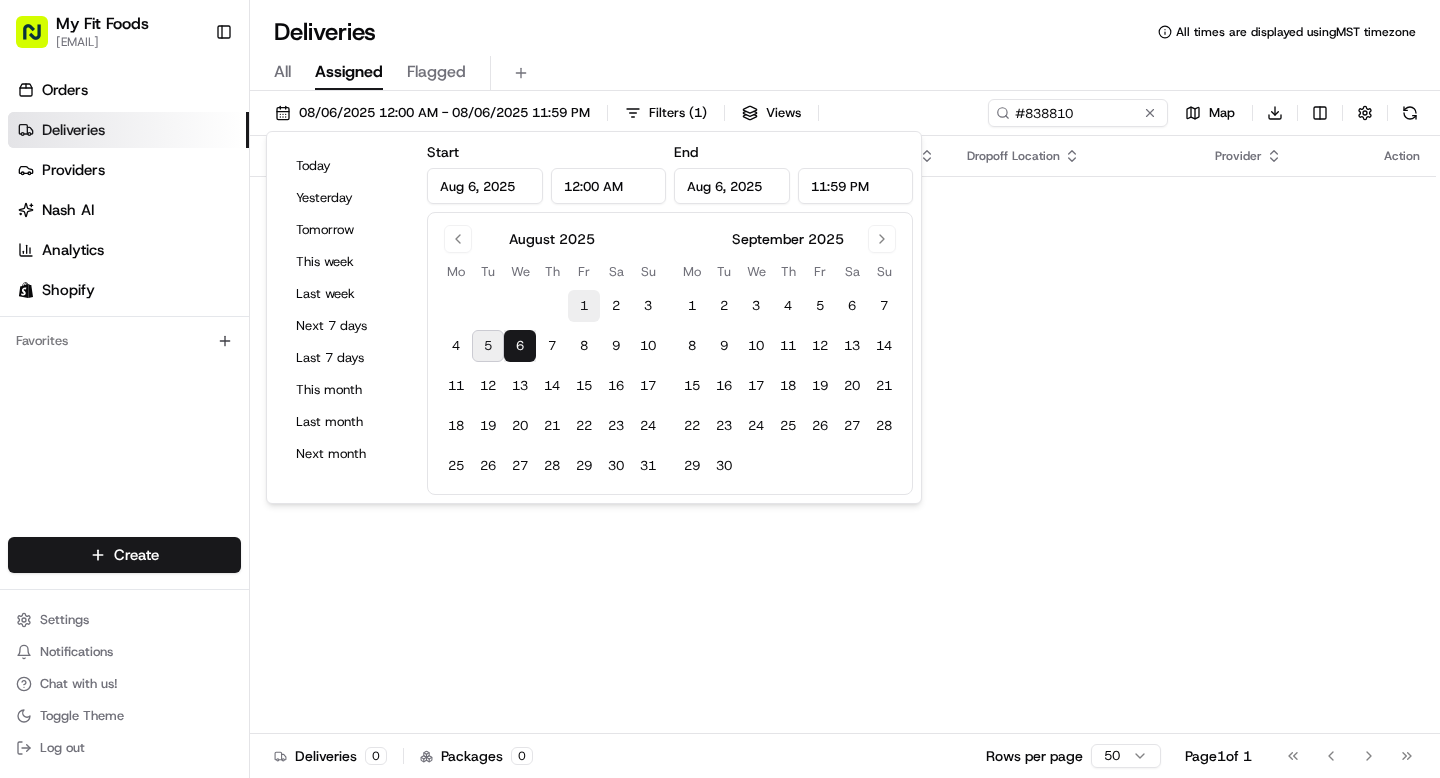 click on "1" at bounding box center (584, 306) 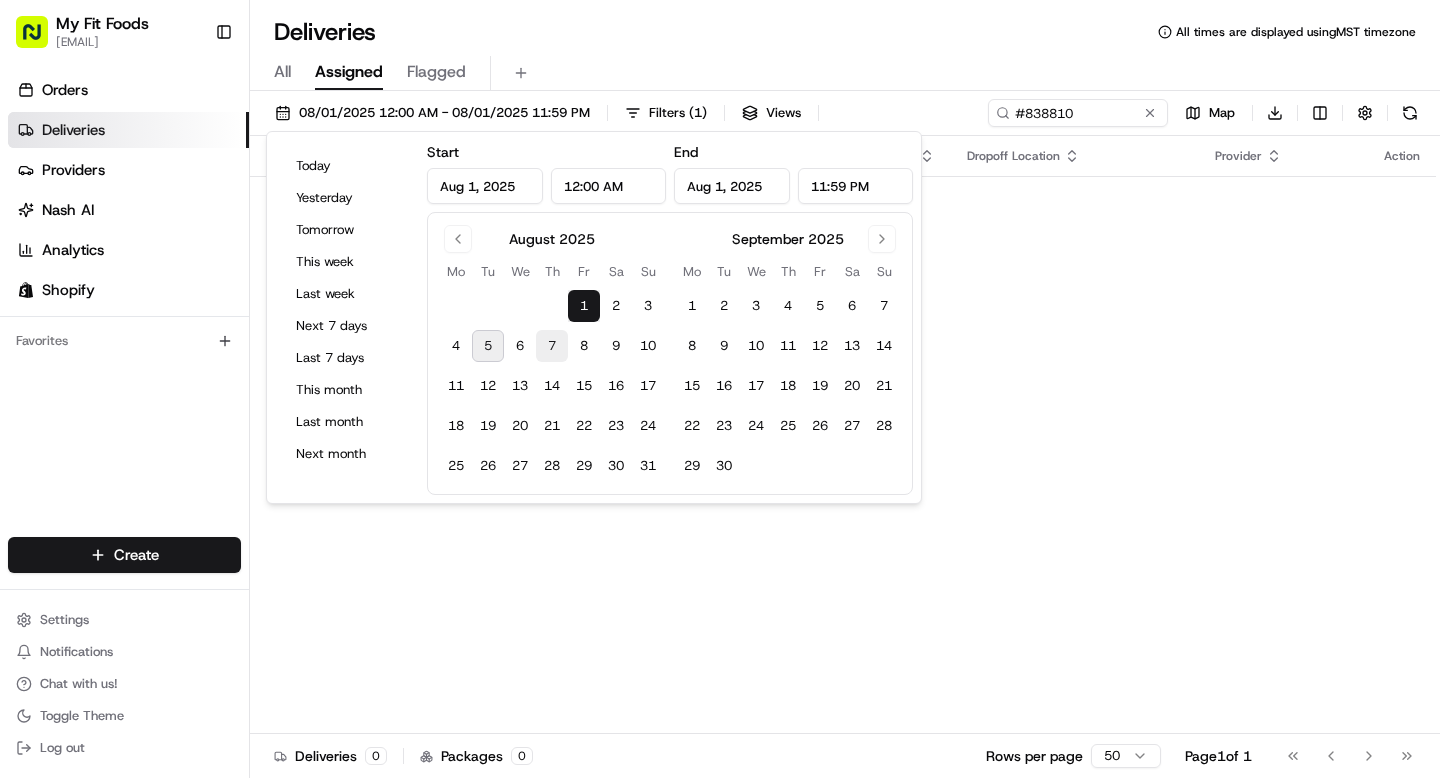 click on "7" at bounding box center (552, 346) 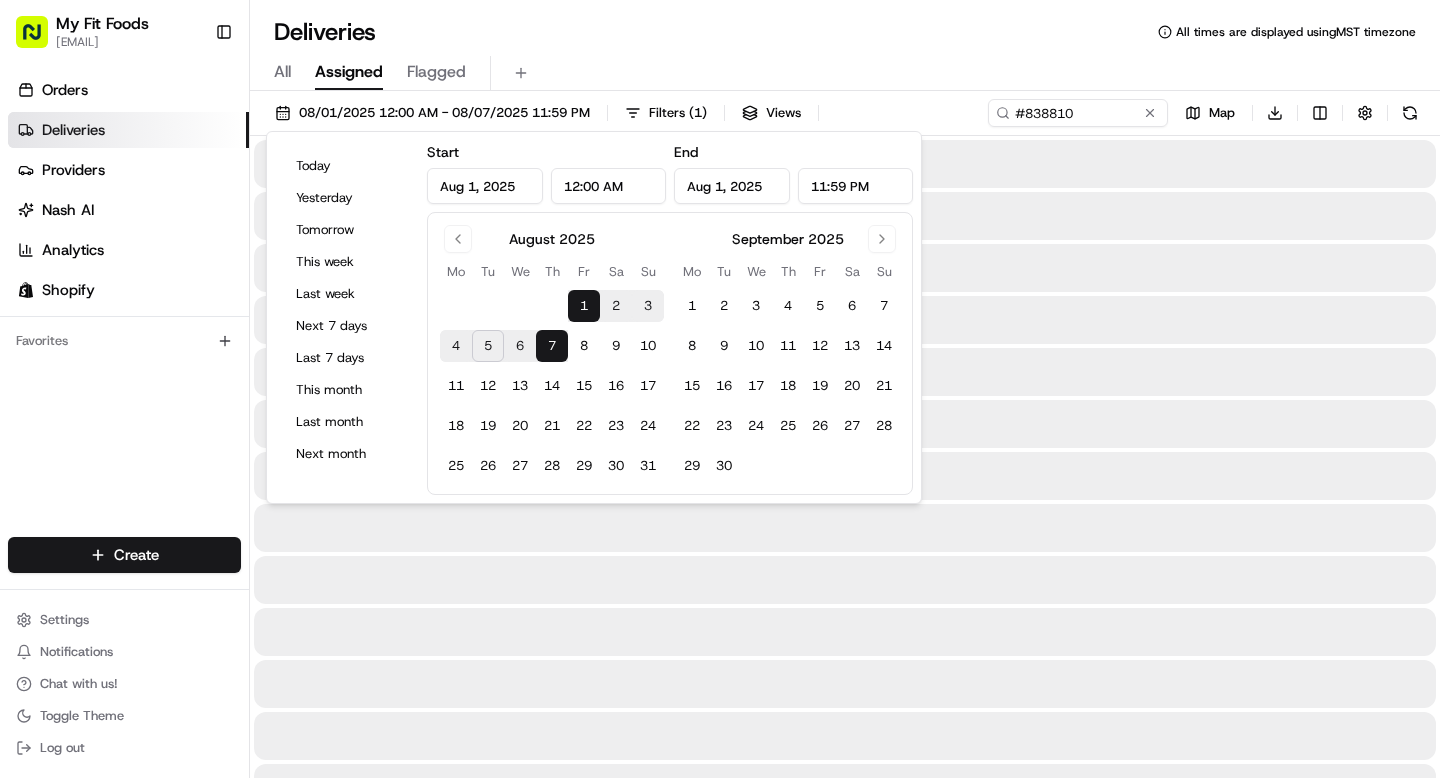 type on "Aug 7, 2025" 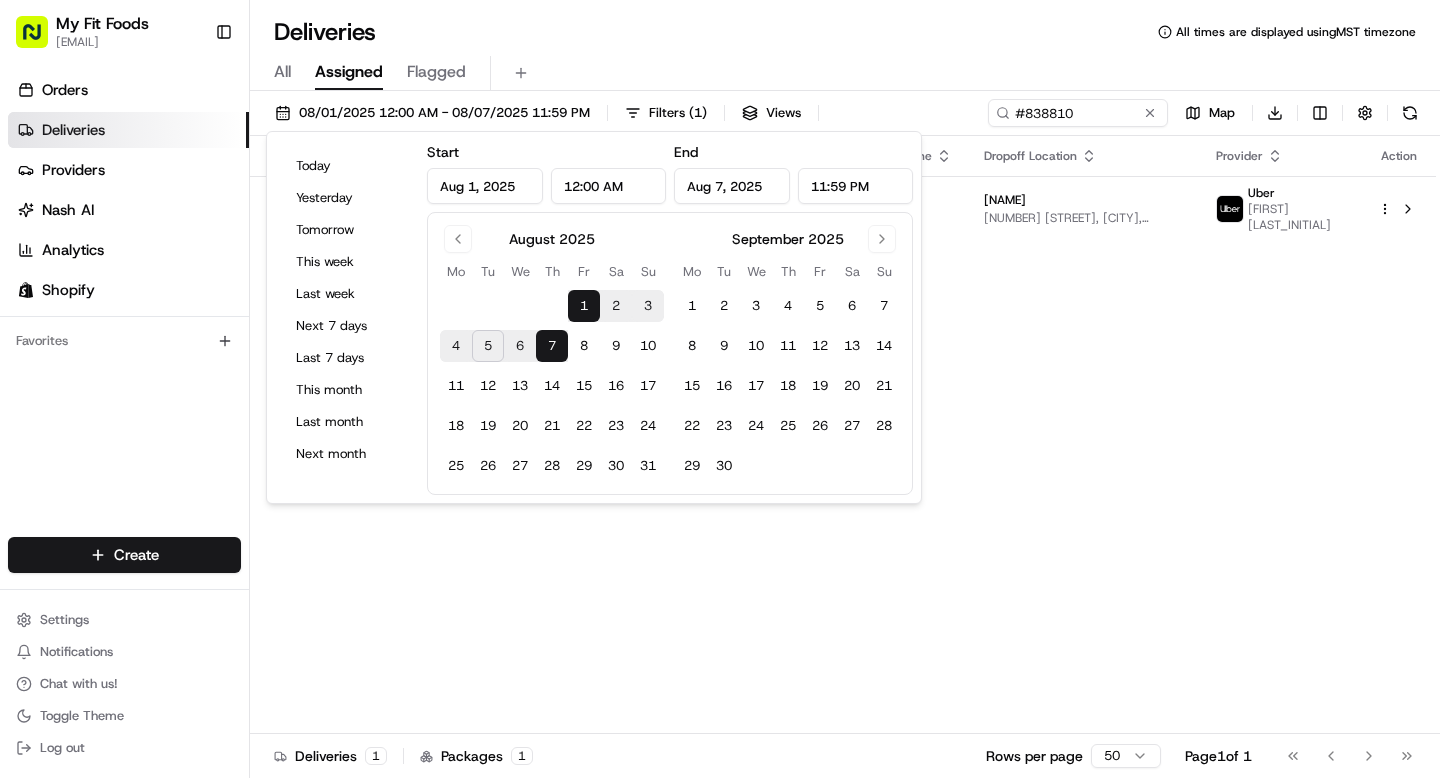 click on "Status Original Pickup Time Pickup Location Original Dropoff Time Dropoff Location Provider Action Dropoff Complete [TIME] [DATE] [COMPANY_NAME] [NUMBER] [STREET], [CITY], [STATE] [POSTAL_CODE], [COUNTRY] [TIME] [NAME] [NUMBER] [STREET], [CITY], [STATE] [POSTAL_CODE], [COUNTRY] [COMPANY_NAME] [COMPANY_NAME] [COMPANY_NAME]" at bounding box center [843, 435] 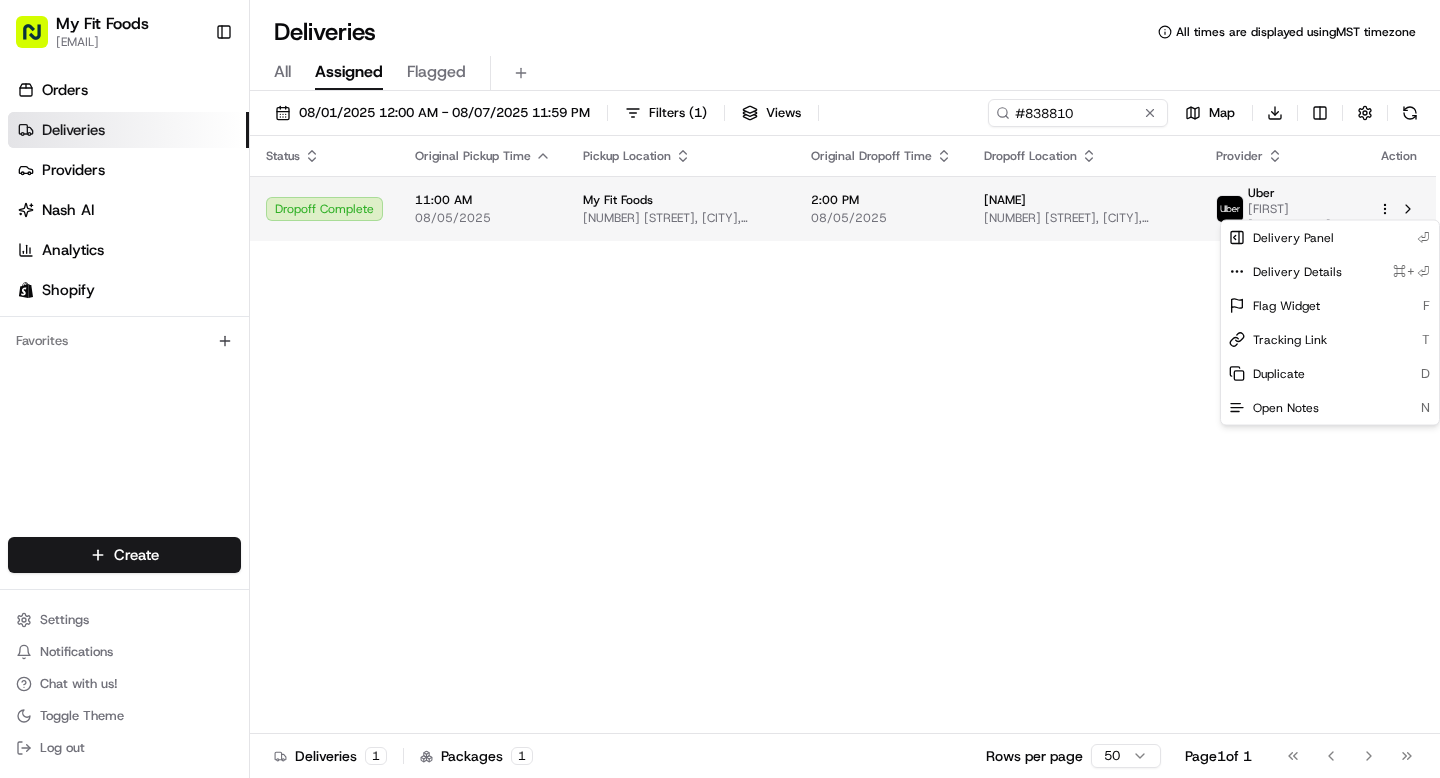 click on "Status Original Pickup Time Pickup Location Original Dropoff Time Dropoff Location Provider Action Dropoff Complete [TIME] [DATE] [COMPANY_NAME] [NUMBER] [STREET], [CITY], [STATE] [POSTAL_CODE], [COUNTRY] [TIME] [NAME] [NUMBER] [STREET], [CITY], [STATE] [POSTAL_CODE], [COUNTRY] [COMPANY_NAME] [COMPANY_NAME] [COMPANY_NAME]" at bounding box center [720, 389] 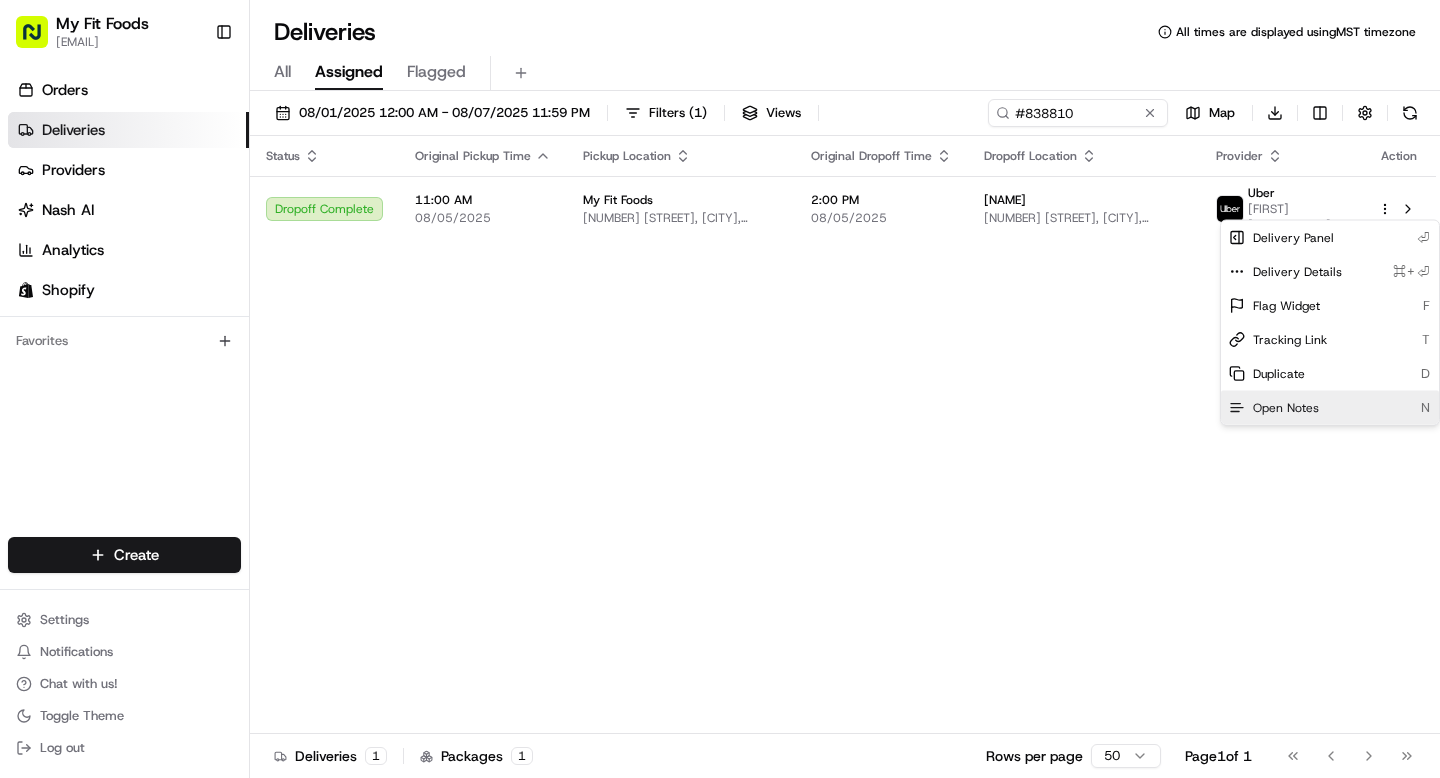 click on "Open Notes N" at bounding box center (1330, 408) 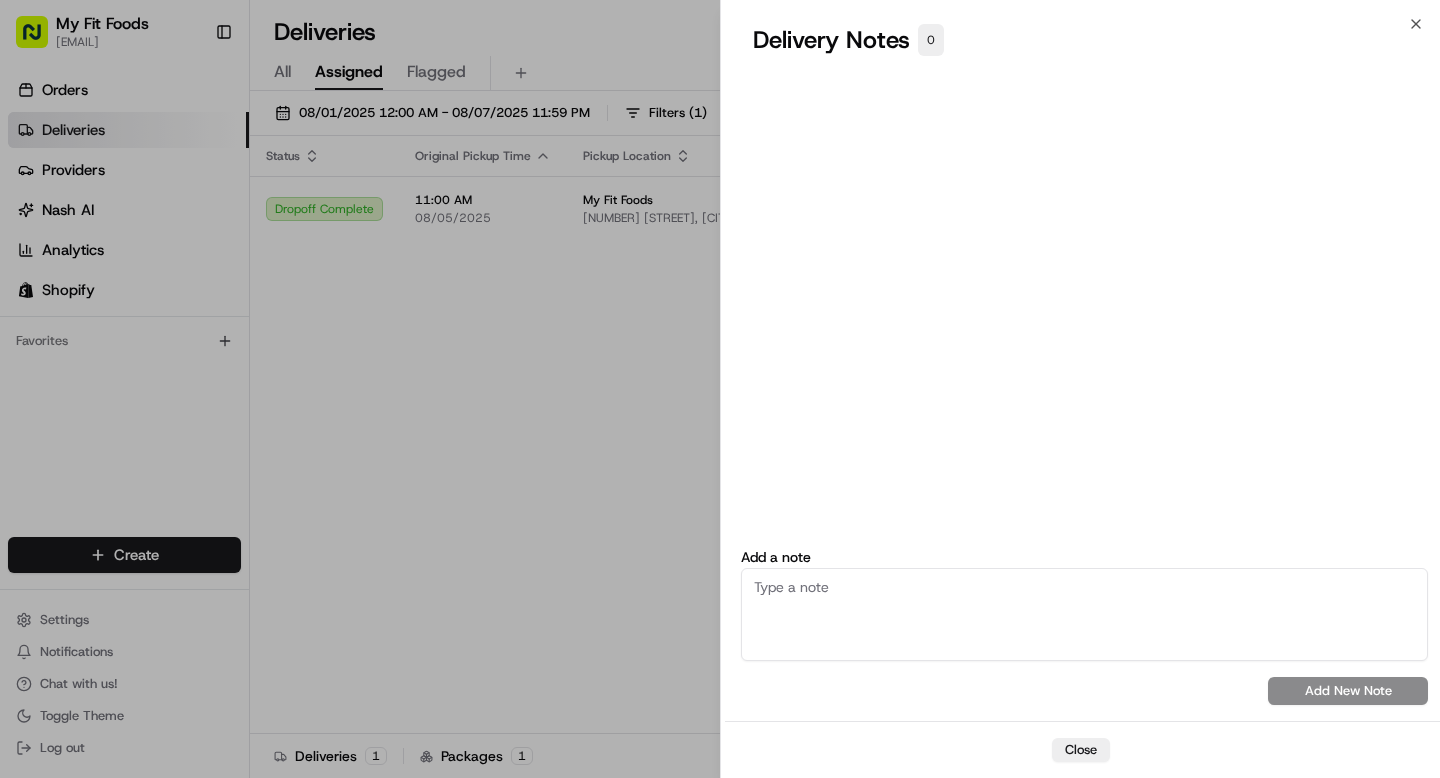 click 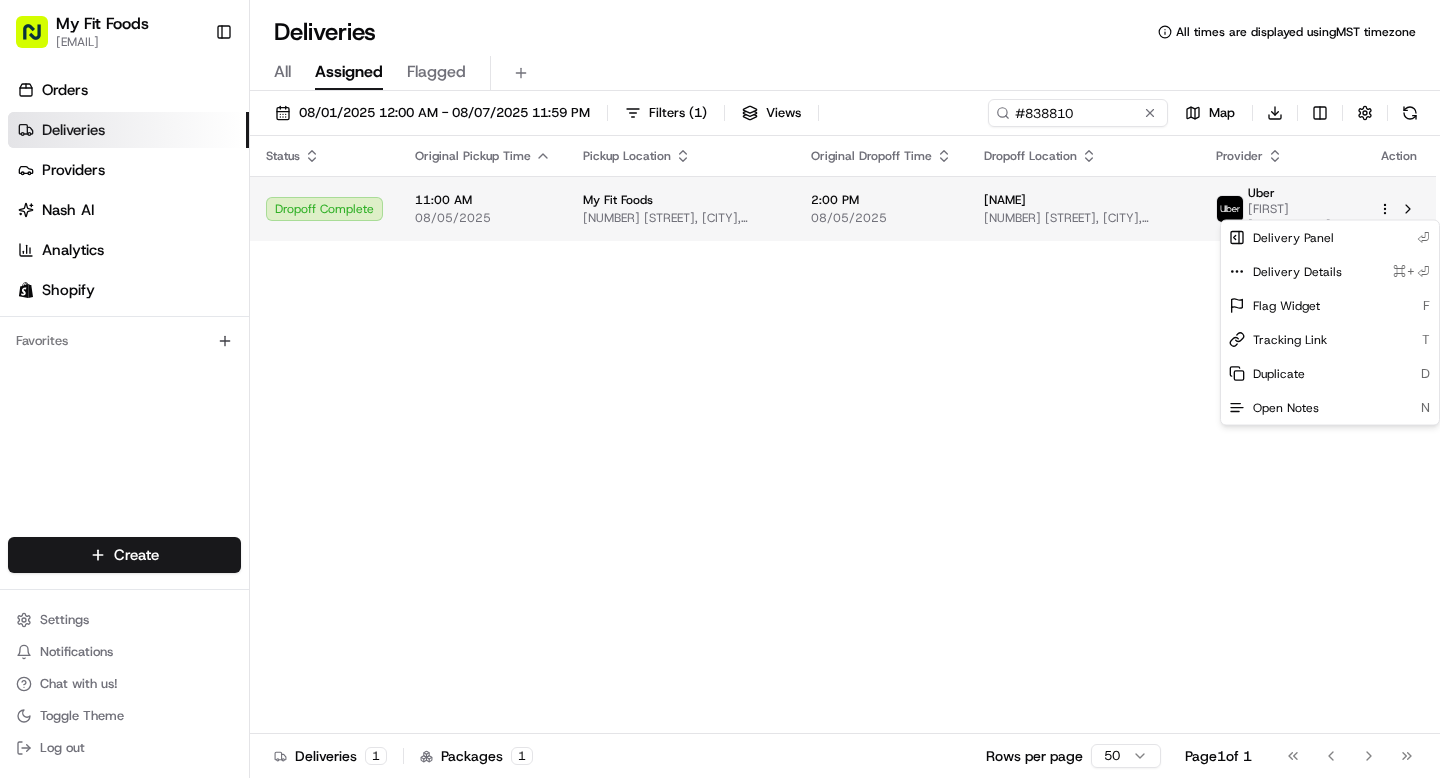 click on "[NUMBER] [STREET], [CITY], [STATE] [POSTAL_CODE], [COUNTRY]" at bounding box center [1084, 218] 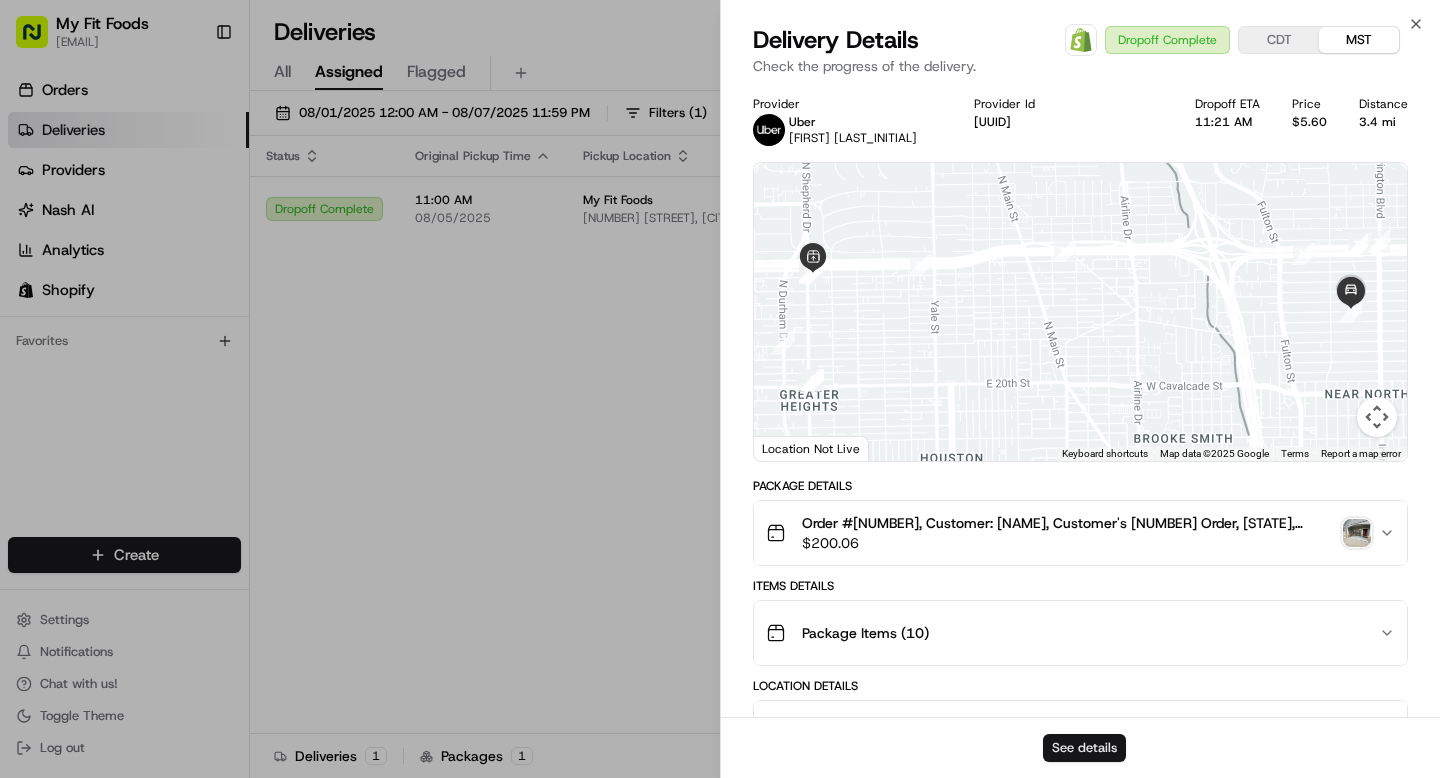 click on "See details" at bounding box center (1084, 748) 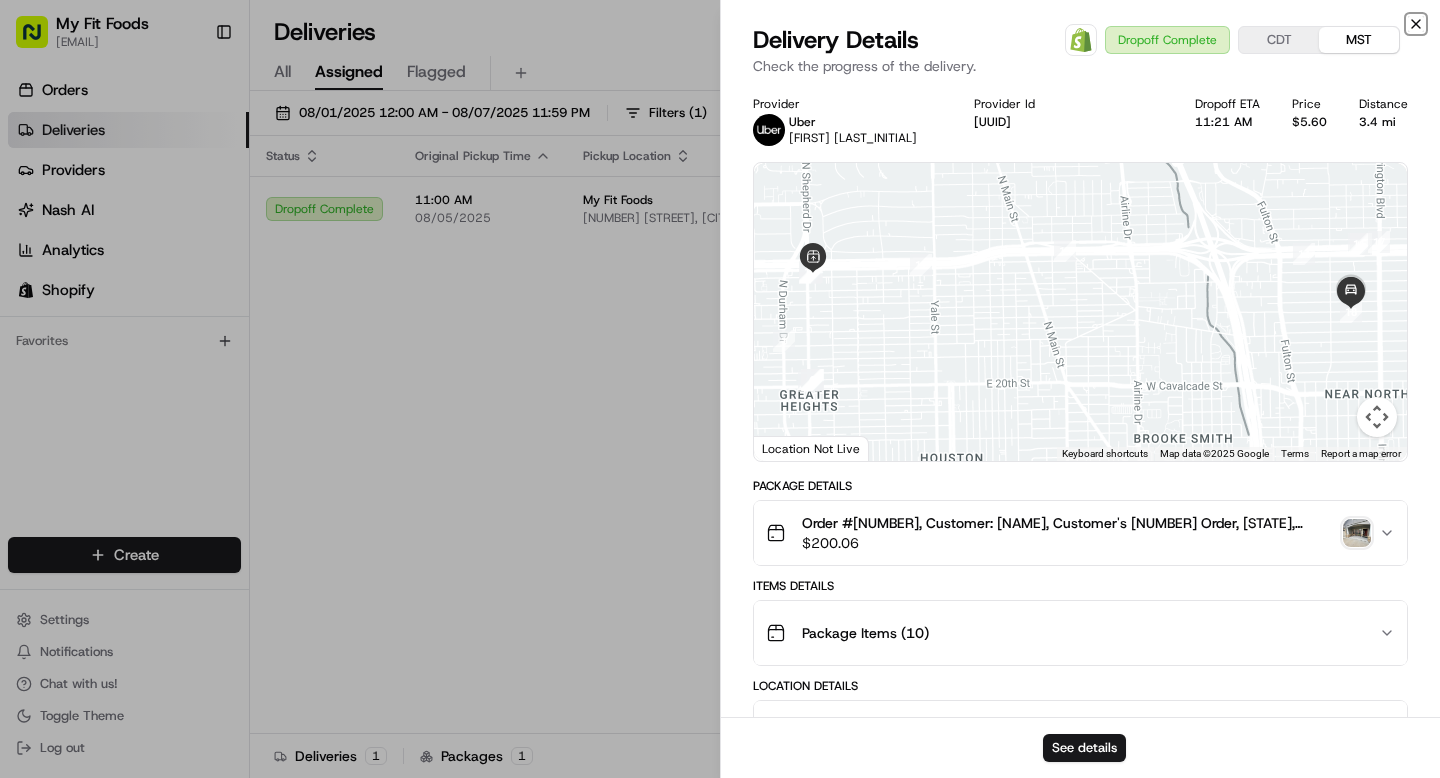 click 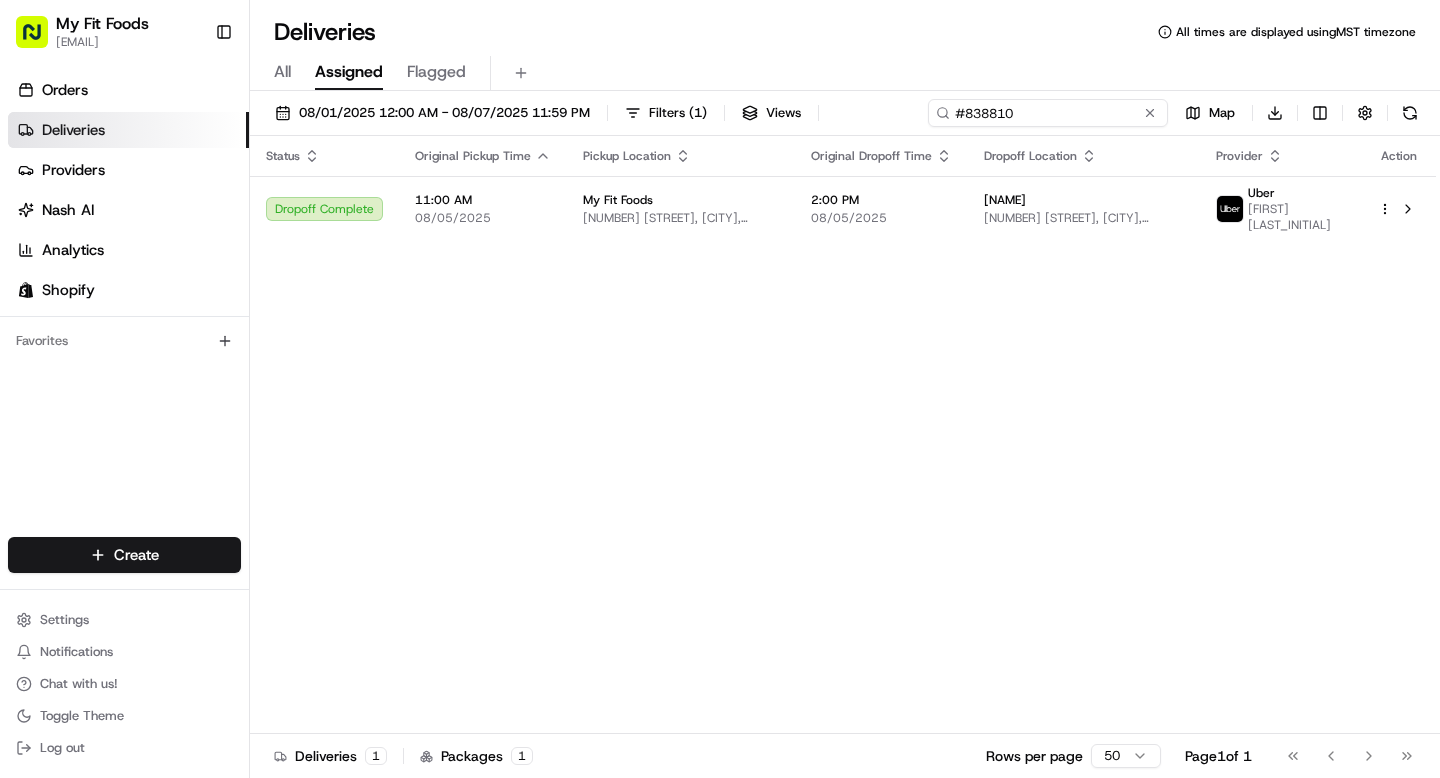 drag, startPoint x: 1116, startPoint y: 122, endPoint x: 955, endPoint y: 108, distance: 161.60754 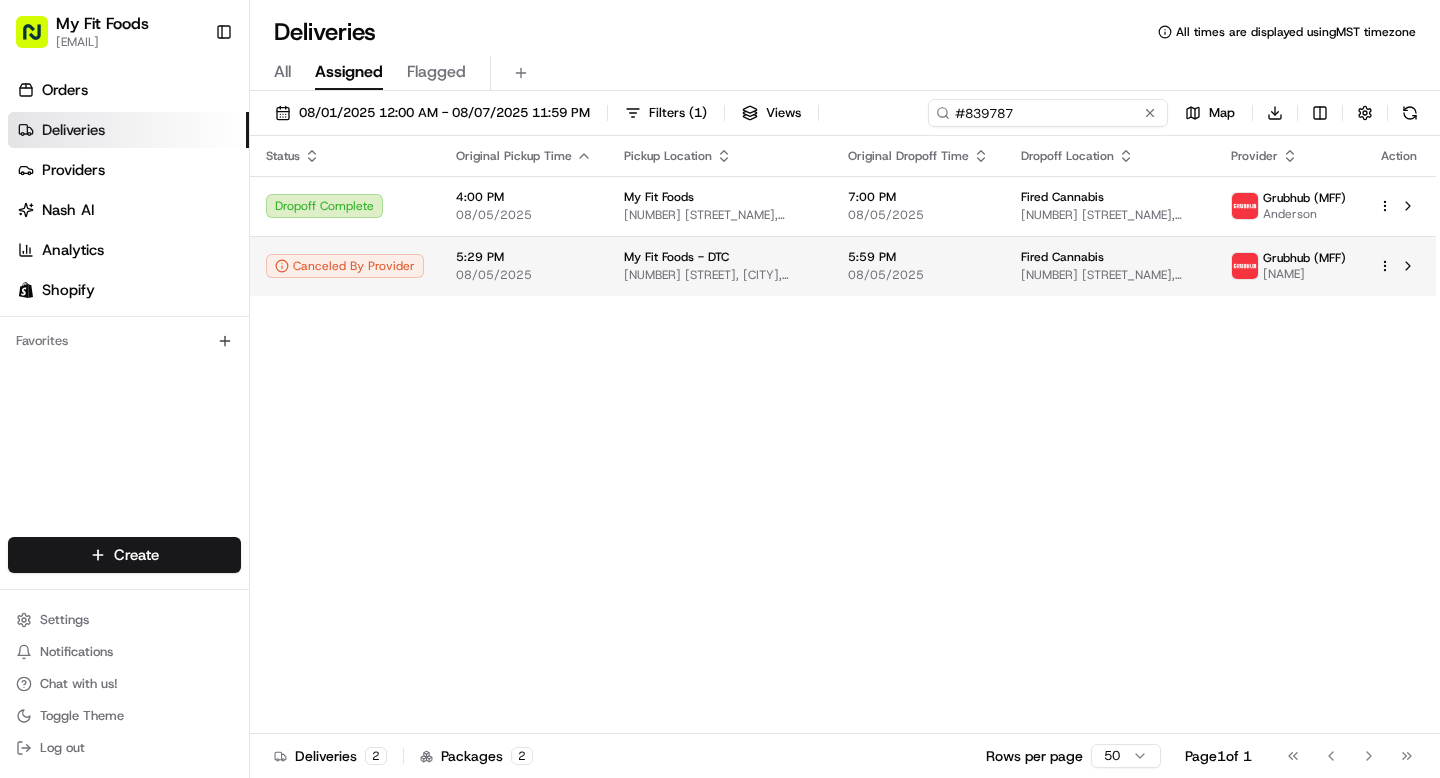 type on "#839787" 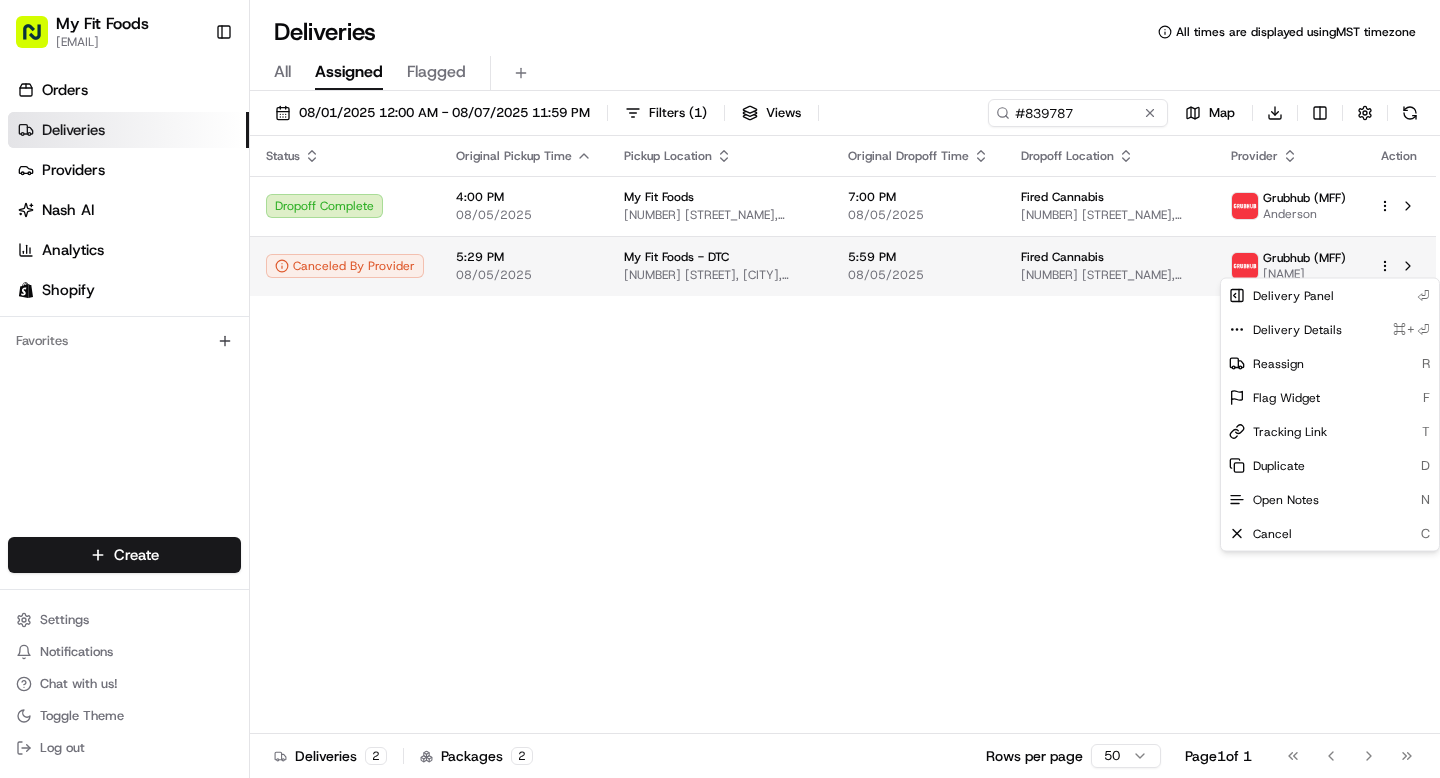 click on "My Fit Foods [EMAIL] Toggle Sidebar Orders Deliveries Providers Nash AI Analytics Shopify Favorites Main Menu Members & Organization Organization Users Roles Preferences Customization Tracking Orchestration Automations Dispatch Strategy Optimization Strategy Locations Pickup Locations Dropoff Locations Shifts Billing Billing Refund Requests Integrations Notification Triggers Webhooks API Keys Request Logs Create Settings Notifications Chat with us! Toggle Theme Log out Deliveries All times are displayed using MST timezone All Assigned Flagged [DATE] - [DATE] Filters ( 1 ) Views #839787 Map Download Status Original Pickup Time Pickup Location Original Dropoff Time Dropoff Location Provider Action Dropoff Complete [TIME] [DATE] My Fit Foods [ADDRESS], [CITY], [STATE], [COUNTRY] [TIME] [DATE] Fired Cannabis [ADDRESS], [CITY], [STATE], [COUNTRY] Grubhub (MFF) Anderson Canceled By Provider [TIME] [DATE] My Fit Foods - DTC [TIME] [FIRST]" at bounding box center (720, 389) 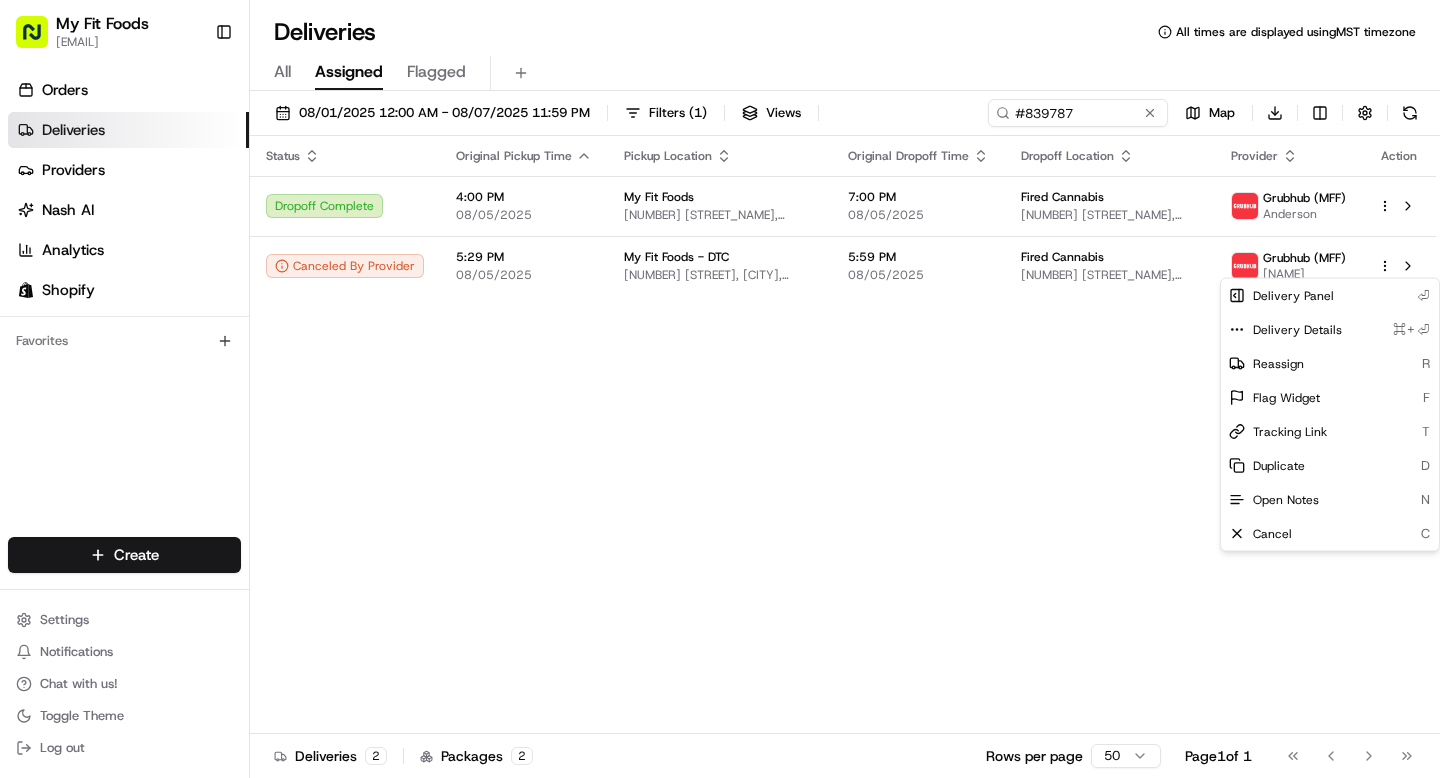 click on "My Fit Foods [EMAIL] Toggle Sidebar Orders Deliveries Providers Nash AI Analytics Shopify Favorites Main Menu Members & Organization Organization Users Roles Preferences Customization Tracking Orchestration Automations Dispatch Strategy Optimization Strategy Locations Pickup Locations Dropoff Locations Shifts Billing Billing Refund Requests Integrations Notification Triggers Webhooks API Keys Request Logs Create Settings Notifications Chat with us! Toggle Theme Log out Deliveries All times are displayed using MST timezone All Assigned Flagged [DATE] - [DATE] Filters ( 1 ) Views #839787 Map Download Status Original Pickup Time Pickup Location Original Dropoff Time Dropoff Location Provider Action Dropoff Complete [TIME] [DATE] My Fit Foods [ADDRESS], [CITY], [STATE], [COUNTRY] [TIME] [DATE] Fired Cannabis [ADDRESS], [CITY], [STATE], [COUNTRY] Grubhub (MFF) Anderson Canceled By Provider [TIME] [DATE] My Fit Foods - DTC [TIME] [FIRST]" at bounding box center [720, 389] 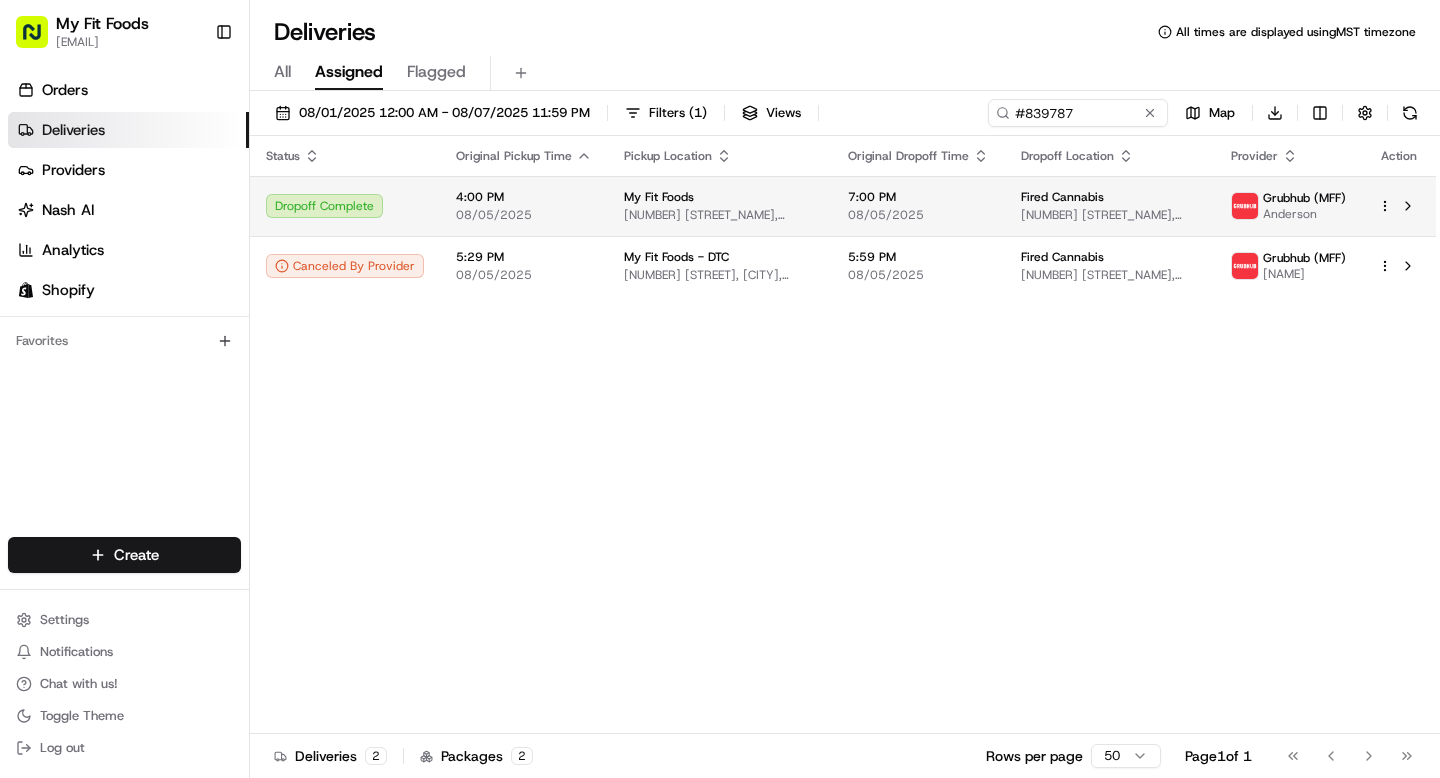 click on "My Fit Foods [EMAIL] Toggle Sidebar Orders Deliveries Providers Nash AI Analytics Shopify Favorites Main Menu Members & Organization Organization Users Roles Preferences Customization Tracking Orchestration Automations Dispatch Strategy Optimization Strategy Locations Pickup Locations Dropoff Locations Shifts Billing Billing Refund Requests Integrations Notification Triggers Webhooks API Keys Request Logs Create Settings Notifications Chat with us! Toggle Theme Log out Deliveries All times are displayed using MST timezone All Assigned Flagged [DATE] - [DATE] Filters ( 1 ) Views #839787 Map Download Status Original Pickup Time Pickup Location Original Dropoff Time Dropoff Location Provider Action Dropoff Complete [TIME] [DATE] My Fit Foods [ADDRESS], [CITY], [STATE], [COUNTRY] [TIME] [DATE] Fired Cannabis [ADDRESS], [CITY], [STATE], [COUNTRY] Grubhub (MFF) Anderson Canceled By Provider [TIME] [DATE] My Fit Foods - DTC [TIME] [FIRST]" at bounding box center (720, 389) 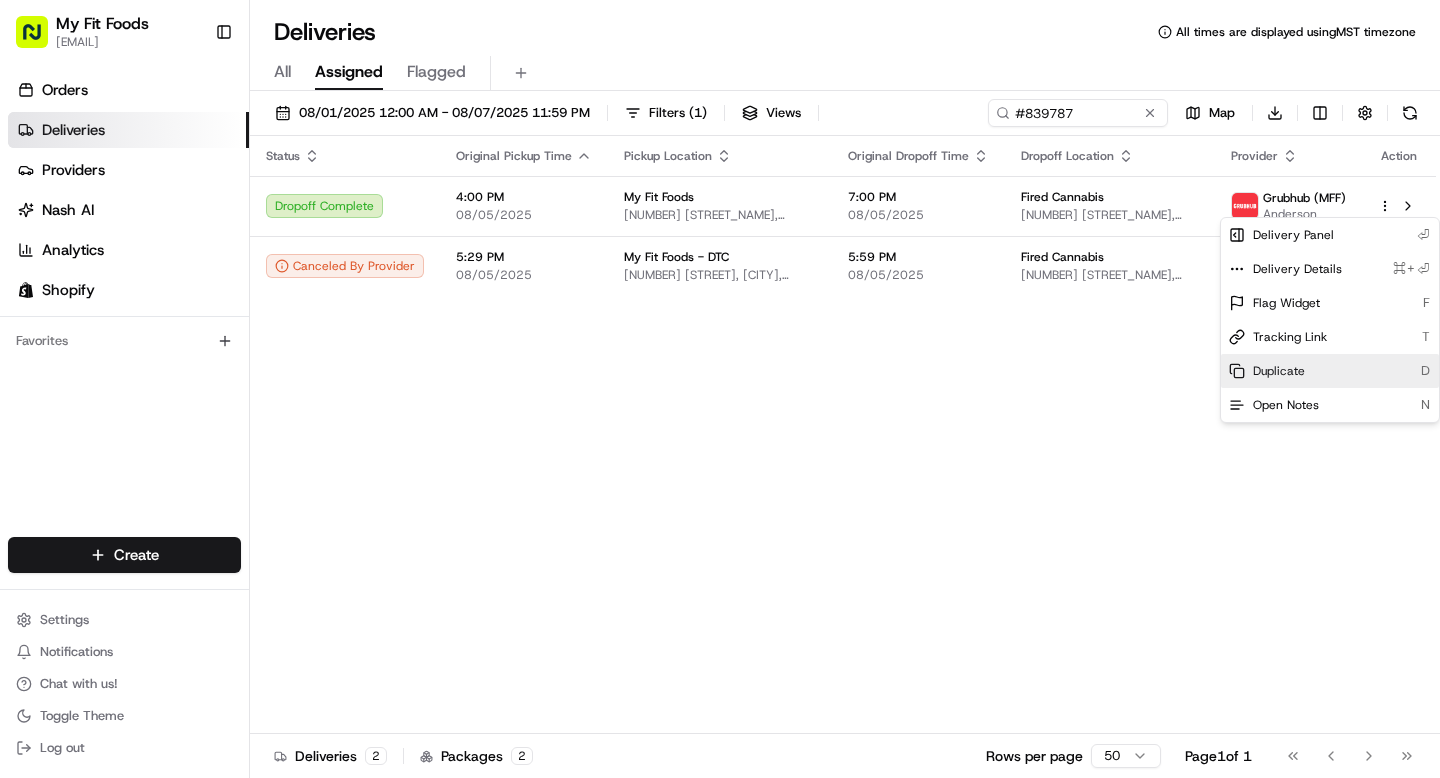 click on "Duplicate" at bounding box center (1279, 371) 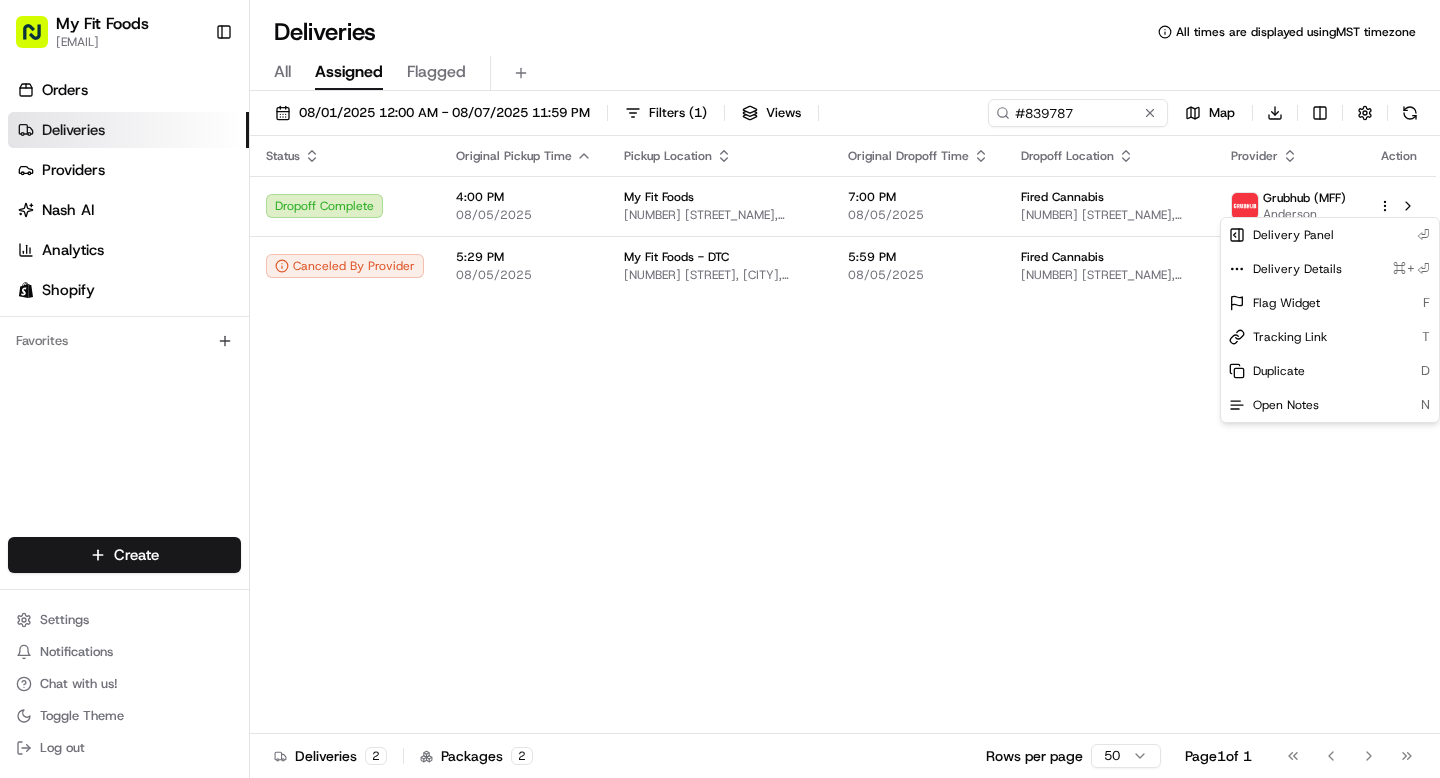 click on "My Fit Foods [EMAIL] Toggle Sidebar Orders Deliveries Providers Nash AI Analytics Shopify Favorites Main Menu Members & Organization Organization Users Roles Preferences Customization Tracking Orchestration Automations Dispatch Strategy Optimization Strategy Locations Pickup Locations Dropoff Locations Shifts Billing Billing Refund Requests Integrations Notification Triggers Webhooks API Keys Request Logs Create Settings Notifications Chat with us! Toggle Theme Log out Deliveries All times are displayed using MST timezone All Assigned Flagged [DATE] - [DATE] Filters ( 1 ) Views #839787 Map Download Status Original Pickup Time Pickup Location Original Dropoff Time Dropoff Location Provider Action Dropoff Complete [TIME] [DATE] My Fit Foods [ADDRESS], [CITY], [STATE], [COUNTRY] [TIME] [DATE] Fired Cannabis [ADDRESS], [CITY], [STATE], [COUNTRY] Grubhub (MFF) Anderson Canceled By Provider [TIME] [DATE] My Fit Foods - DTC [TIME] [FIRST]" at bounding box center [720, 389] 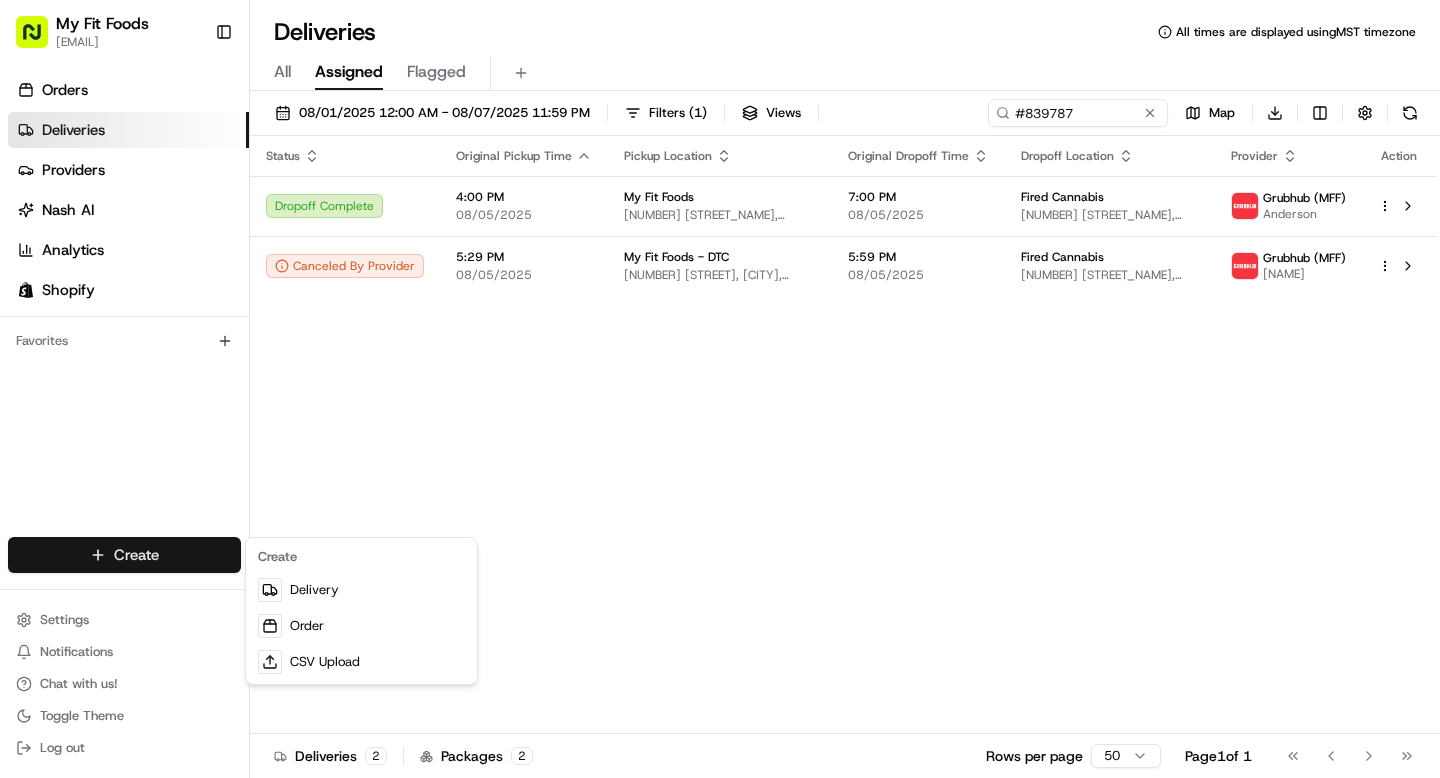 click on "My Fit Foods [EMAIL] Toggle Sidebar Orders Deliveries Providers Nash AI Analytics Shopify Favorites Main Menu Members & Organization Organization Users Roles Preferences Customization Tracking Orchestration Automations Dispatch Strategy Optimization Strategy Locations Pickup Locations Dropoff Locations Shifts Billing Billing Refund Requests Integrations Notification Triggers Webhooks API Keys Request Logs Create Settings Notifications Chat with us! Toggle Theme Log out Deliveries All times are displayed using MST timezone All Assigned Flagged [DATE] - [DATE] Filters ( 1 ) Views #839787 Map Download Status Original Pickup Time Pickup Location Original Dropoff Time Dropoff Location Provider Action Dropoff Complete [TIME] [DATE] My Fit Foods [ADDRESS], [CITY], [STATE], [COUNTRY] [TIME] [DATE] Fired Cannabis [ADDRESS], [CITY], [STATE], [COUNTRY] Grubhub (MFF) Anderson Canceled By Provider [TIME] [DATE] My Fit Foods - DTC [TIME] [FIRST]" at bounding box center [720, 389] 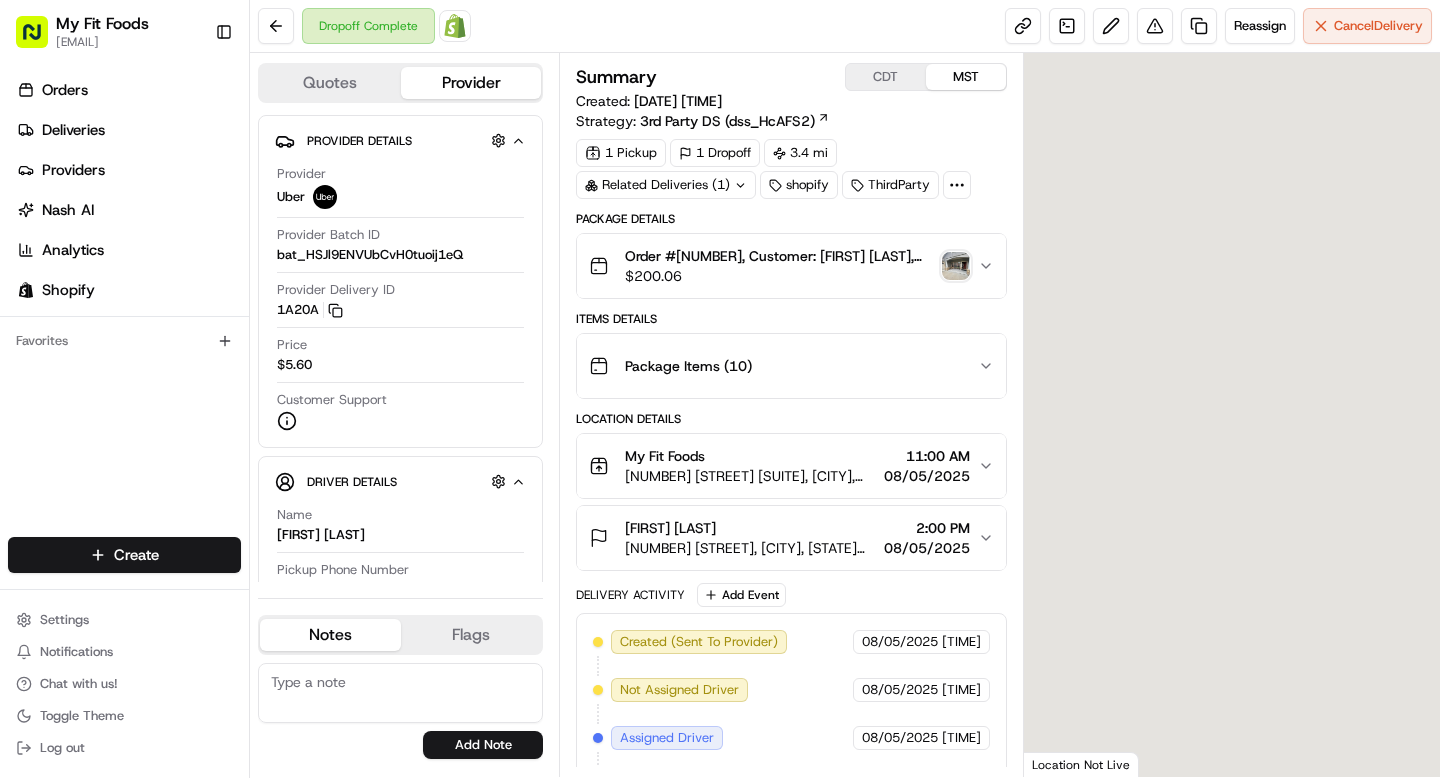 scroll, scrollTop: 0, scrollLeft: 0, axis: both 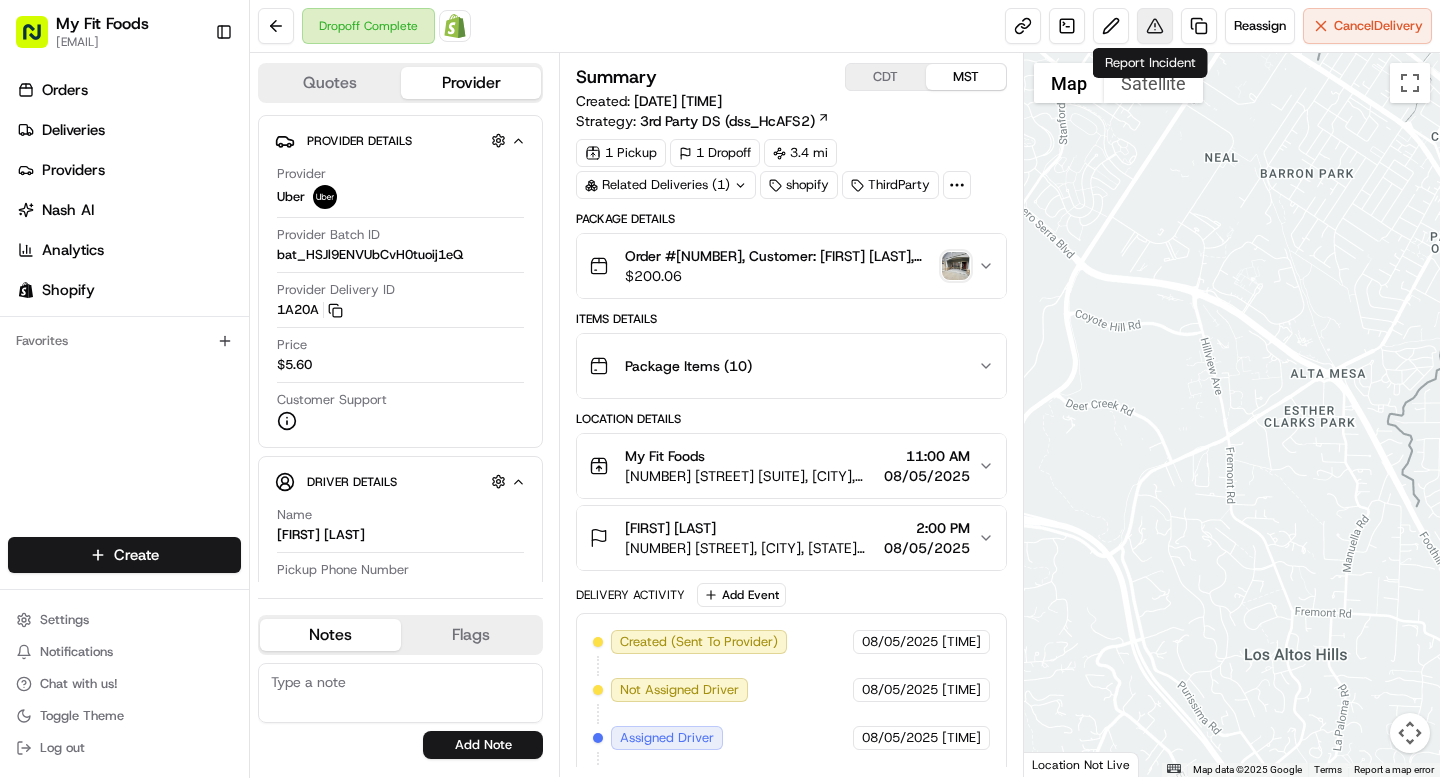 click at bounding box center [1155, 26] 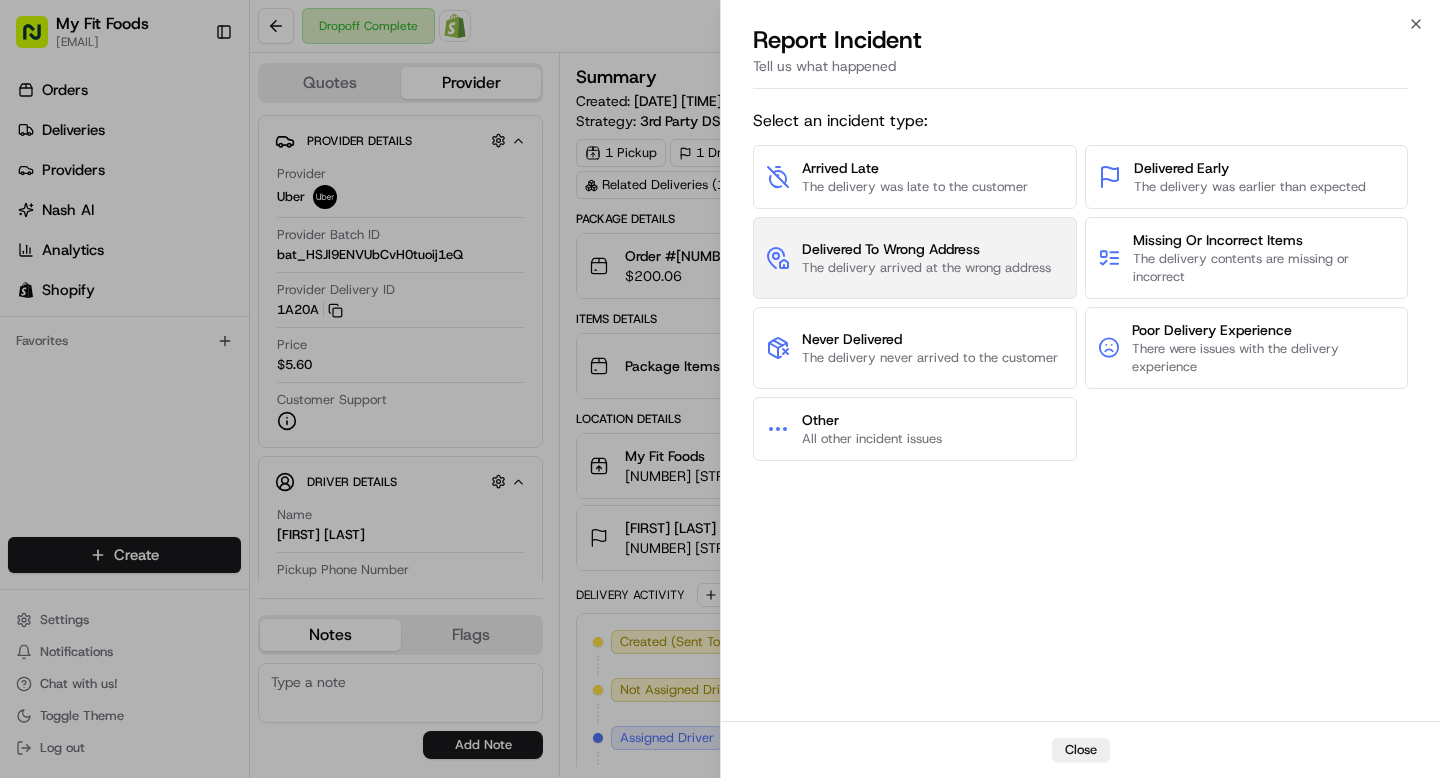 click on "Delivered To Wrong Address" at bounding box center (926, 249) 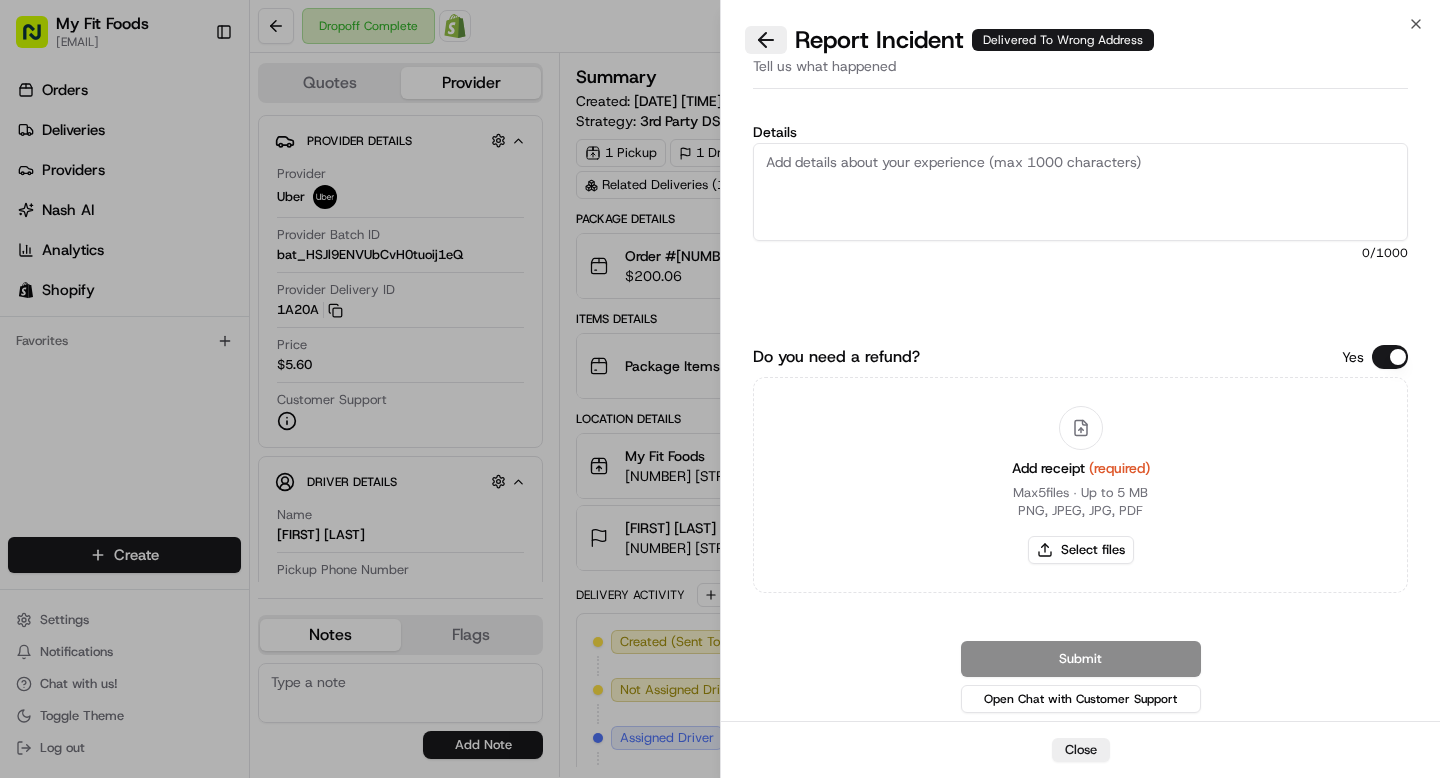 click at bounding box center [766, 40] 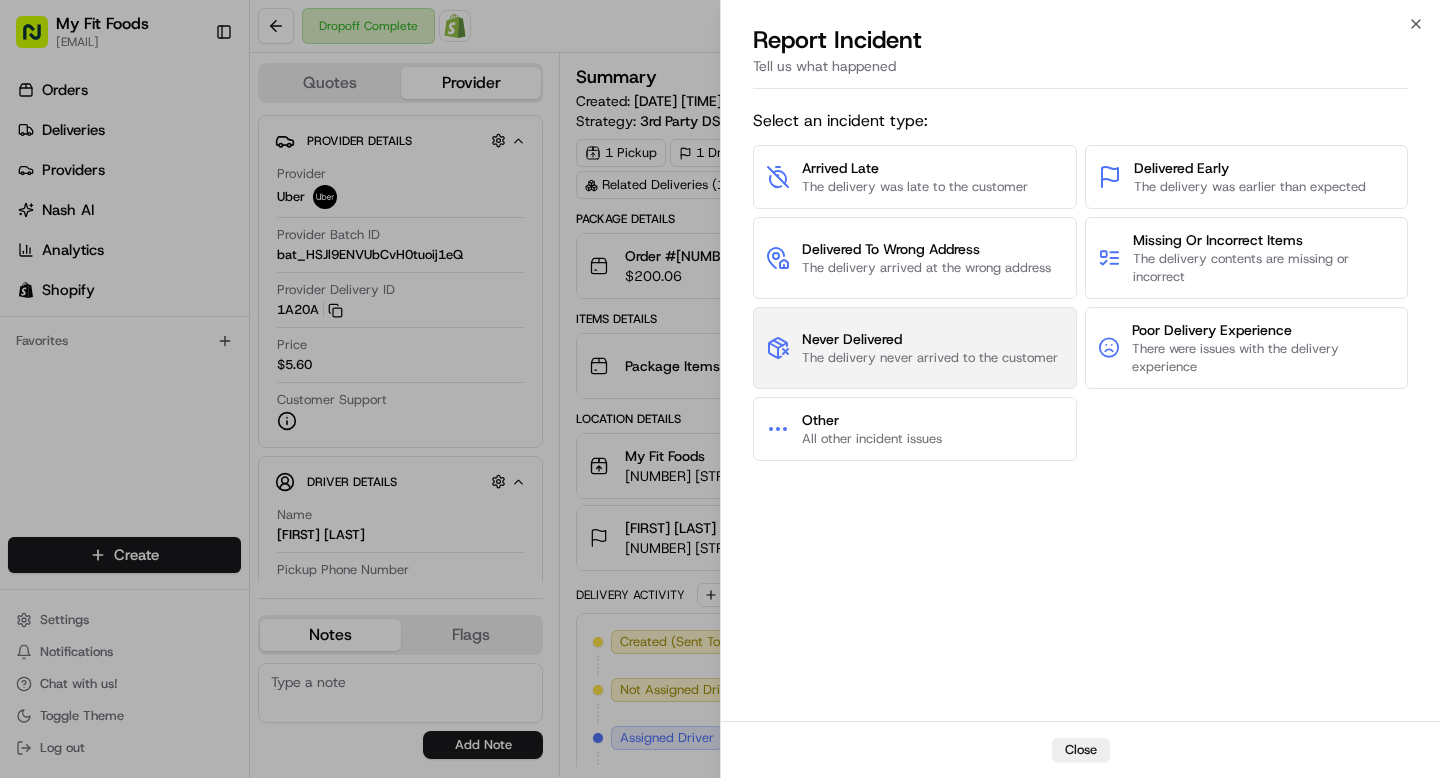 click on "Never Delivered" at bounding box center (930, 339) 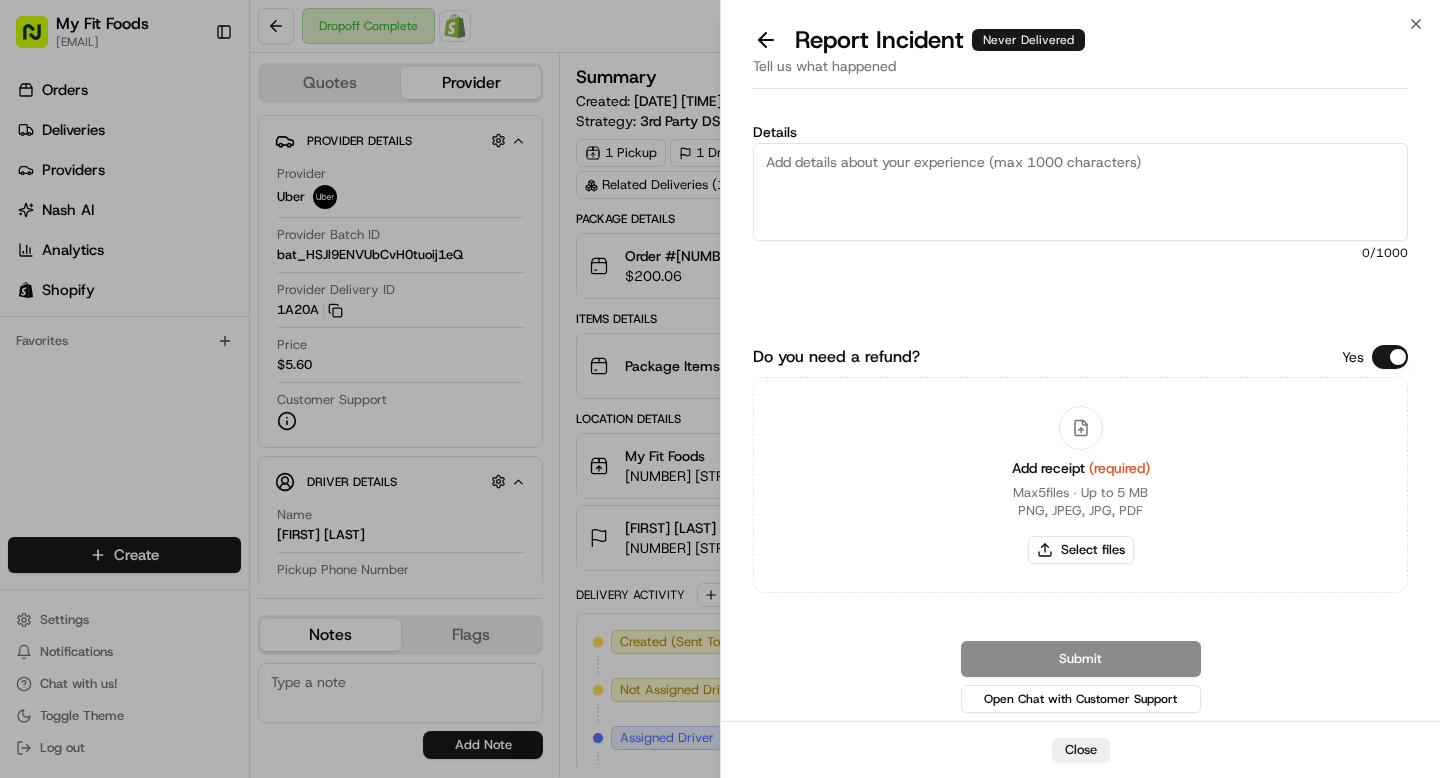 click on "Details" at bounding box center (1080, 192) 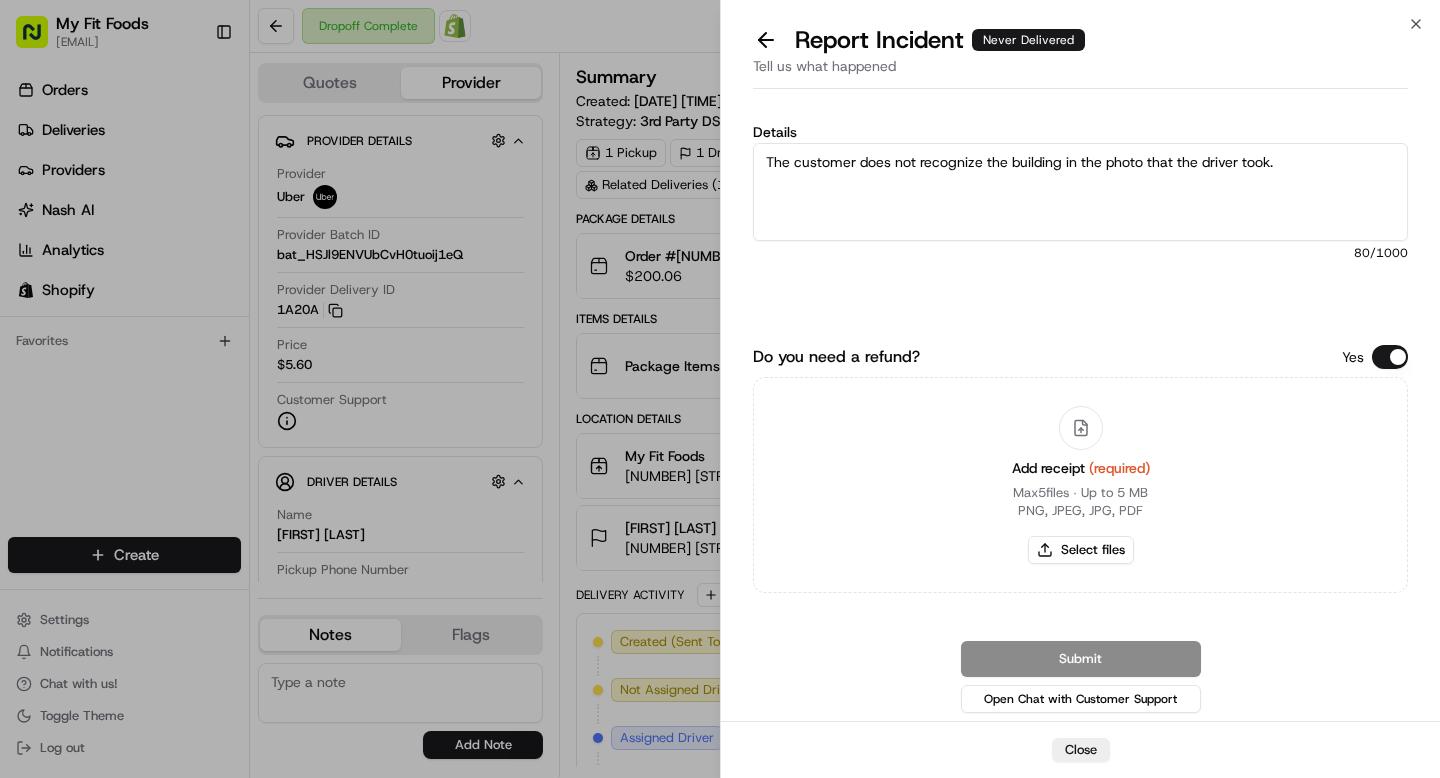 click on "The customer does not recognize the building in the photo that the driver took." at bounding box center (1080, 192) 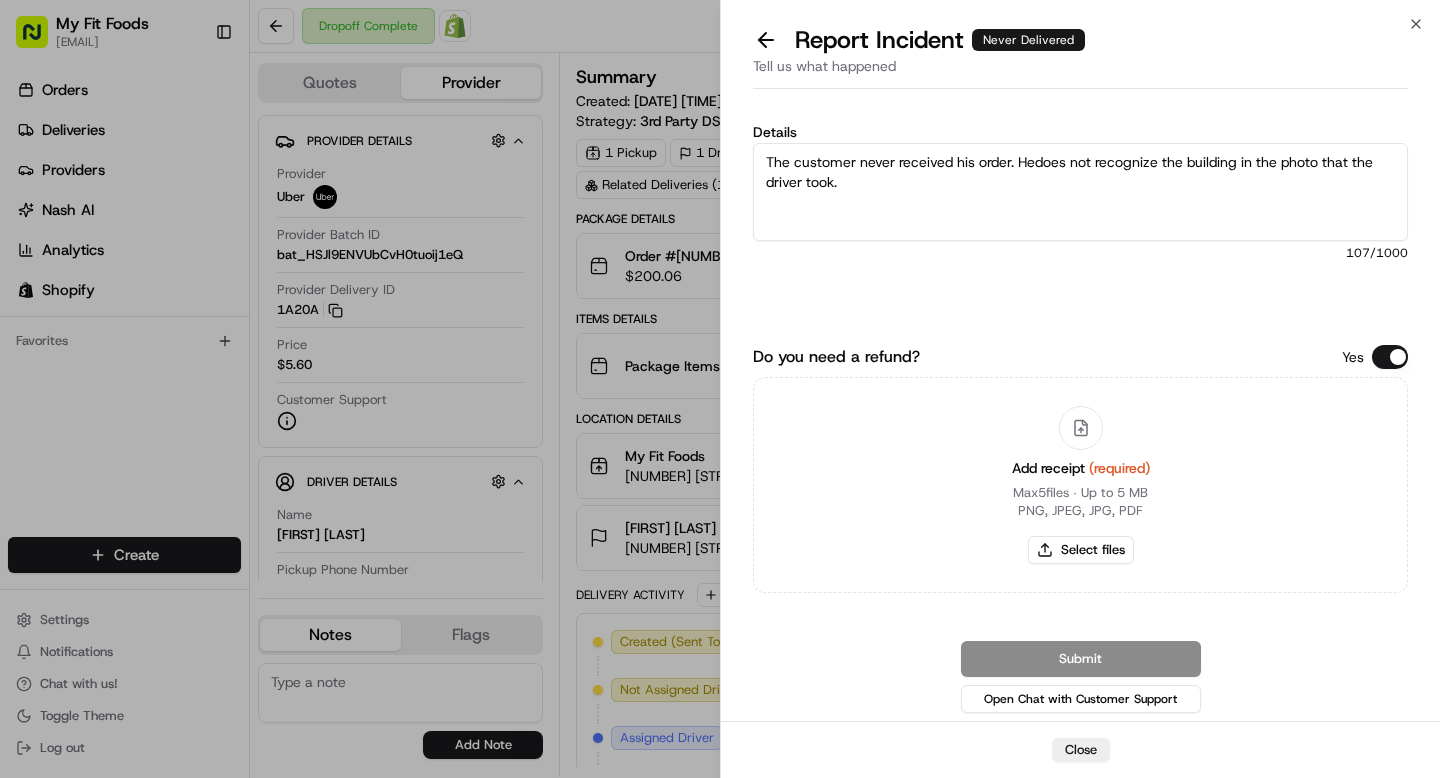 type on "The customer never received his order. He does not recognize the building in the photo that the driver took." 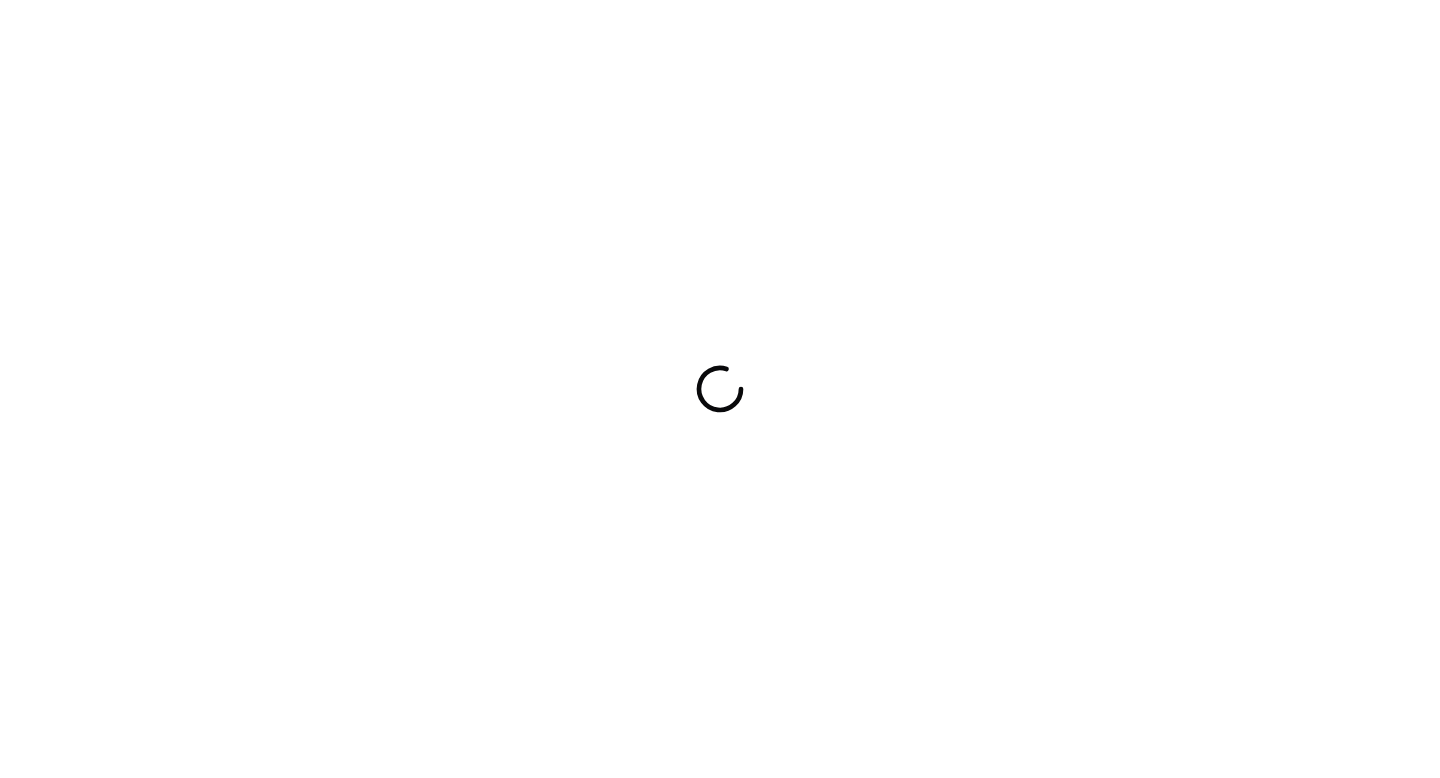 scroll, scrollTop: 0, scrollLeft: 0, axis: both 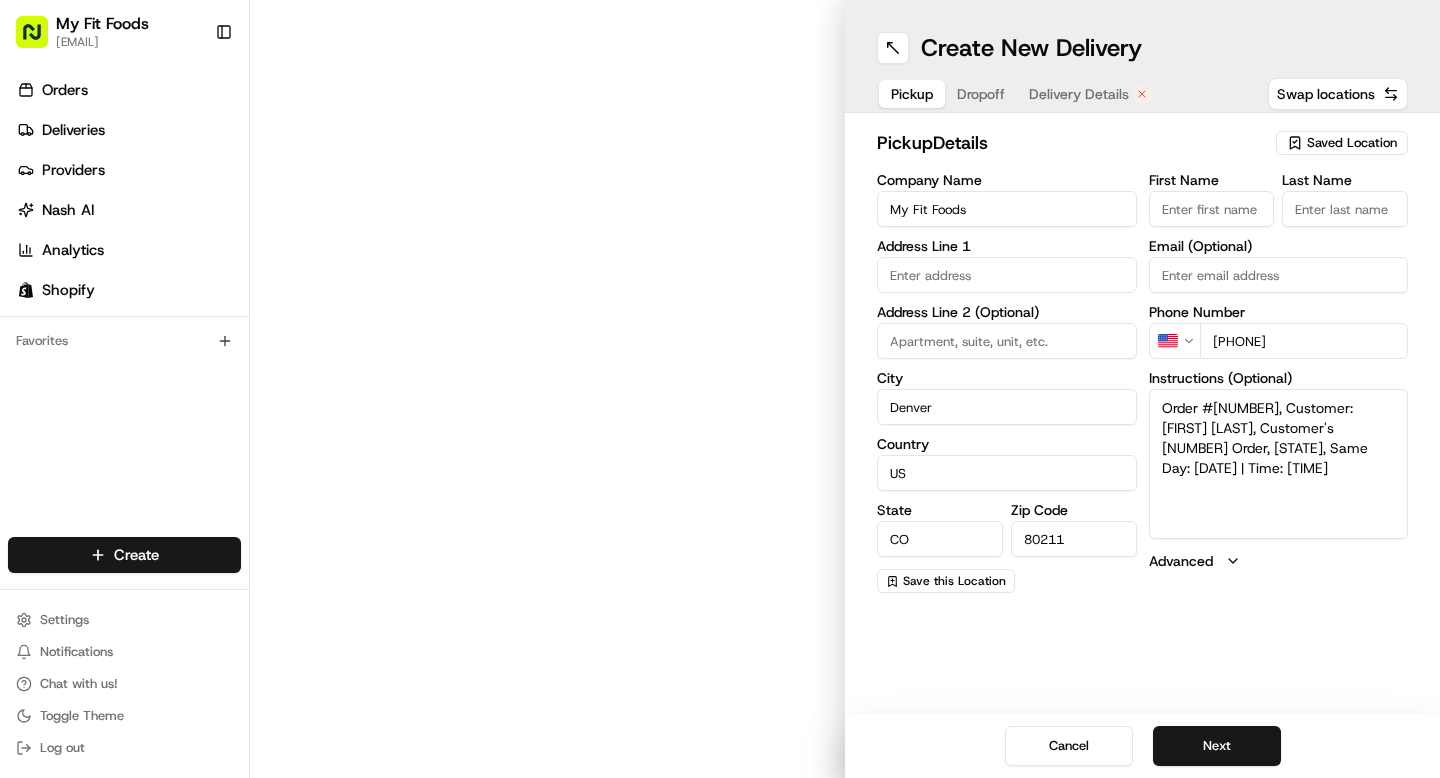 type on "[NUMBER] [STREET]" 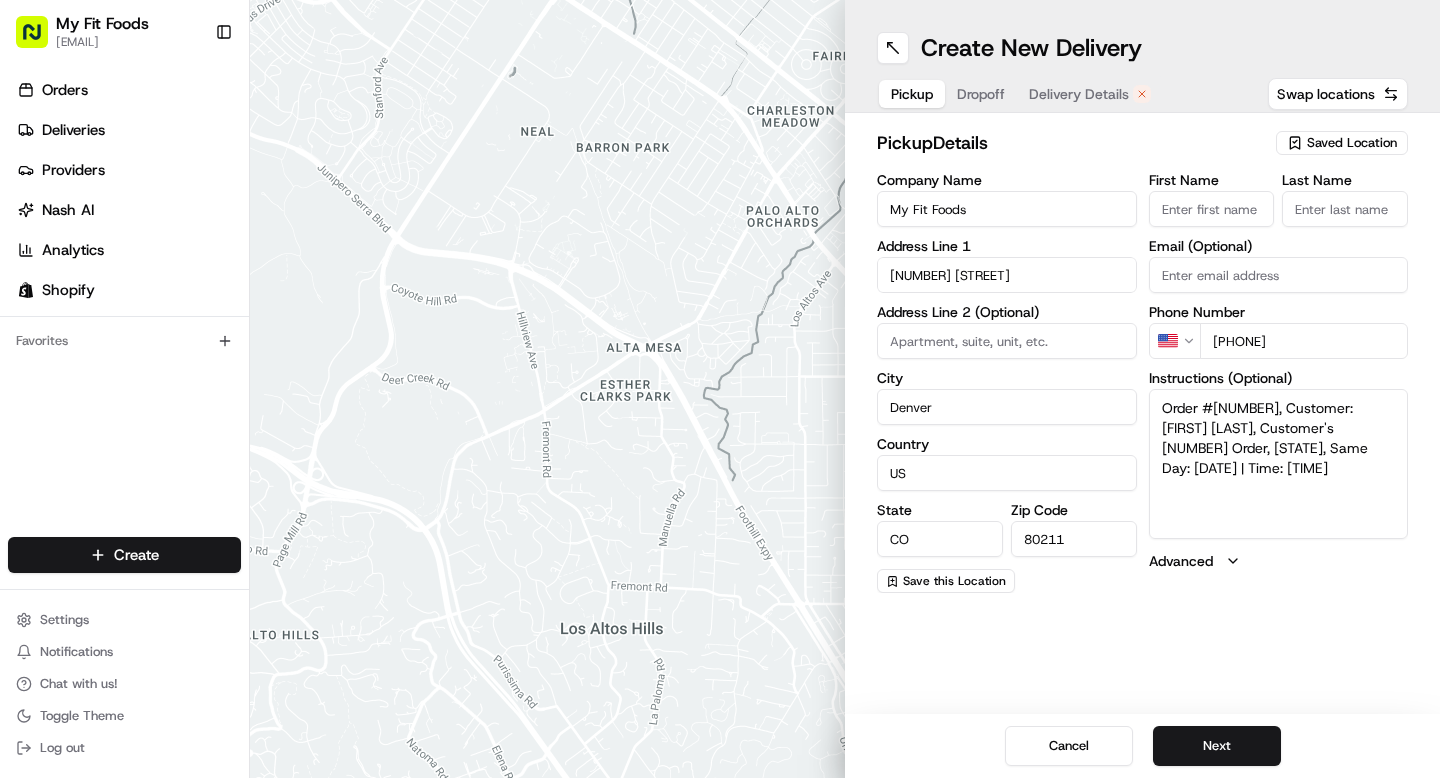 scroll, scrollTop: 0, scrollLeft: 0, axis: both 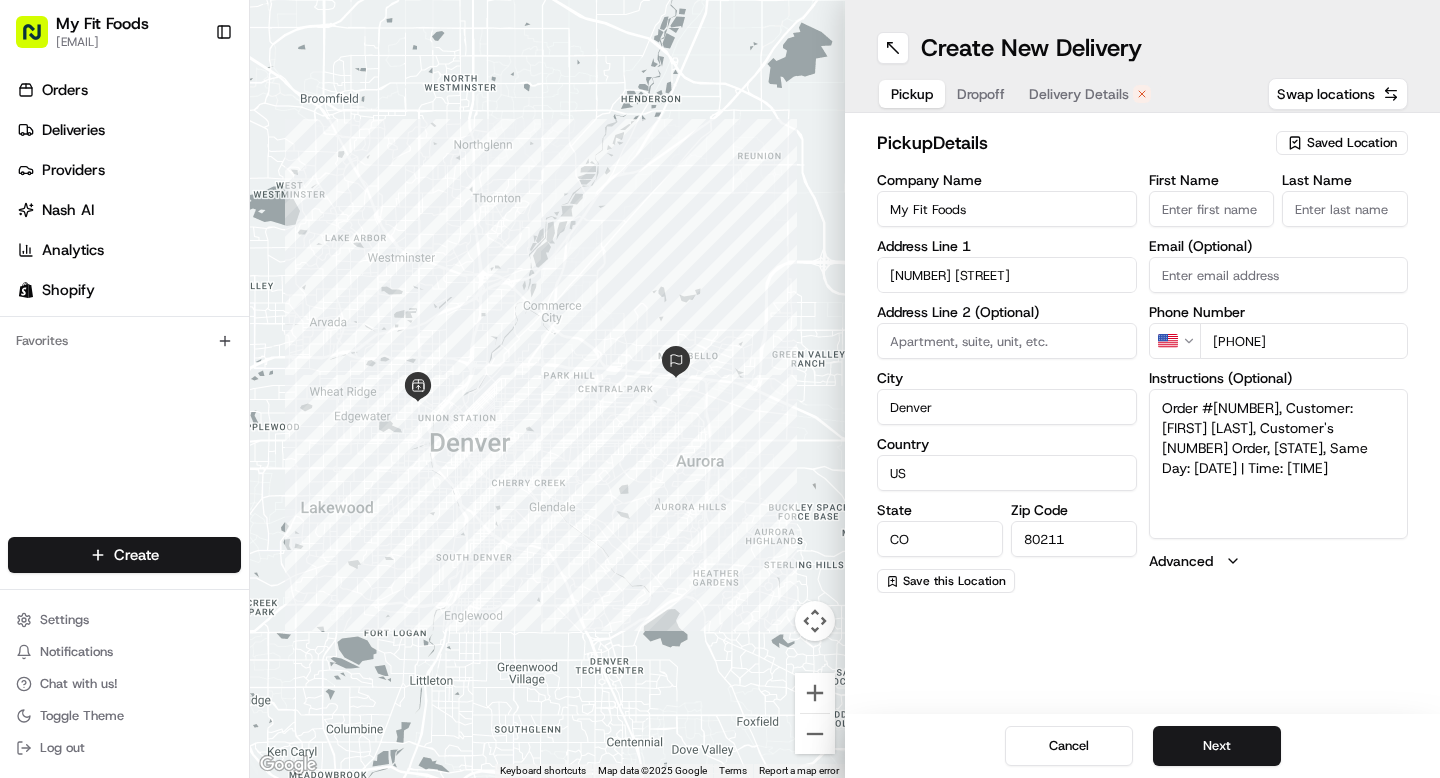 click on "Order #839787, Customer: Jesus Vera, Customer's 9 Order, Colorado, Same Day: 2025-08-05 | Time: 5PM-8PM" at bounding box center [1279, 464] 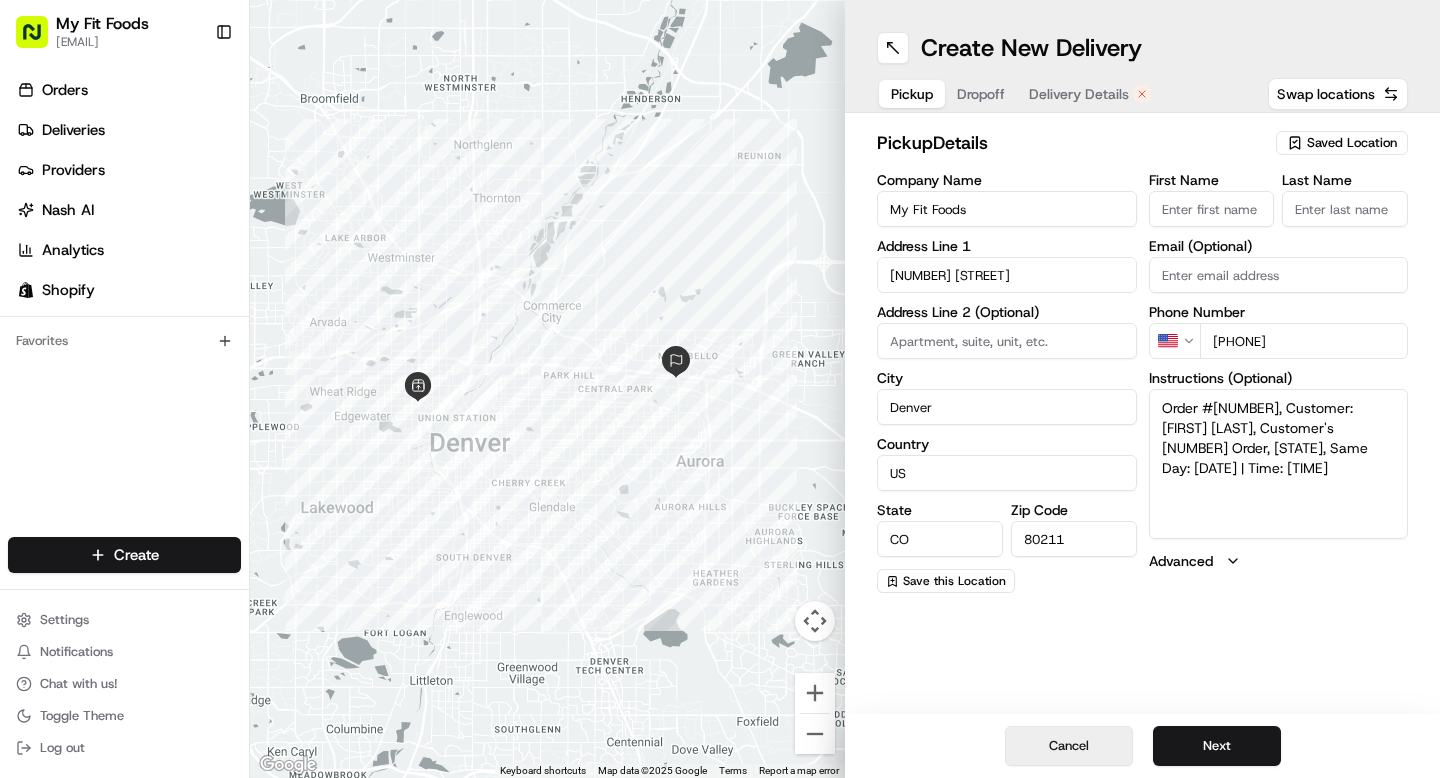 type on "Order #839787, Customer: Jesus Vera, Customer's 9 Order, Colorado, Same Day: 2025-08-06 | Time: 7AM" 